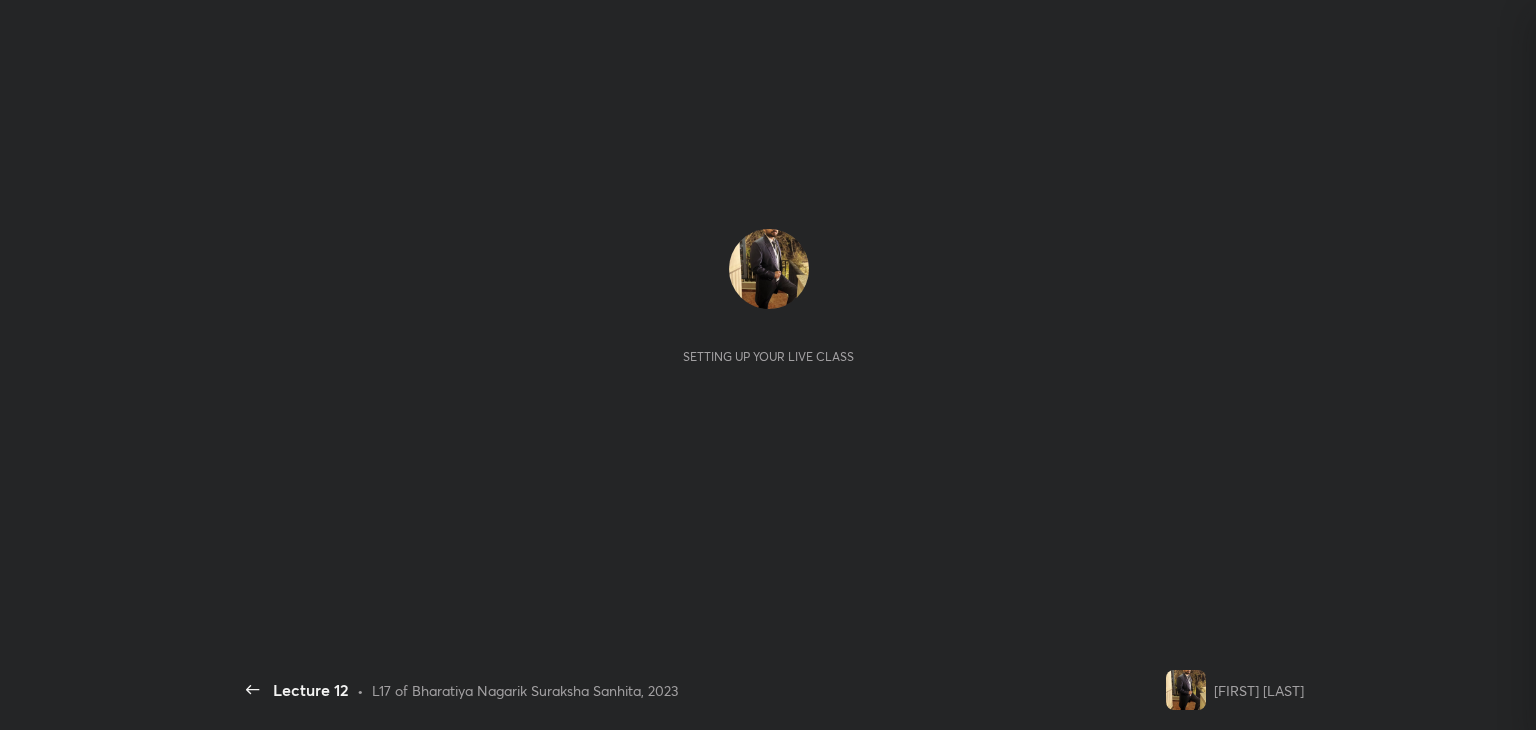 scroll, scrollTop: 0, scrollLeft: 0, axis: both 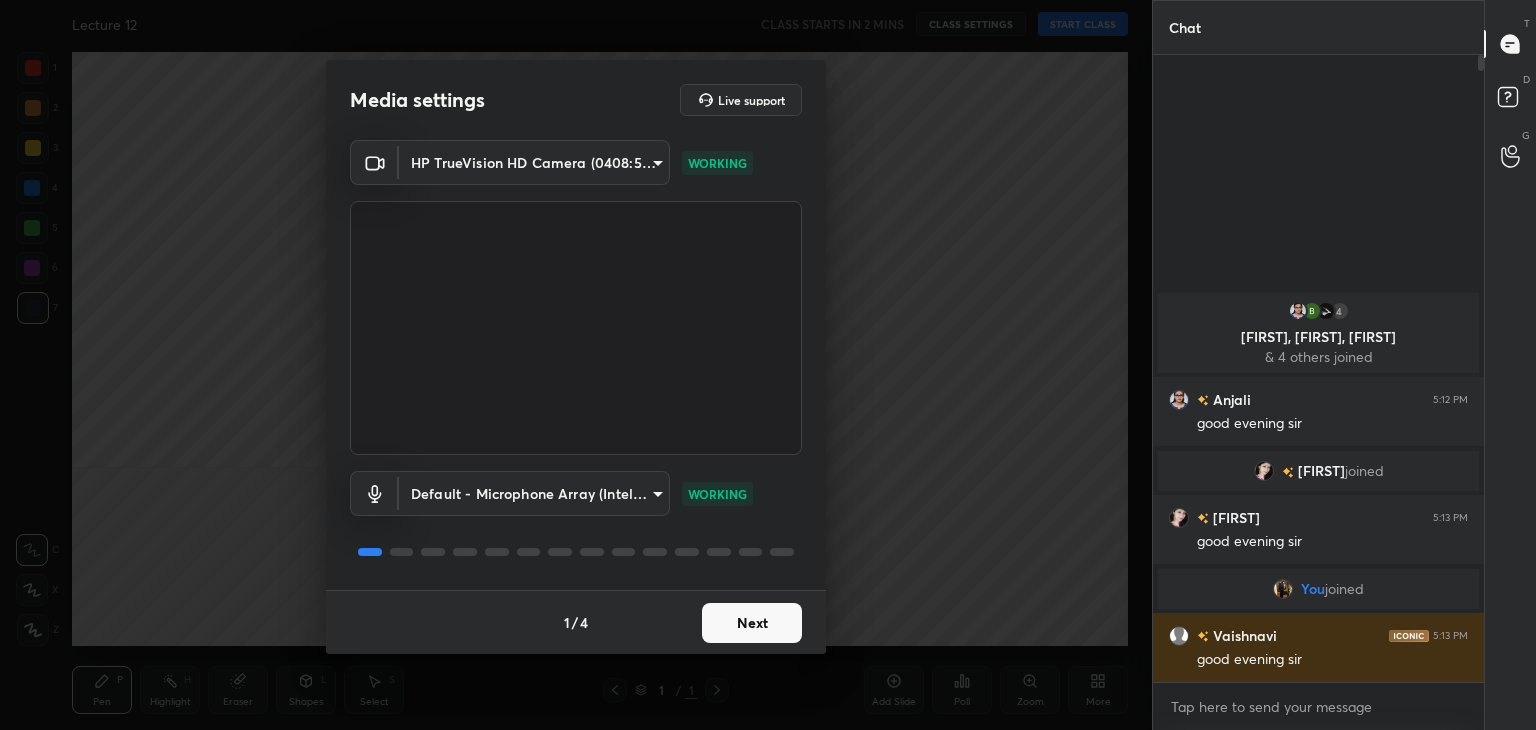 click on "Next" at bounding box center [752, 623] 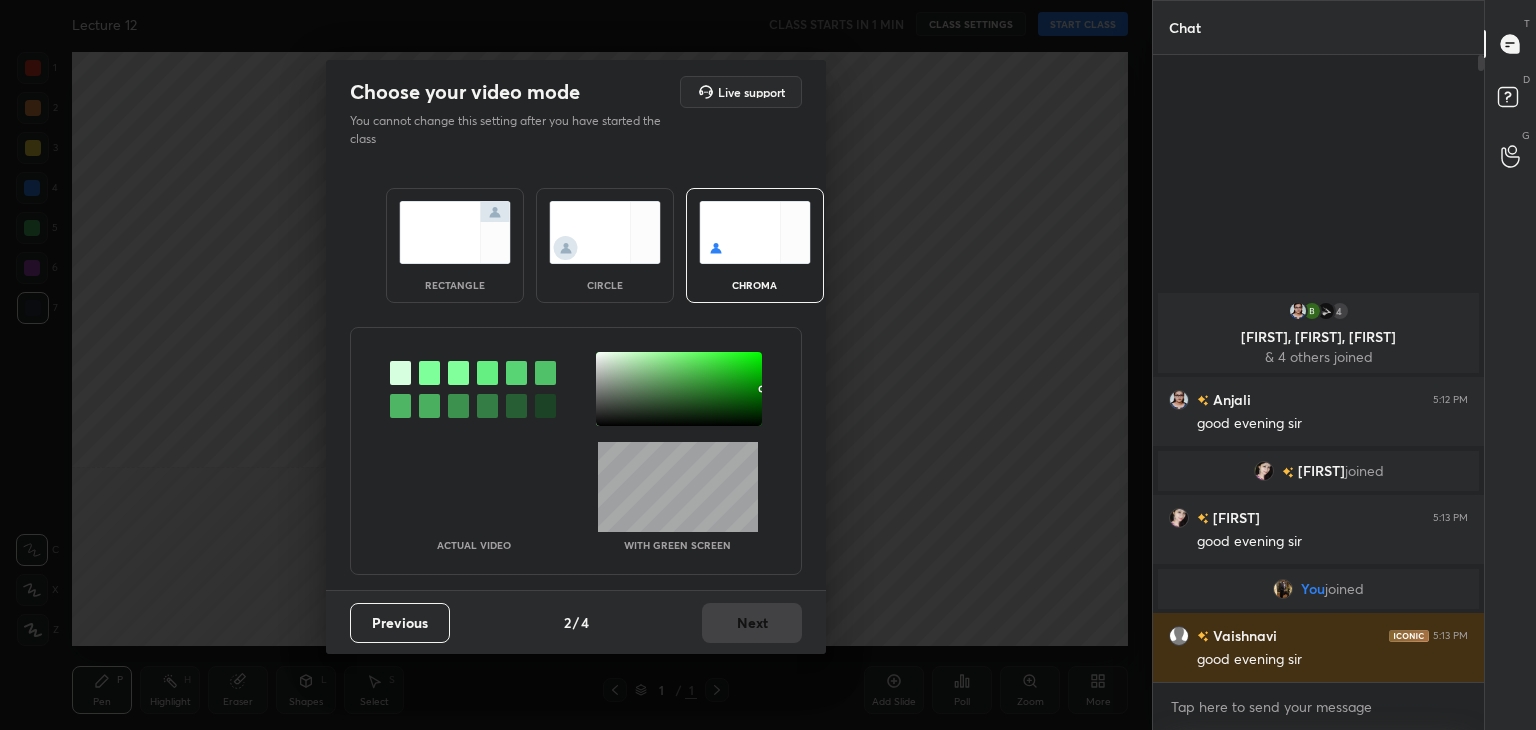 click at bounding box center (455, 232) 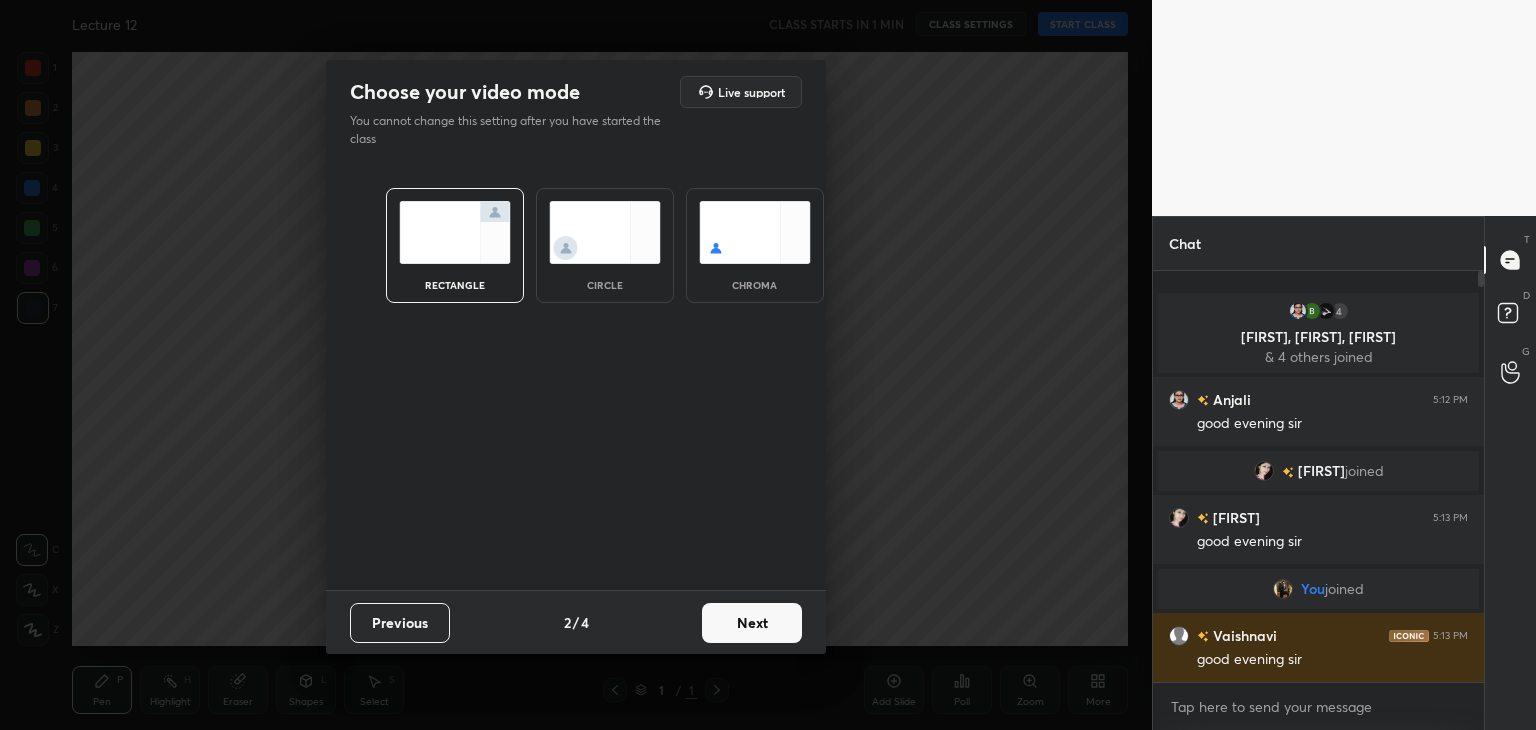 click on "Next" at bounding box center [752, 623] 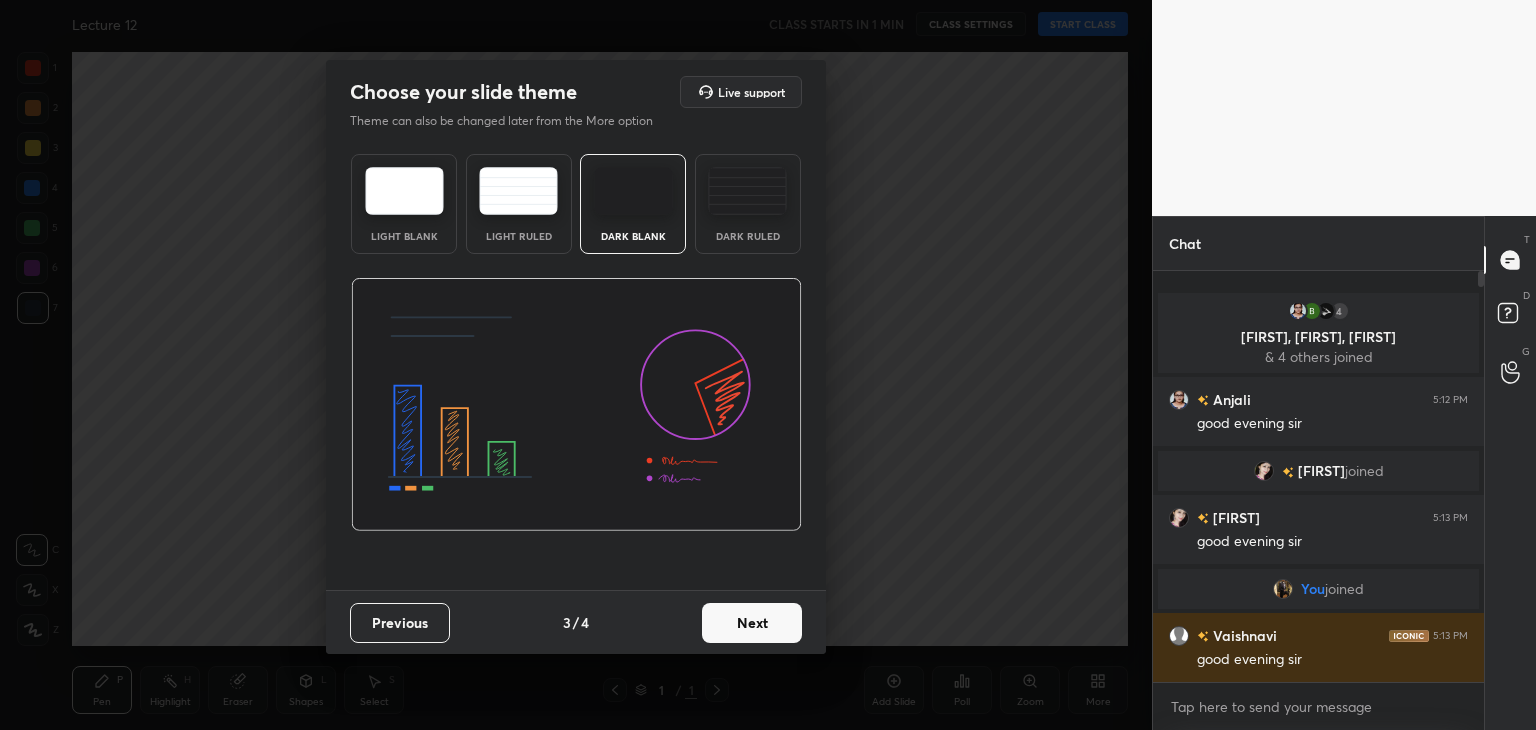 click on "Next" at bounding box center [752, 623] 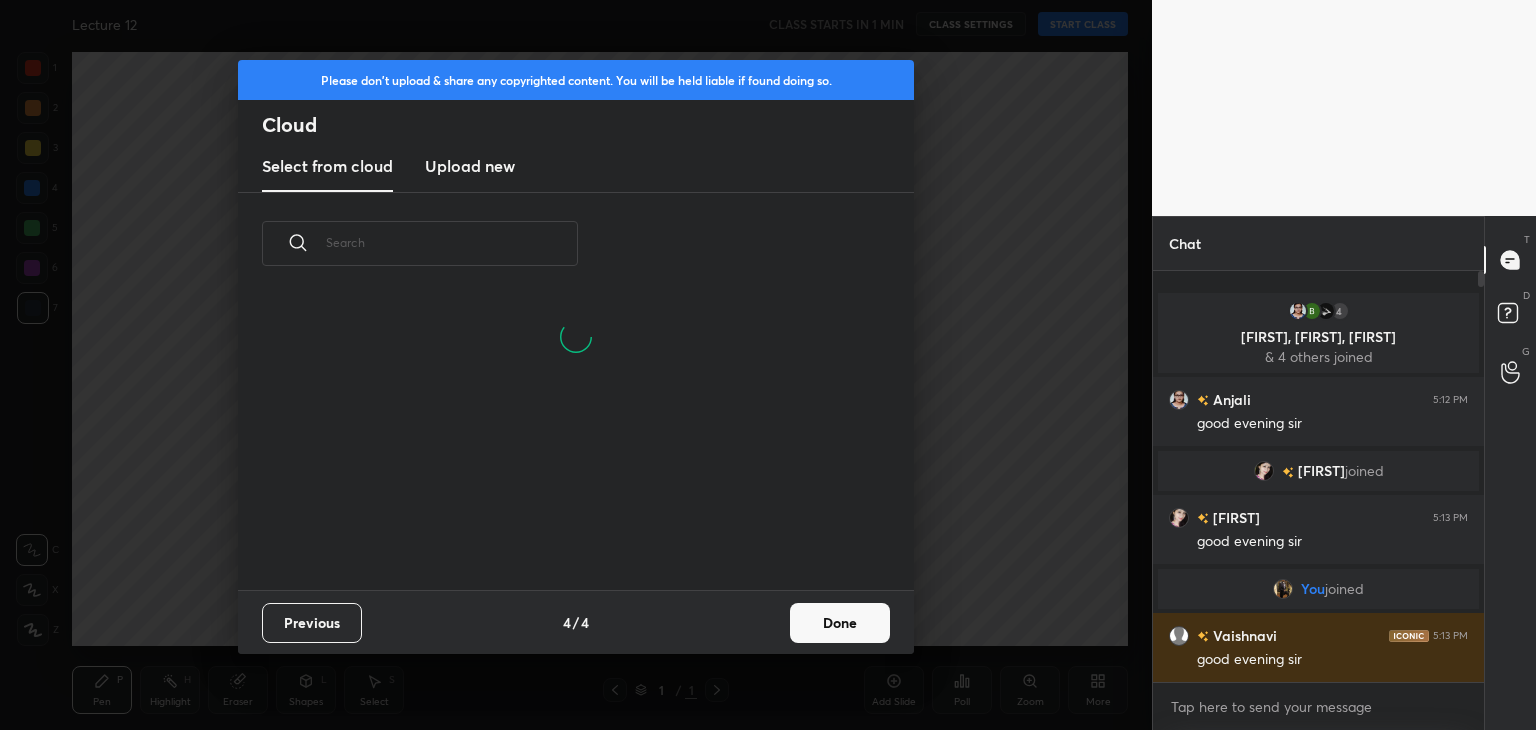 click on "Done" at bounding box center (840, 623) 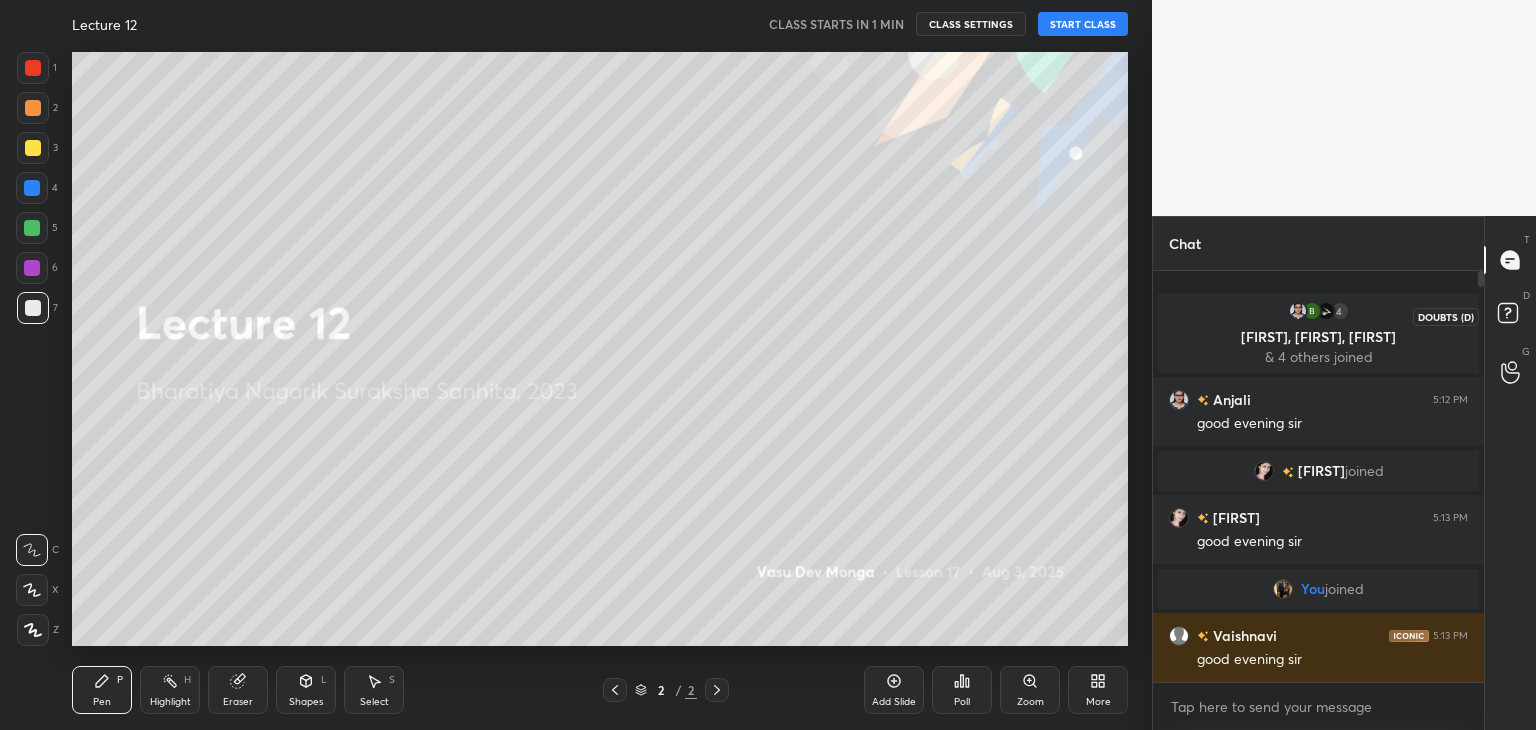 click 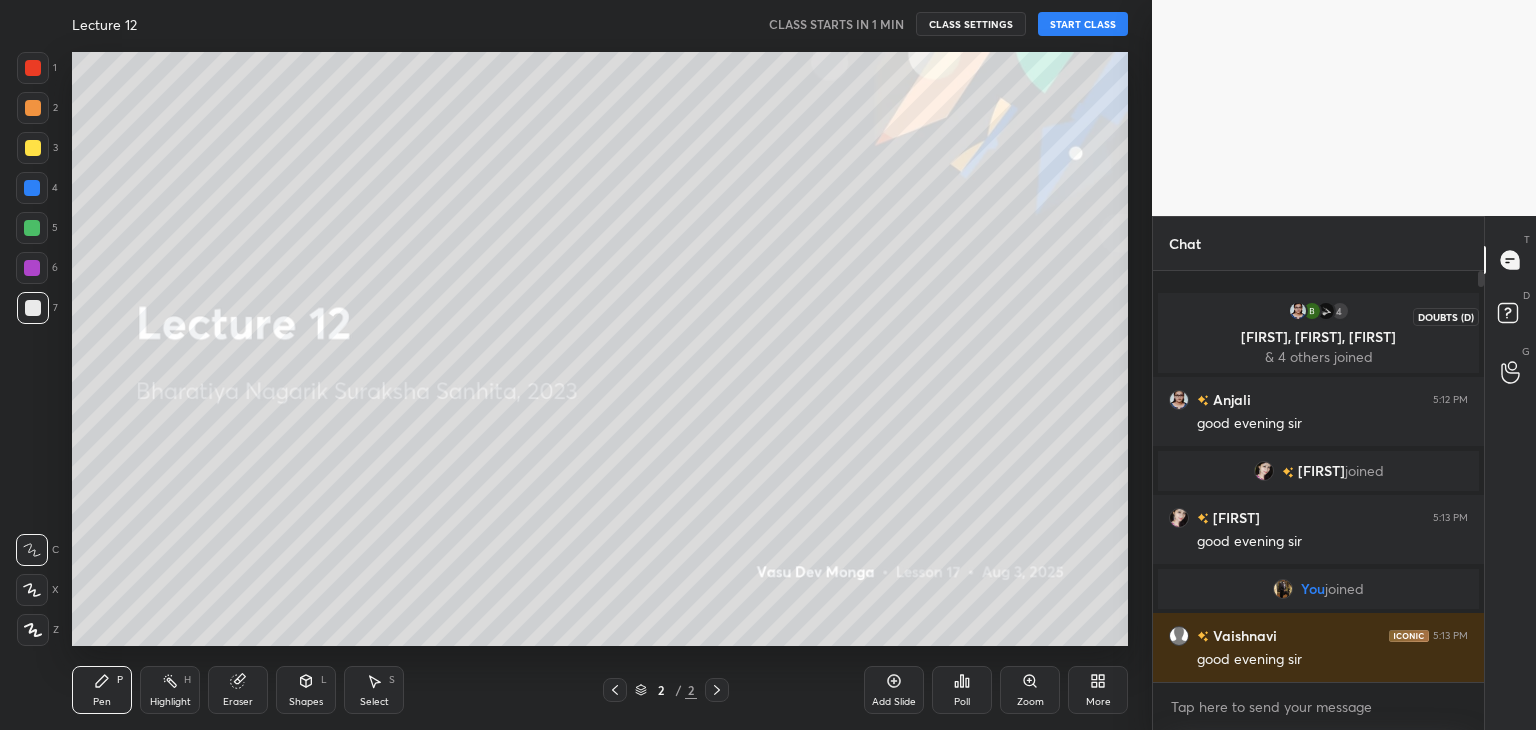 scroll, scrollTop: 405, scrollLeft: 325, axis: both 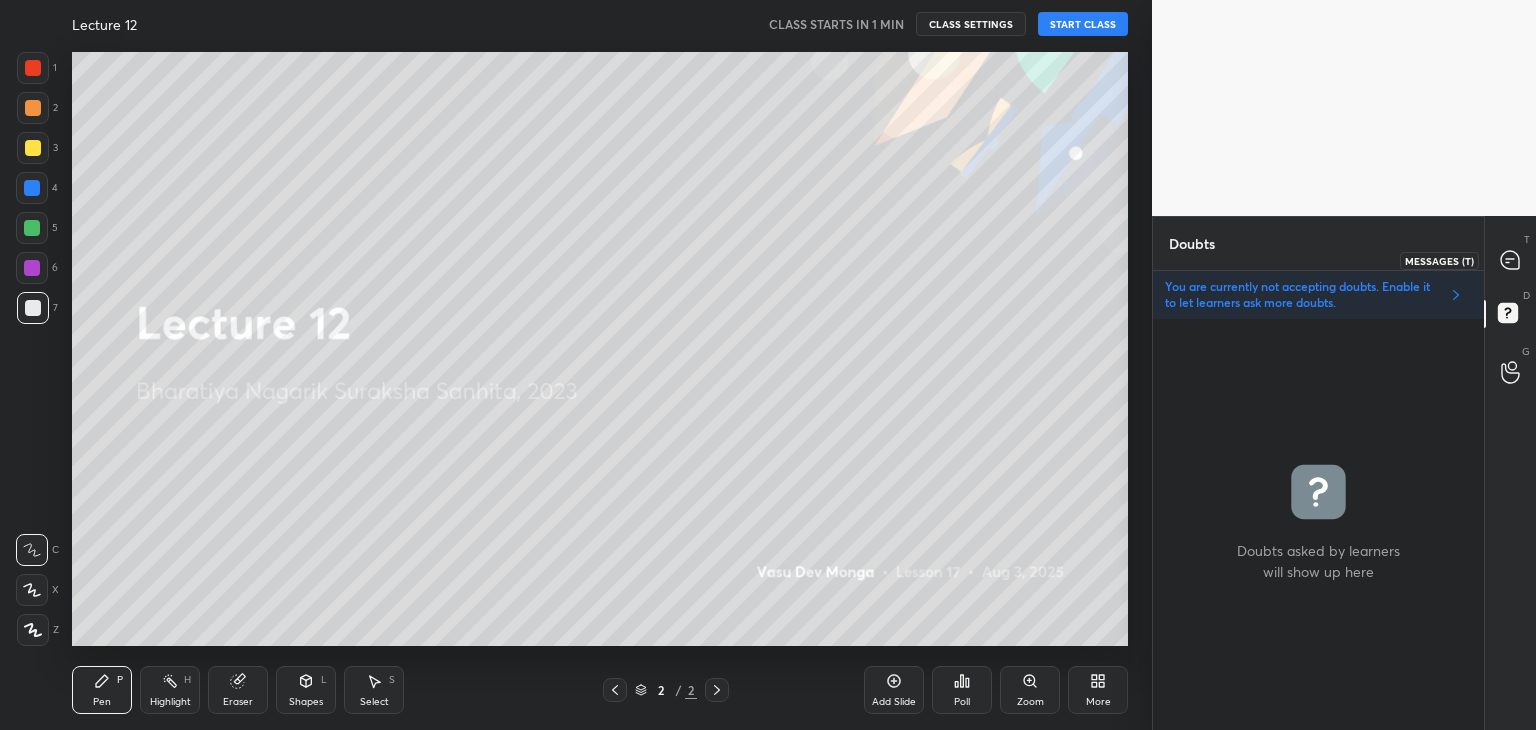 click at bounding box center (1511, 260) 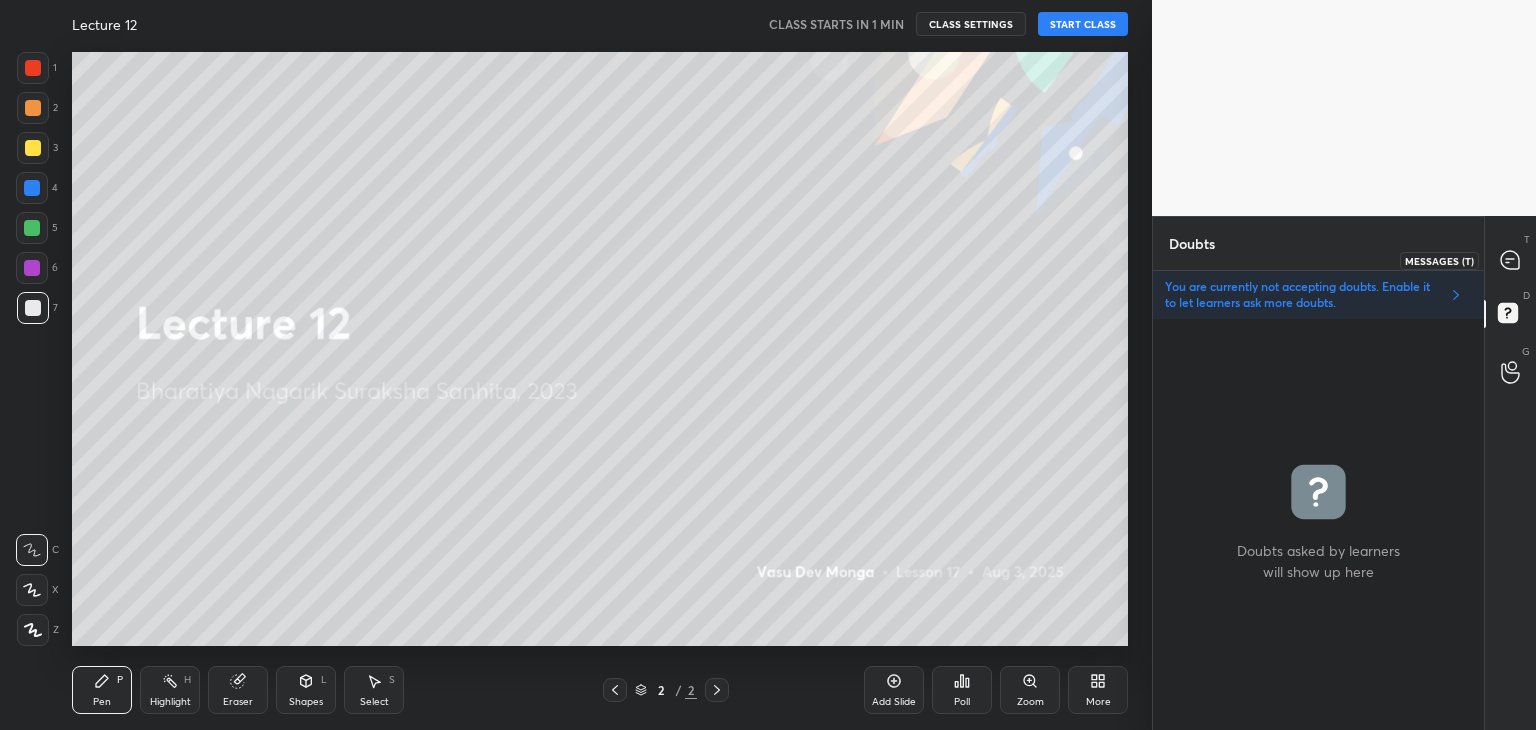 scroll, scrollTop: 6, scrollLeft: 6, axis: both 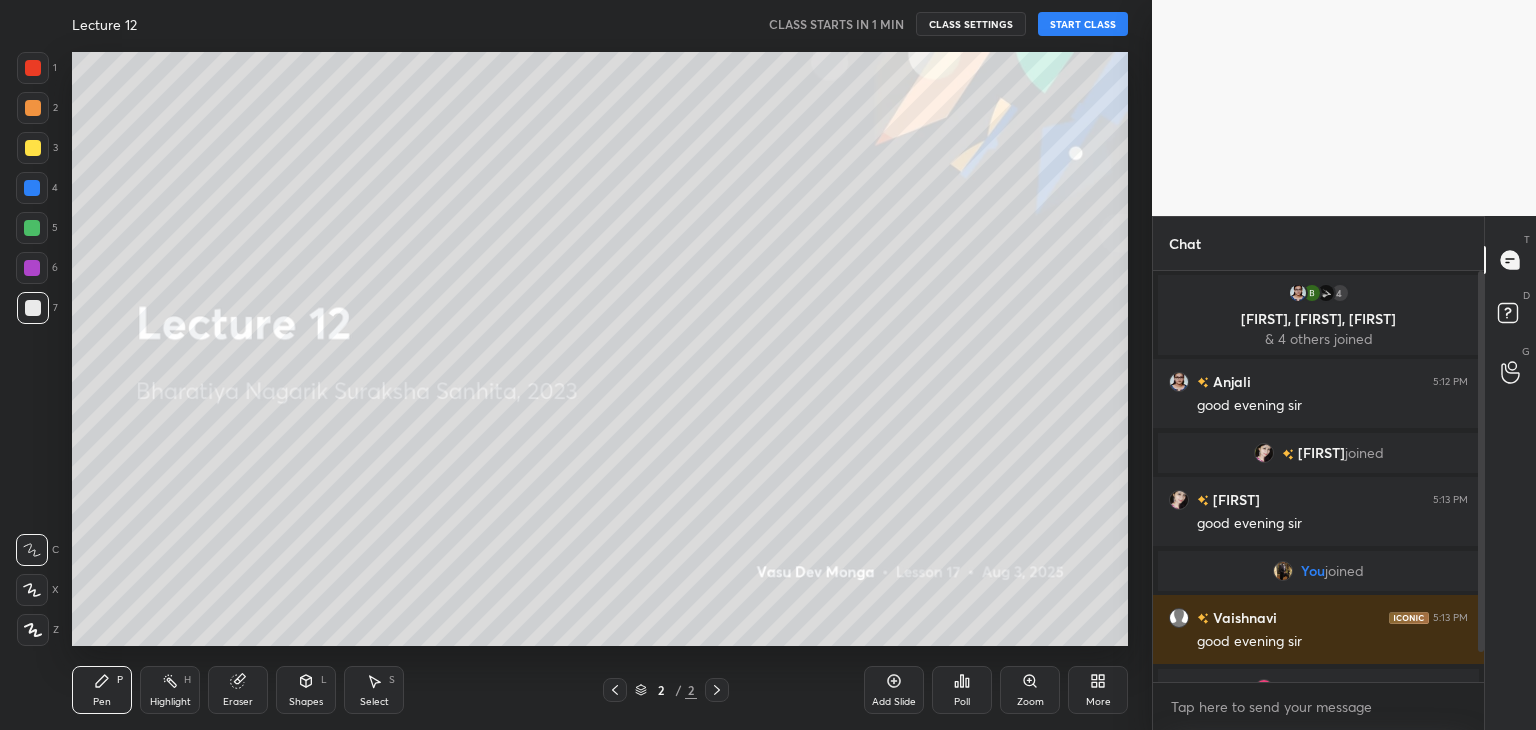 click on "START CLASS" at bounding box center (1083, 24) 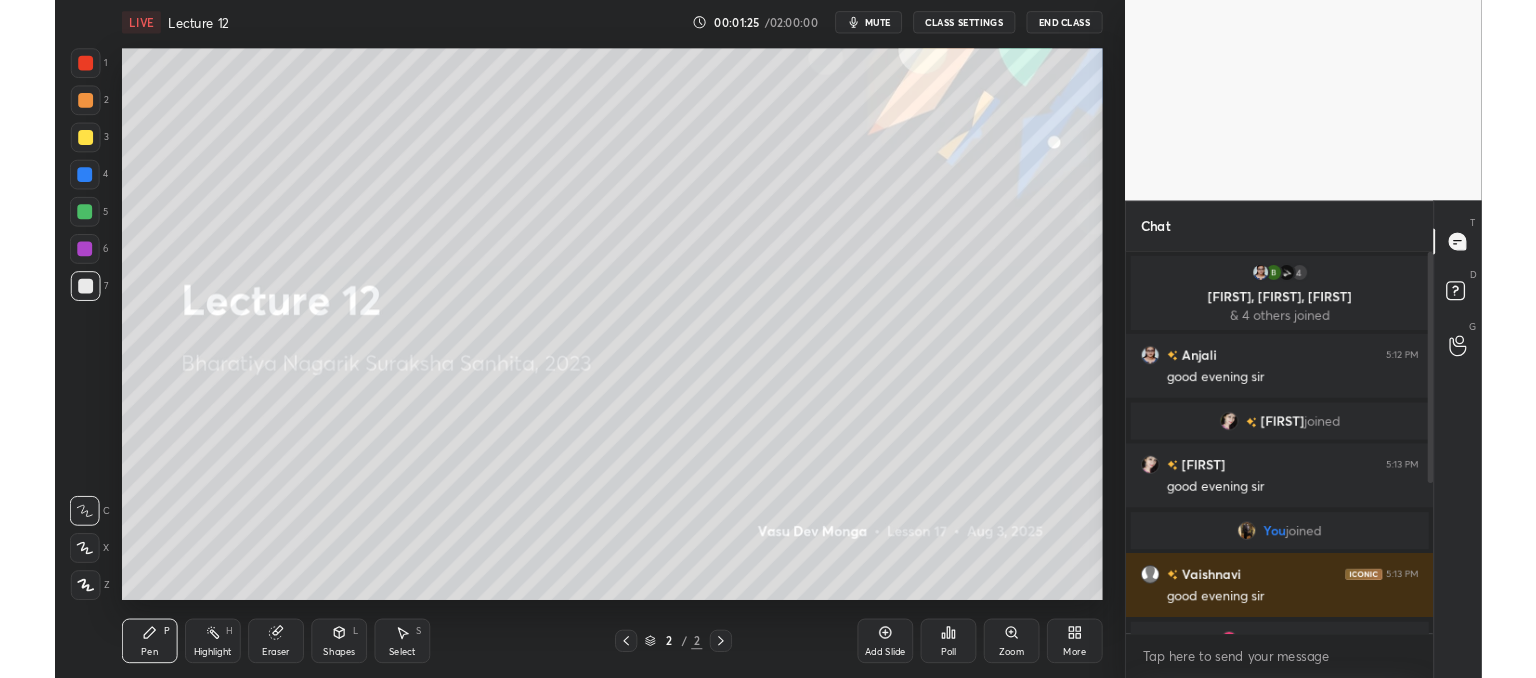 scroll, scrollTop: 266, scrollLeft: 0, axis: vertical 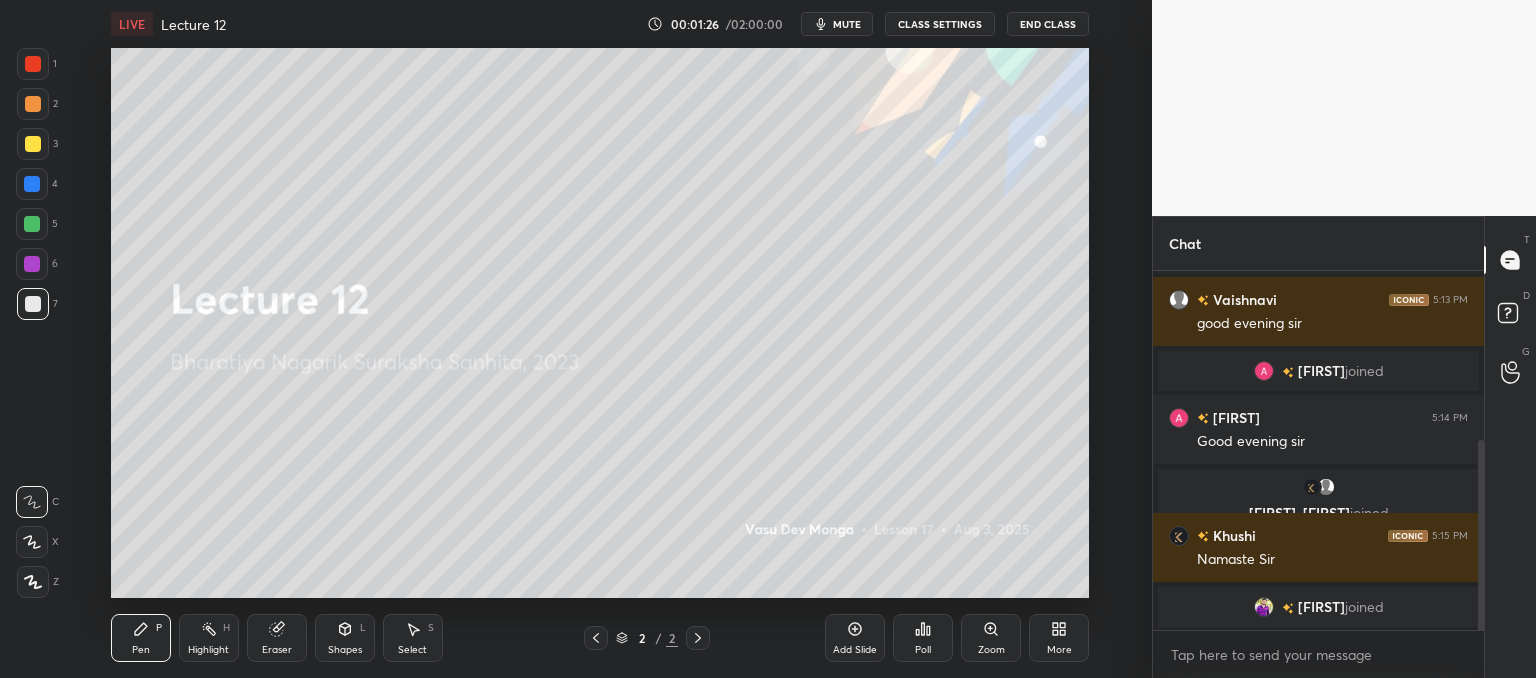 drag, startPoint x: 1479, startPoint y: 362, endPoint x: 1484, endPoint y: 500, distance: 138.09055 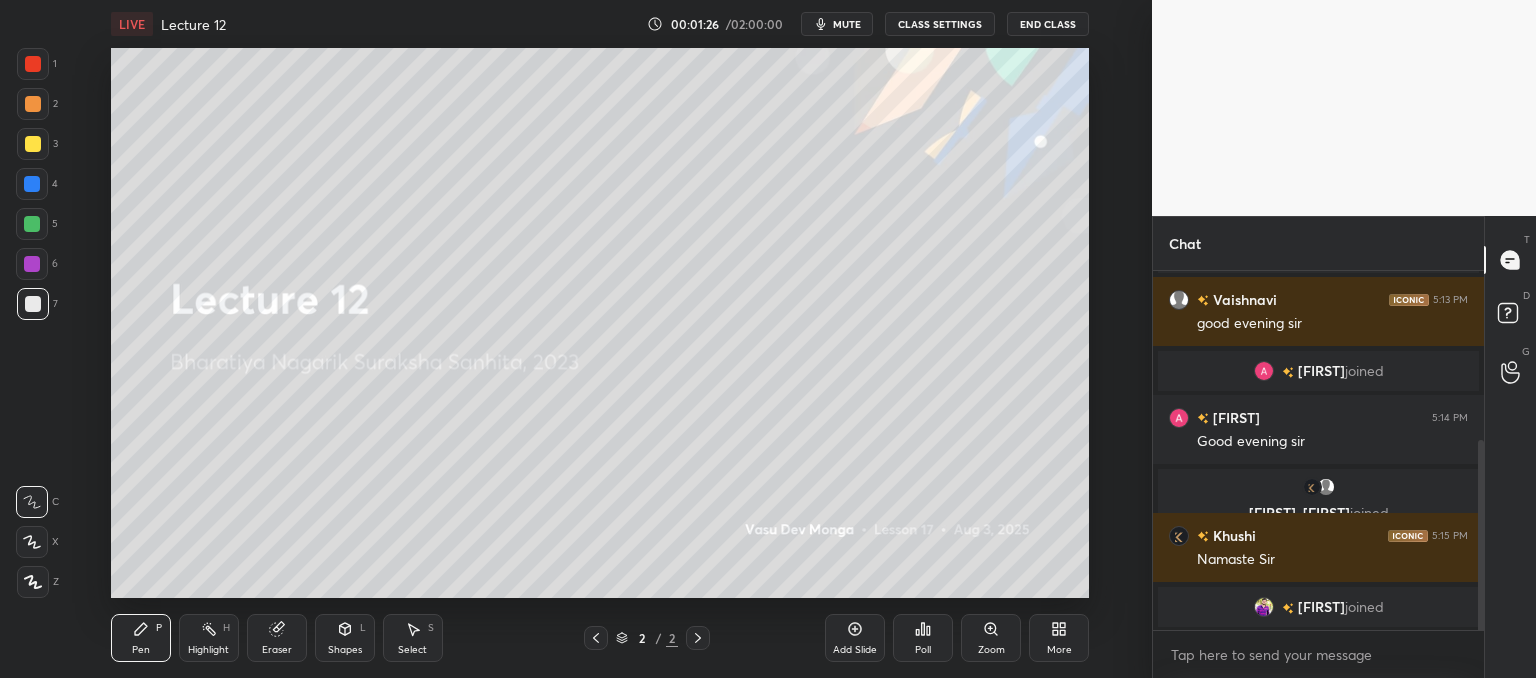 click on "Chat Sruti 5:13 PM good evening sir You  joined Vaishnavi 5:13 PM good evening sir rojlina  joined rojlina 5:14 PM Good evening sir Khushi, shruti  joined Khushi 5:15 PM Namaste Sir vansh  joined JUMP TO LATEST Enable hand raising Enable raise hand to speak to learners. Once enabled, chat will be turned off temporarily. Enable x   Doubts asked by learners will show up here NEW DOUBTS ASKED No one has raised a hand yet Can't raise hand Looks like educator just invited you to speak. Please wait before you can raise your hand again. Got it T Messages (T) D Doubts (D) G Raise Hand (G)" at bounding box center (1344, 447) 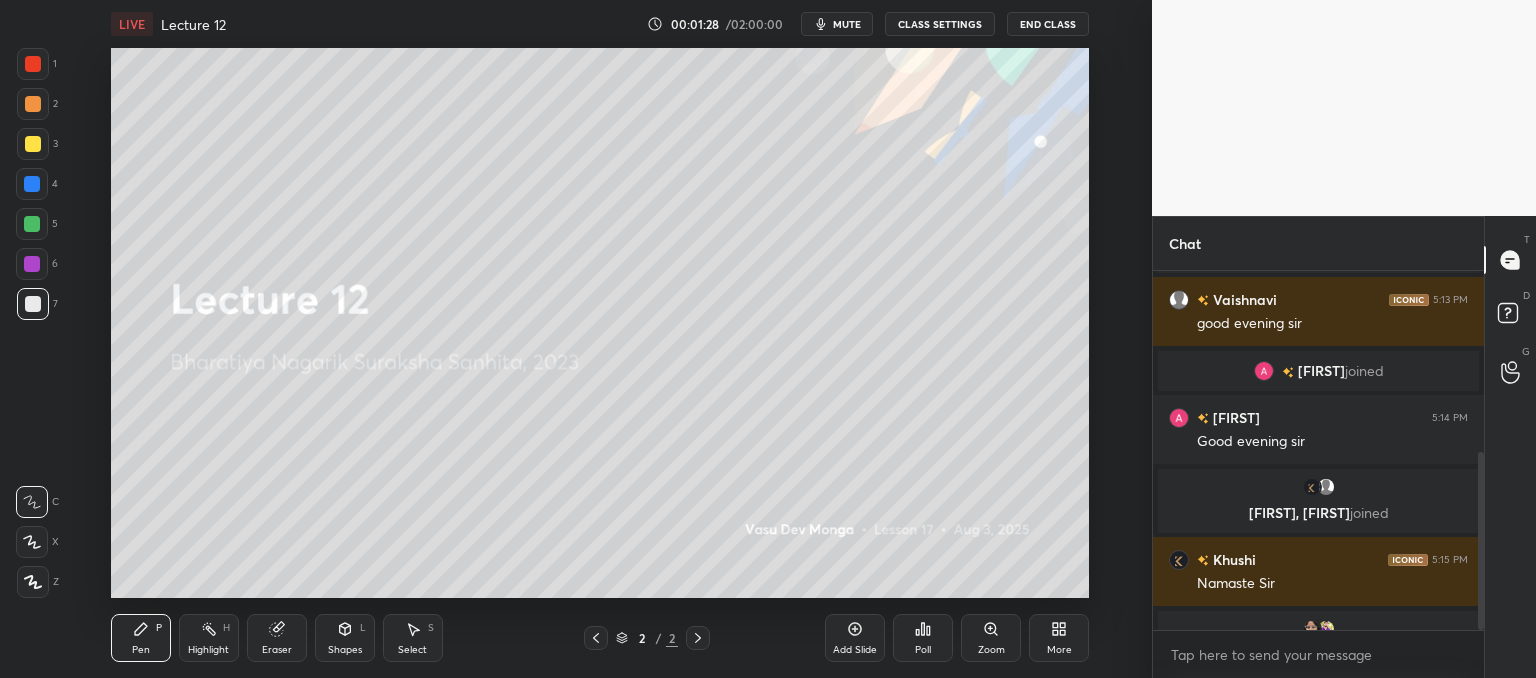 scroll, scrollTop: 366, scrollLeft: 0, axis: vertical 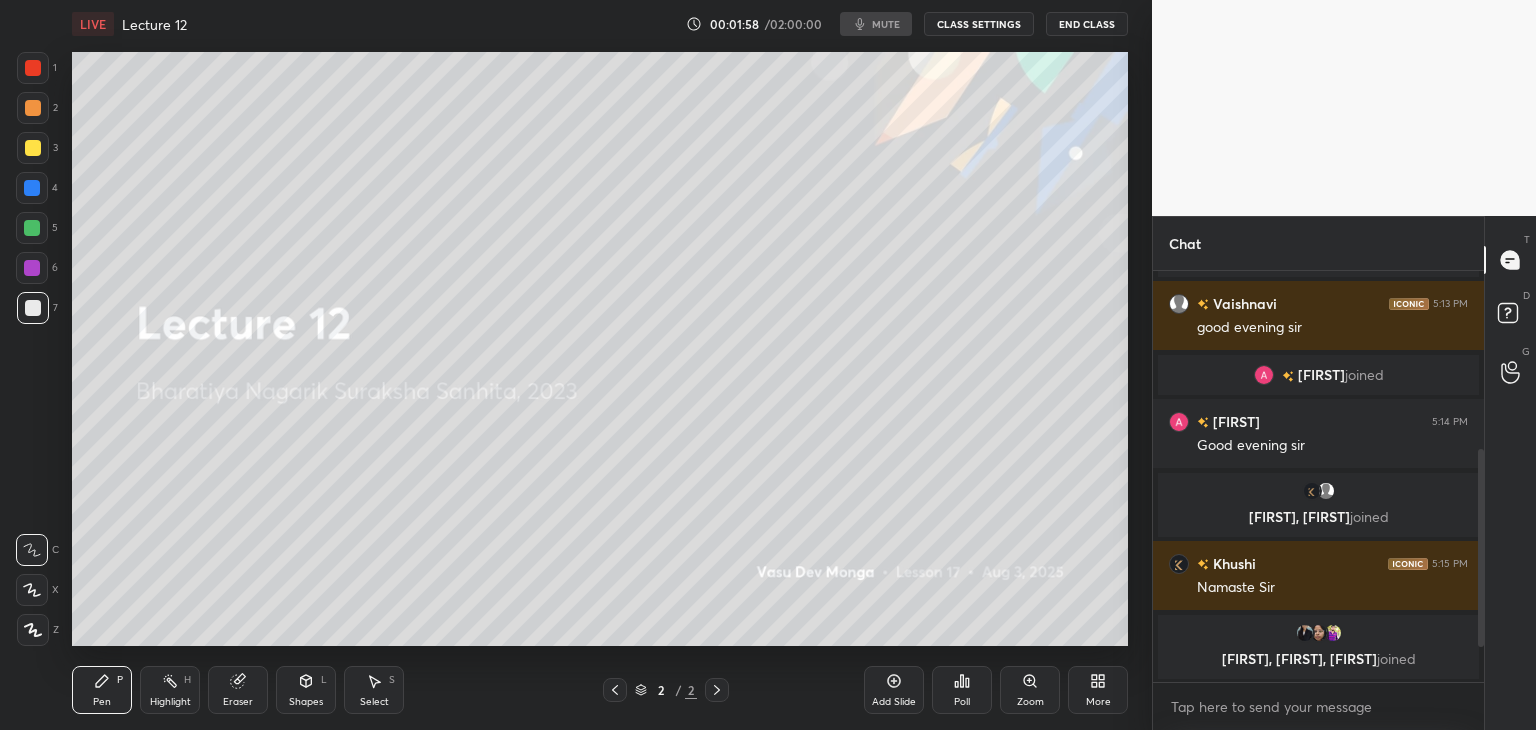 type on "x" 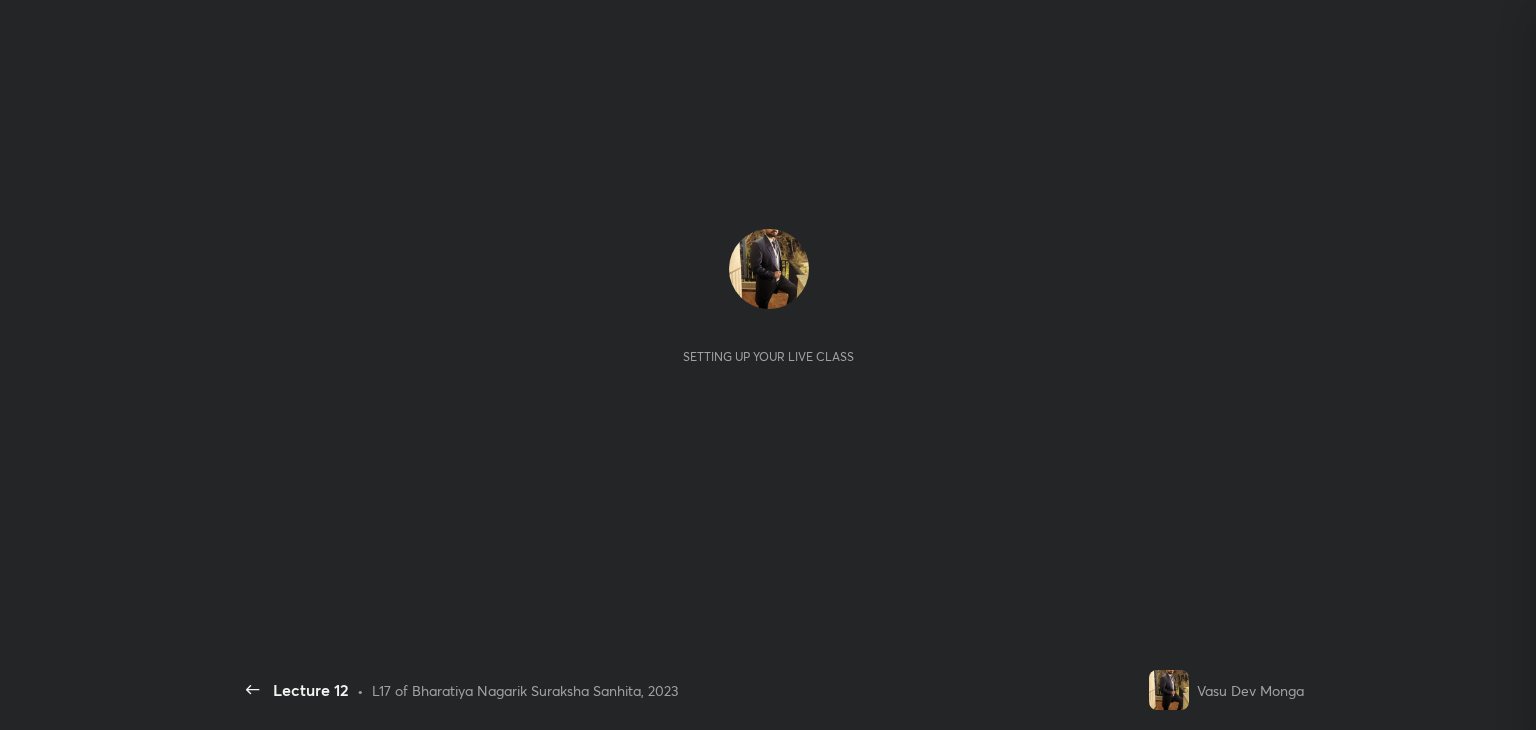 scroll, scrollTop: 0, scrollLeft: 0, axis: both 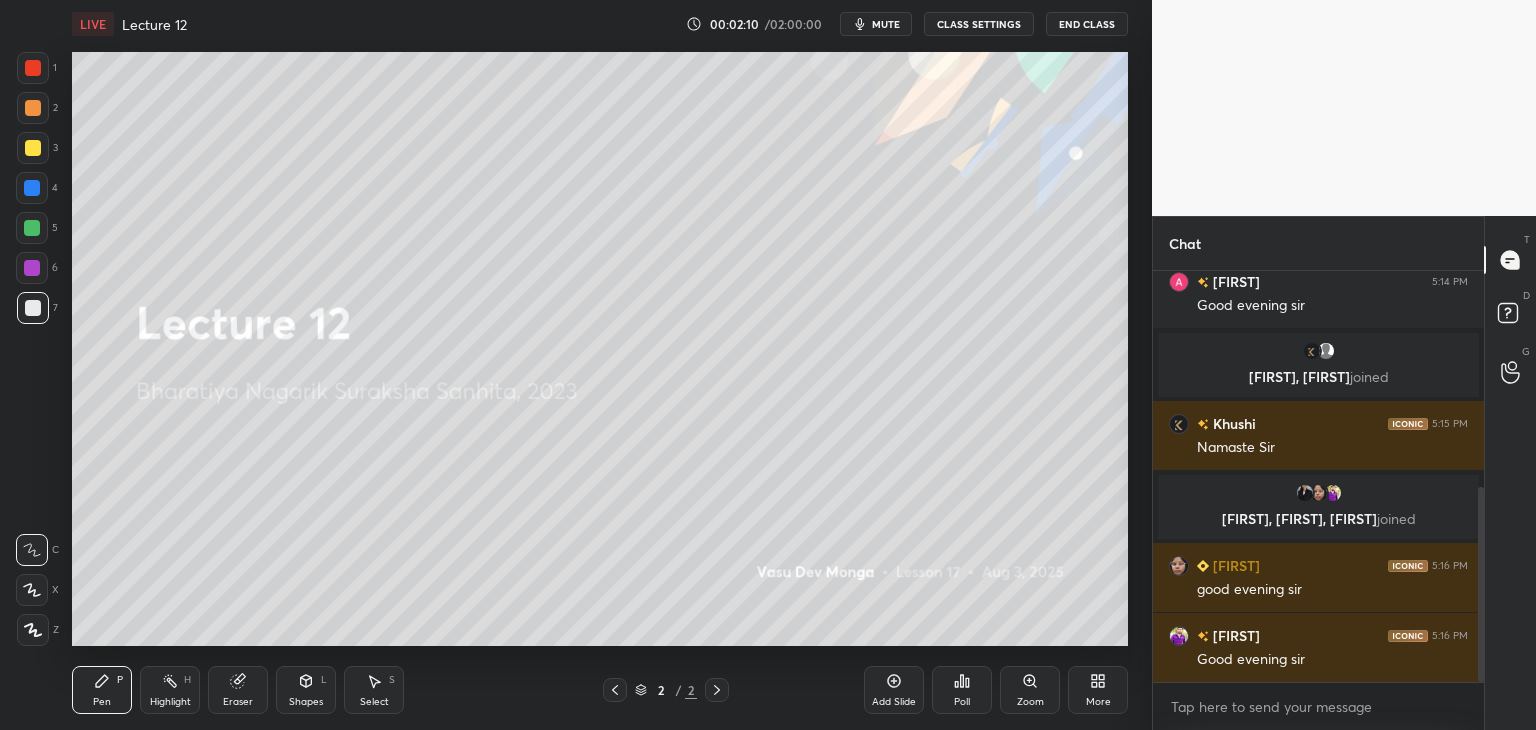 click at bounding box center [32, 268] 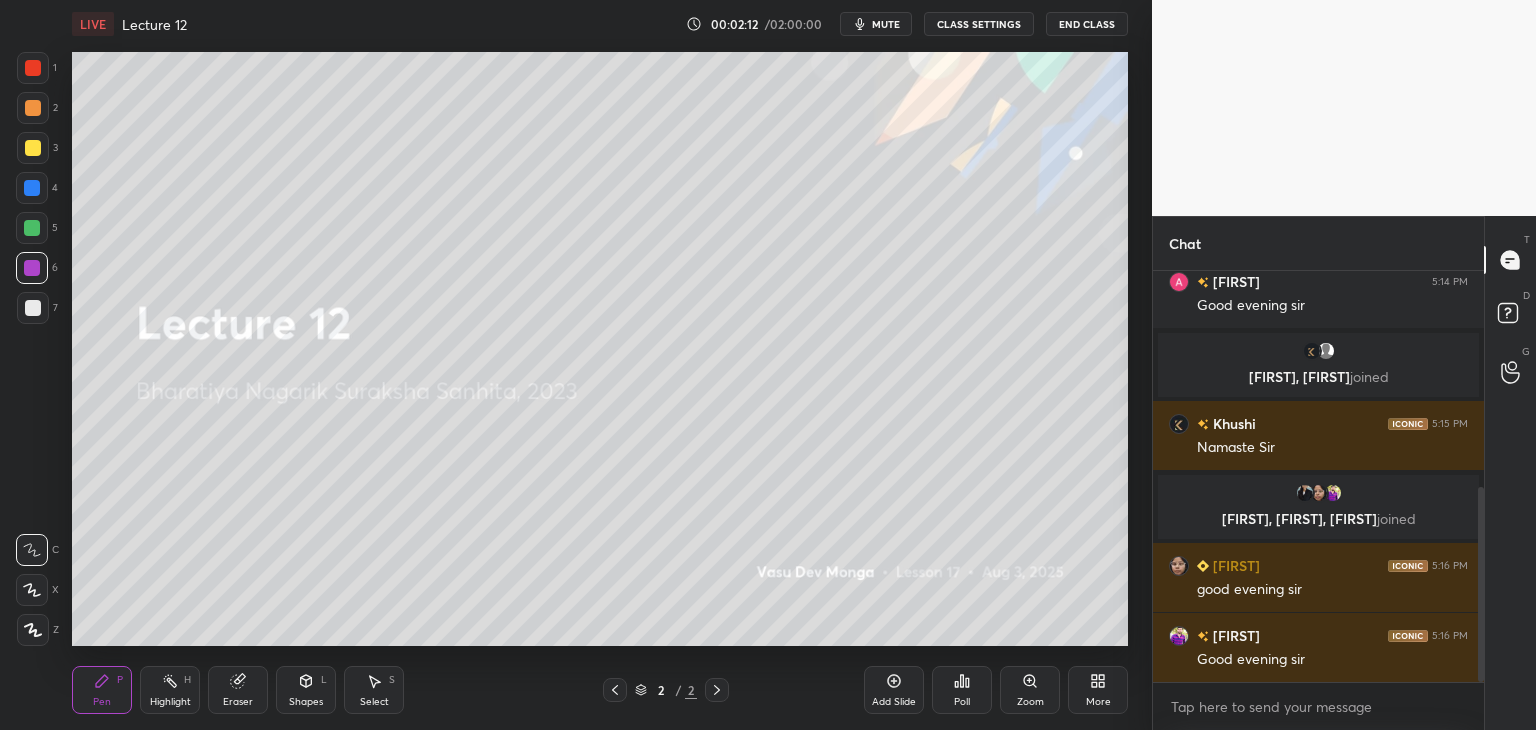 click 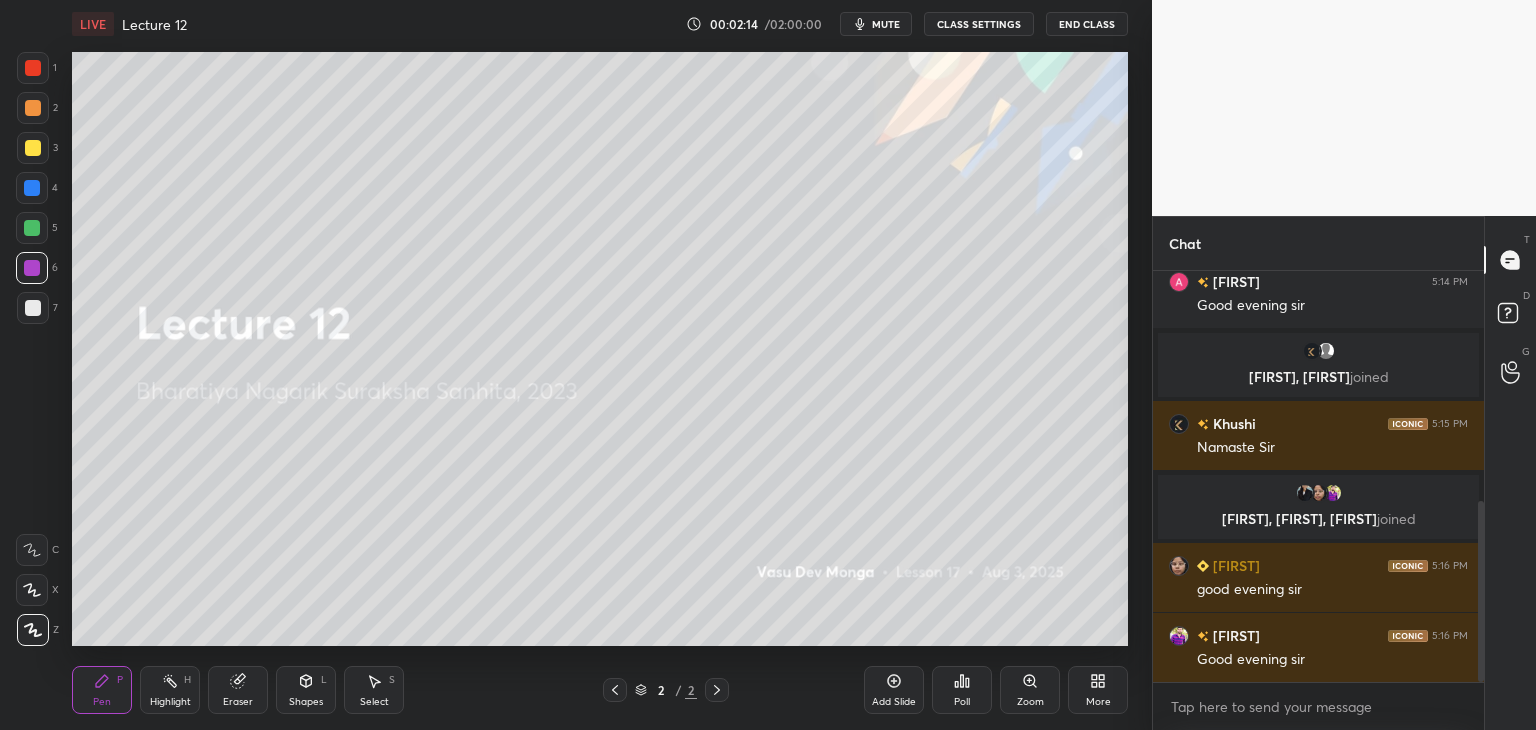 scroll, scrollTop: 524, scrollLeft: 0, axis: vertical 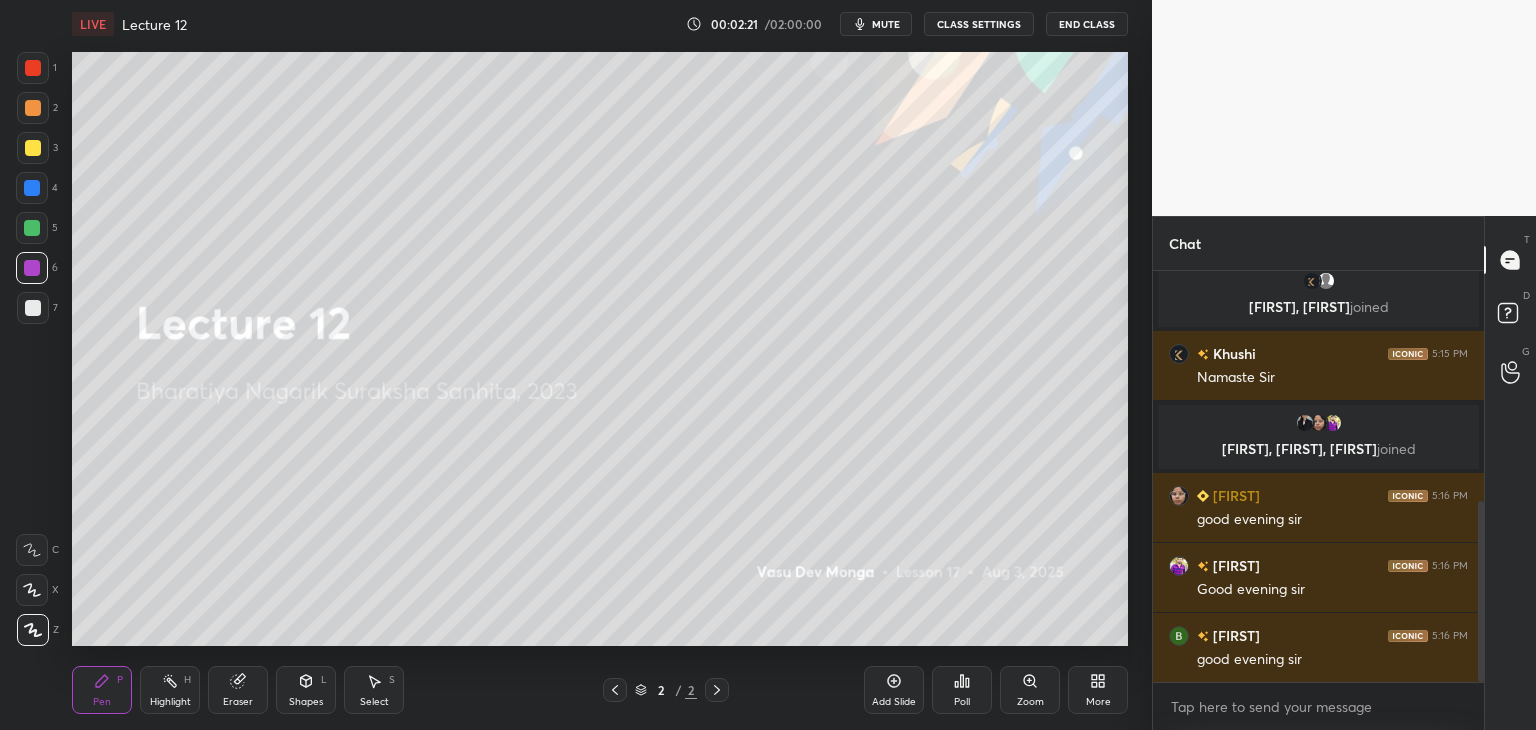 click on "3" at bounding box center [37, 148] 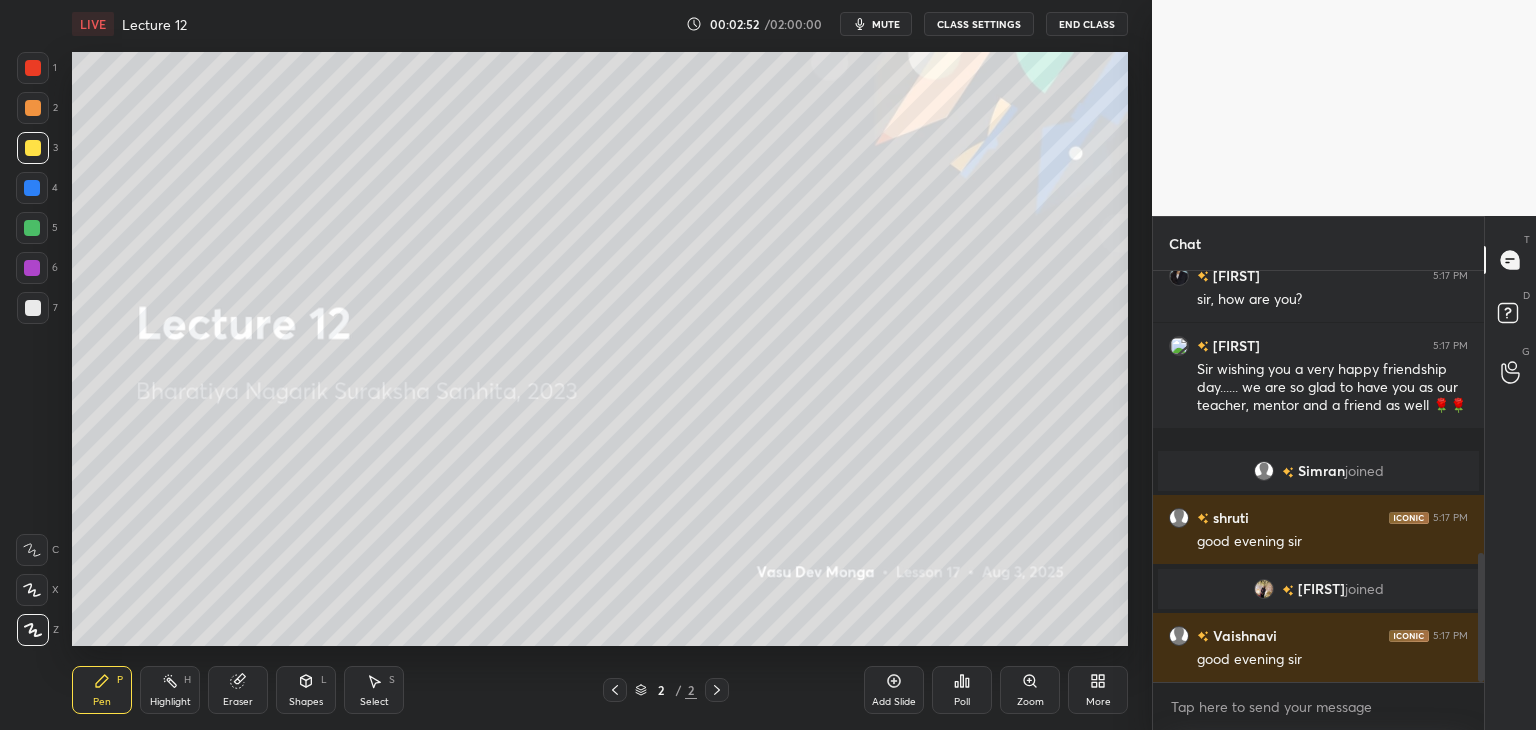 scroll, scrollTop: 944, scrollLeft: 0, axis: vertical 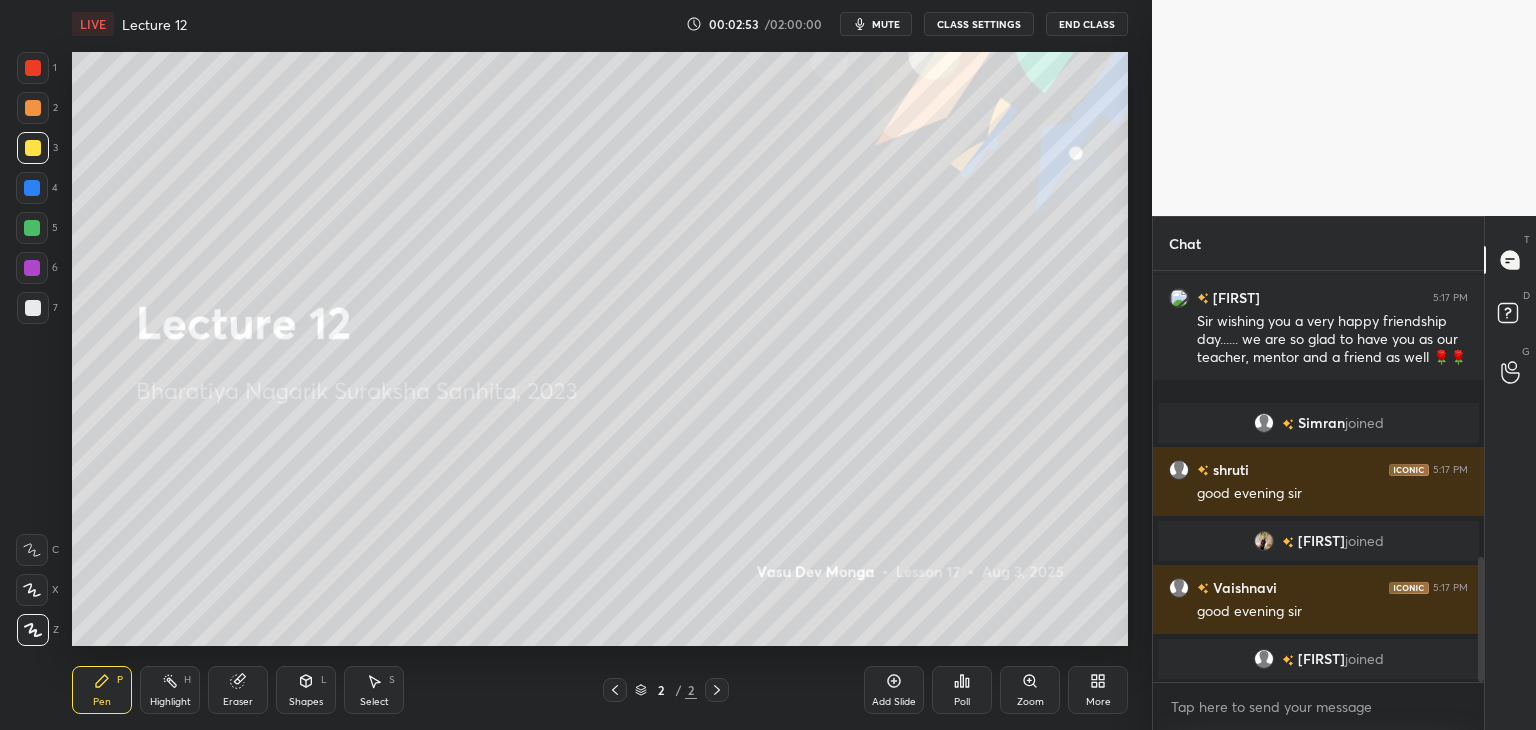 click on "4" at bounding box center (37, 192) 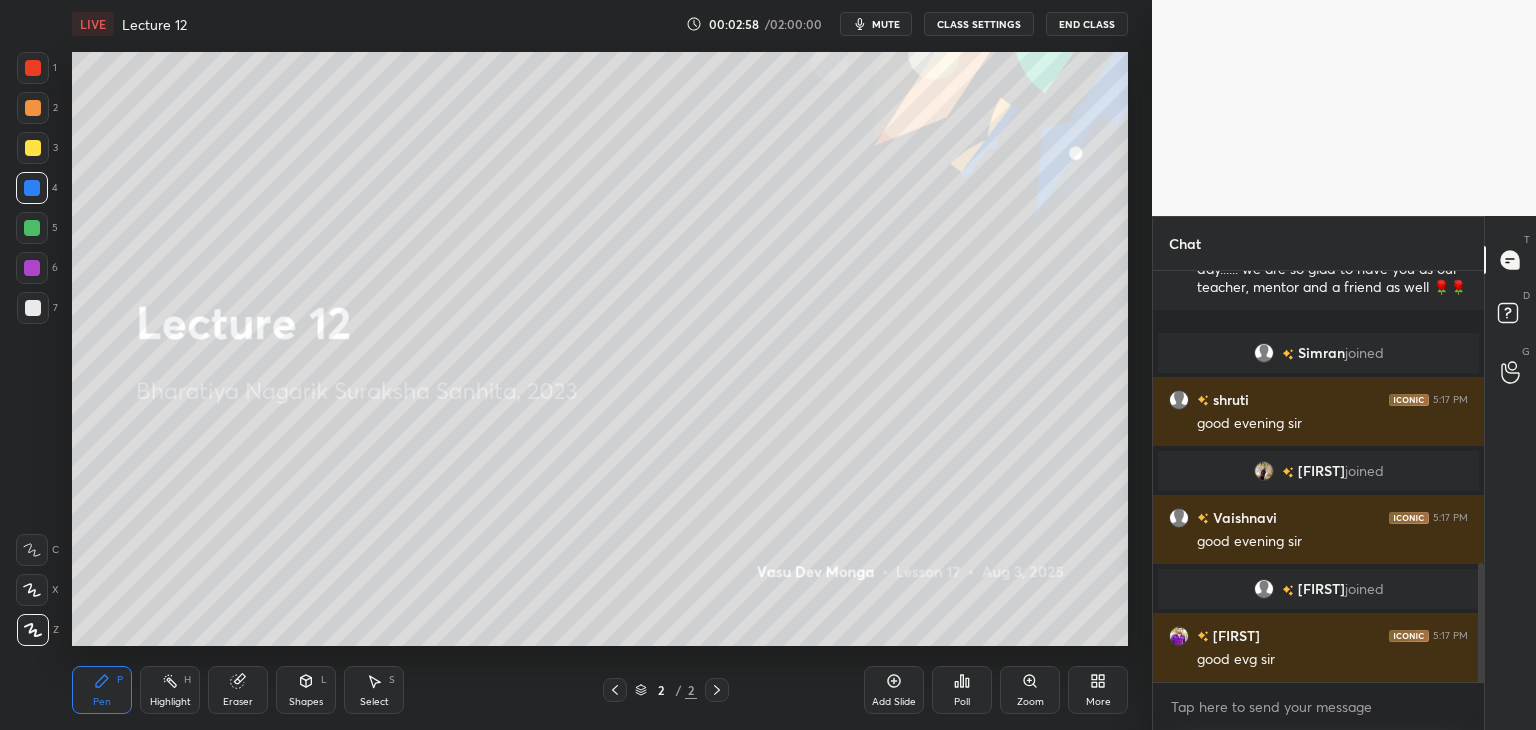 scroll, scrollTop: 1086, scrollLeft: 0, axis: vertical 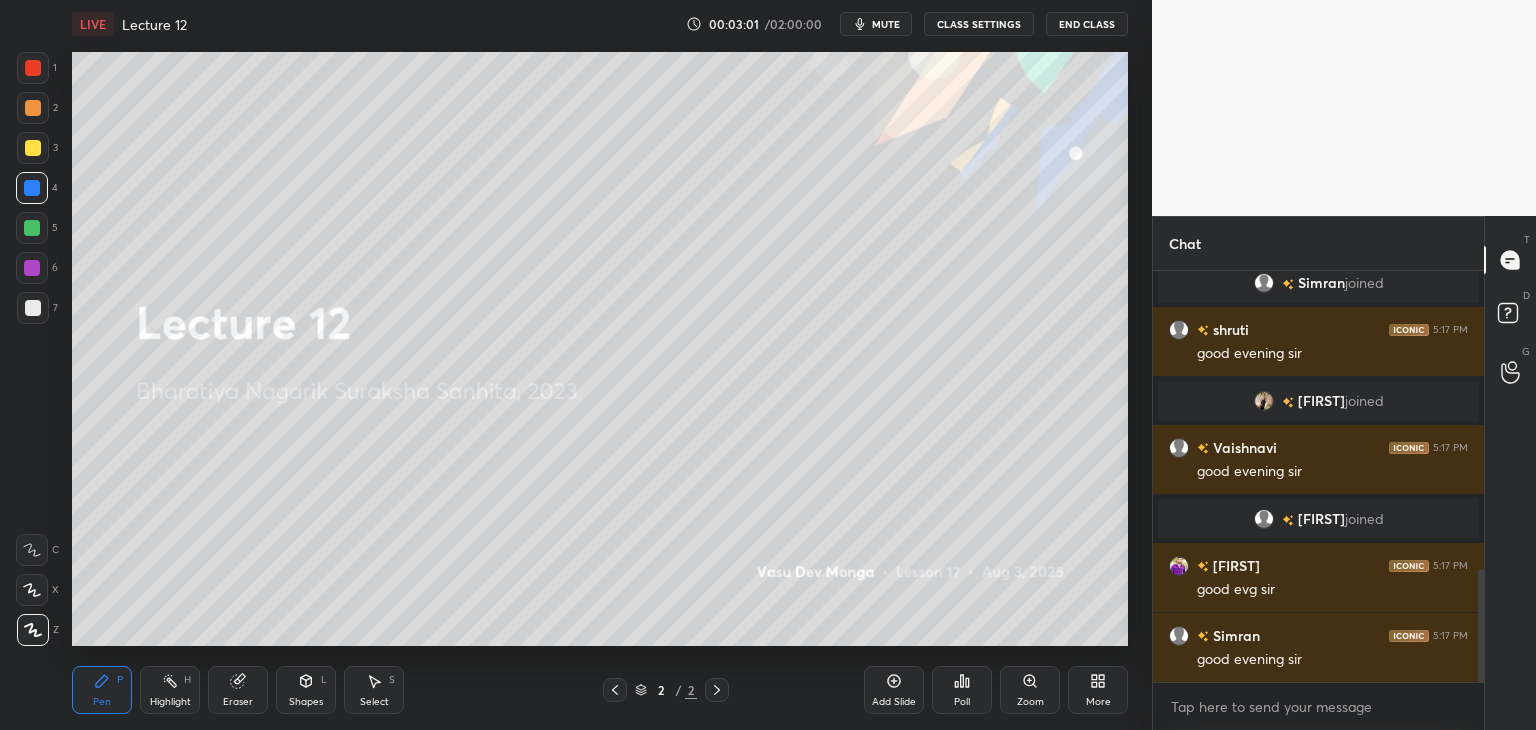 click at bounding box center (32, 228) 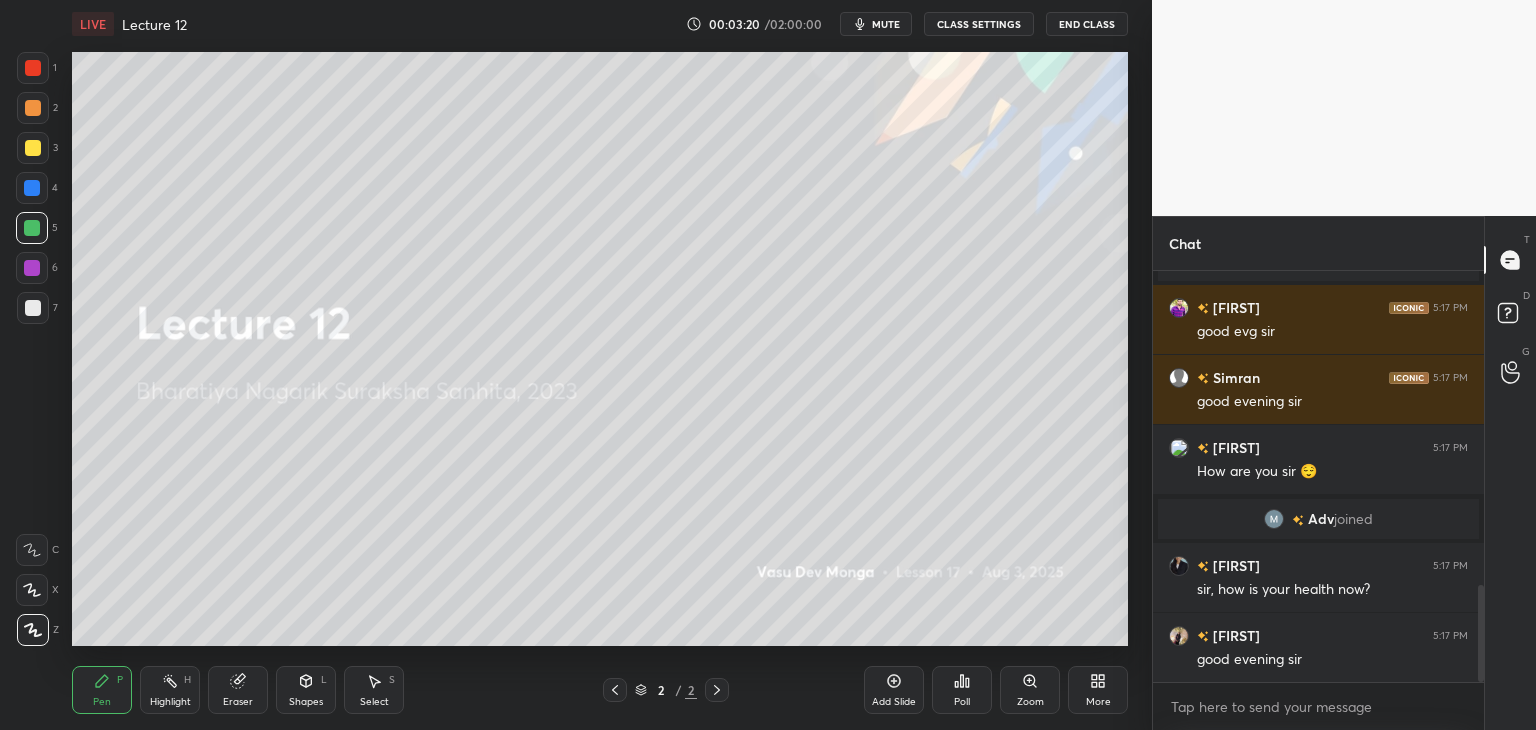 scroll, scrollTop: 1396, scrollLeft: 0, axis: vertical 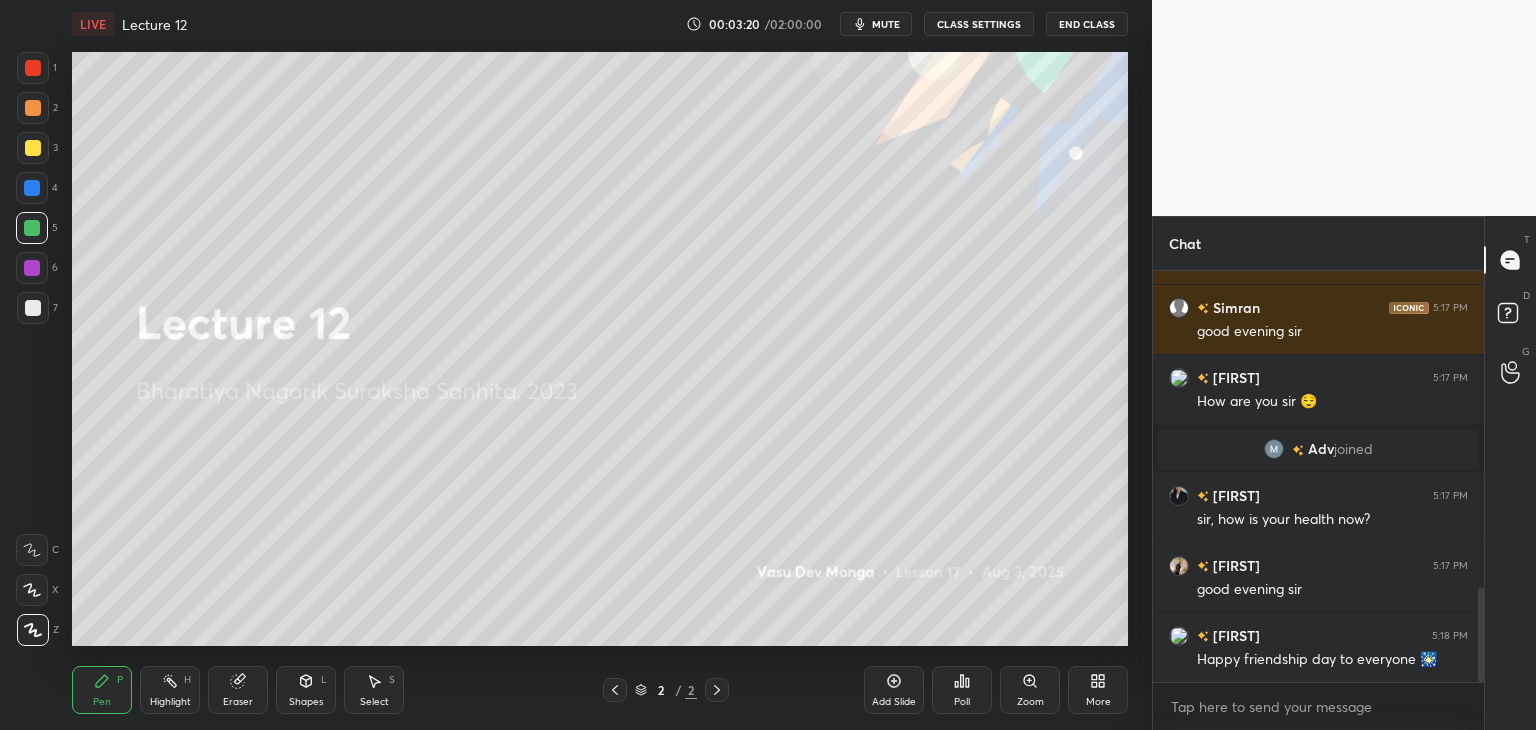 click at bounding box center [32, 268] 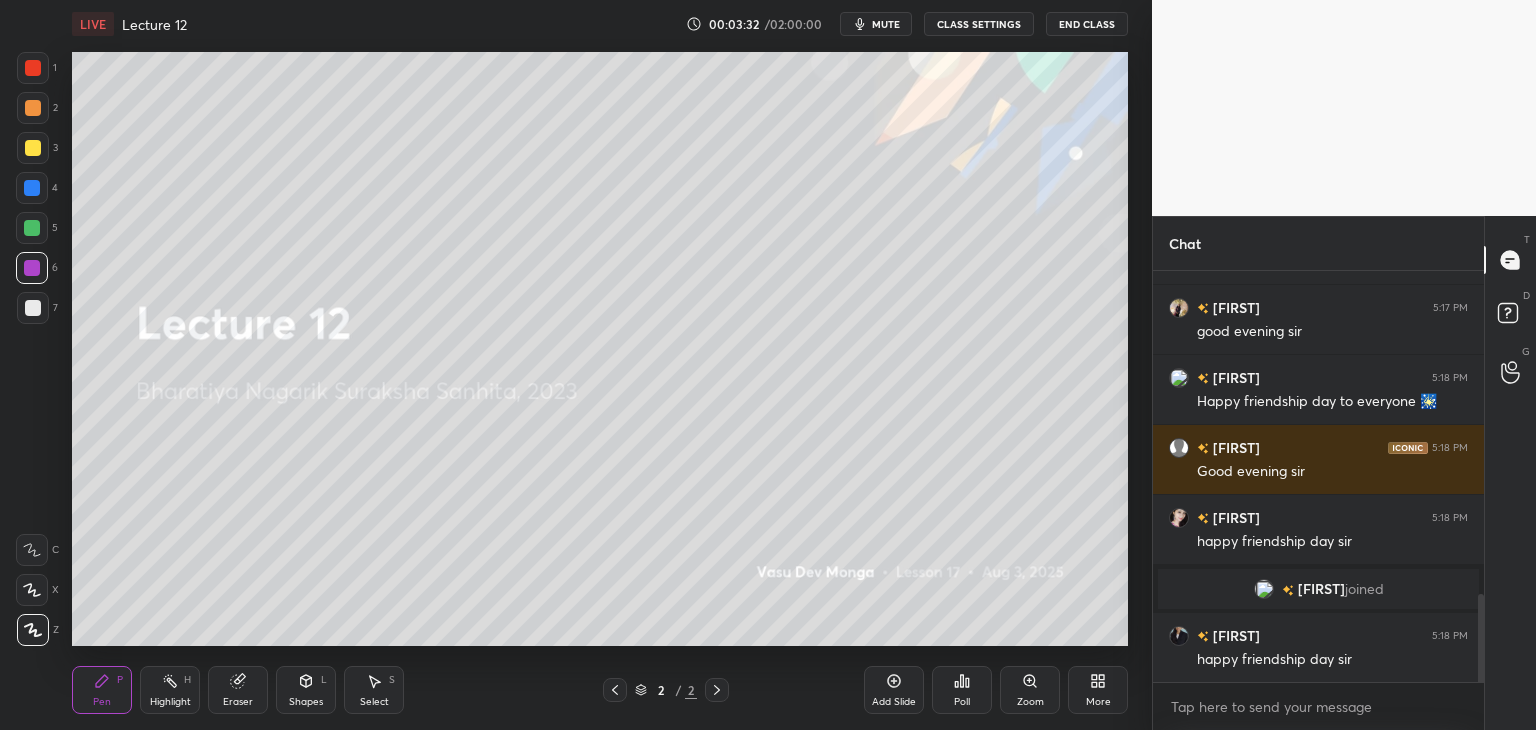 scroll, scrollTop: 1512, scrollLeft: 0, axis: vertical 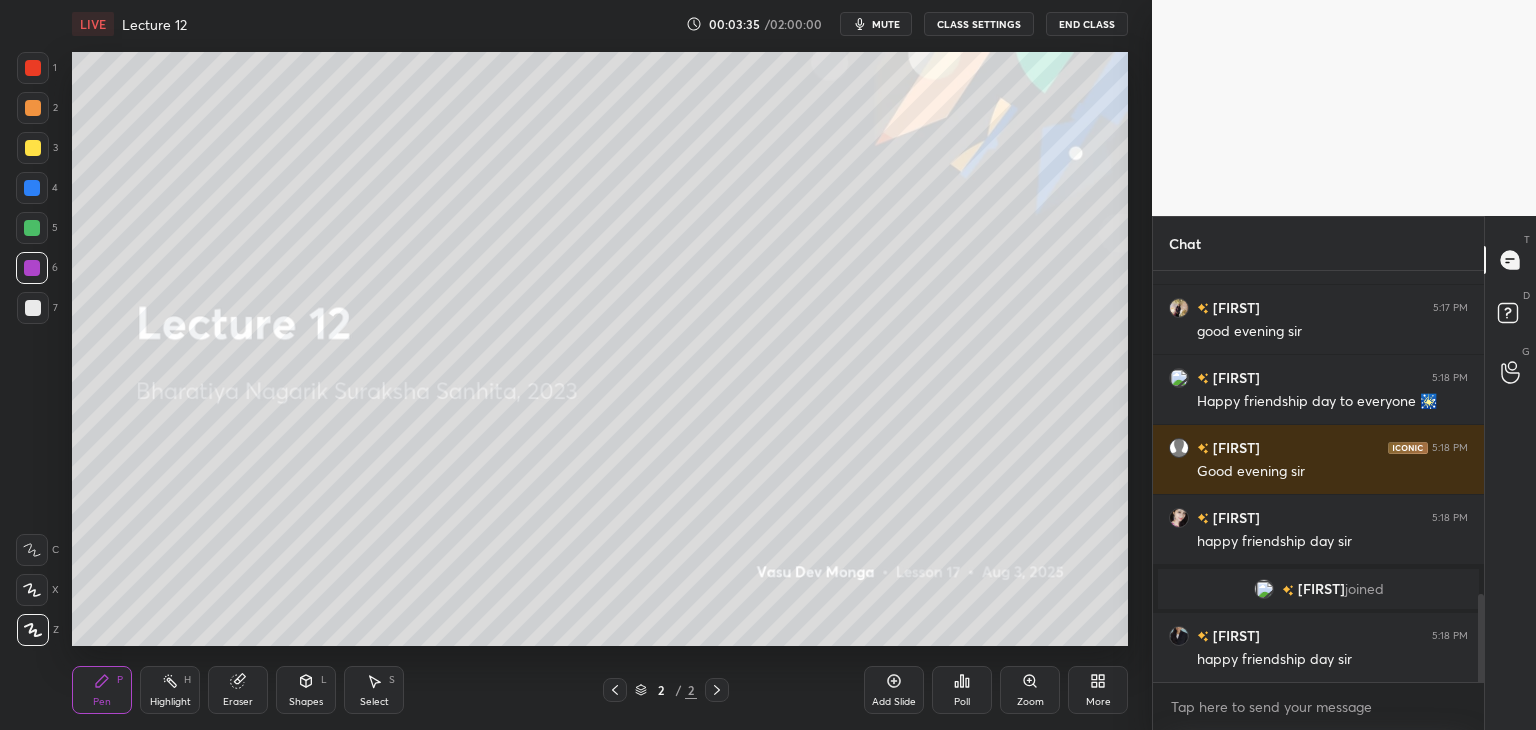 click at bounding box center (33, 308) 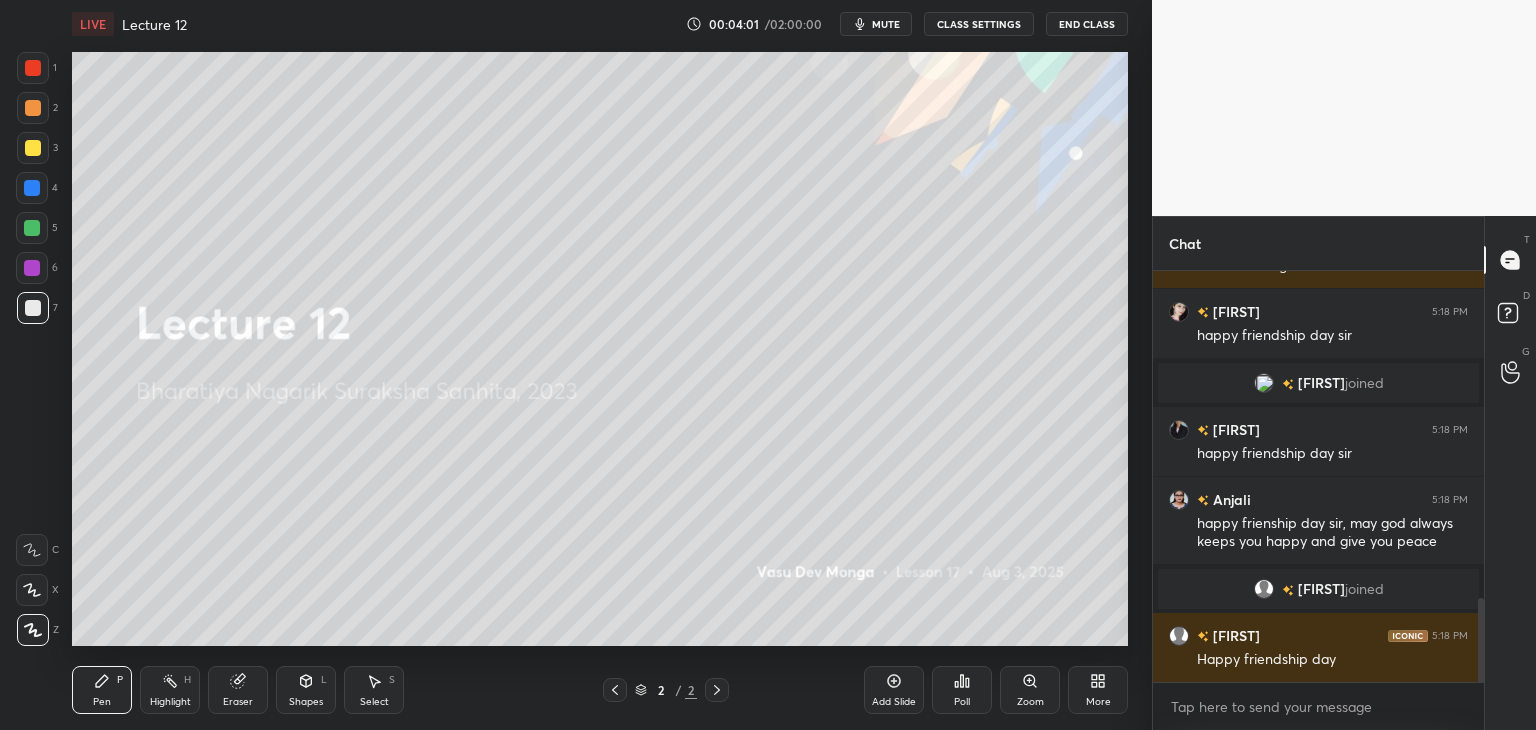 scroll, scrollTop: 1712, scrollLeft: 0, axis: vertical 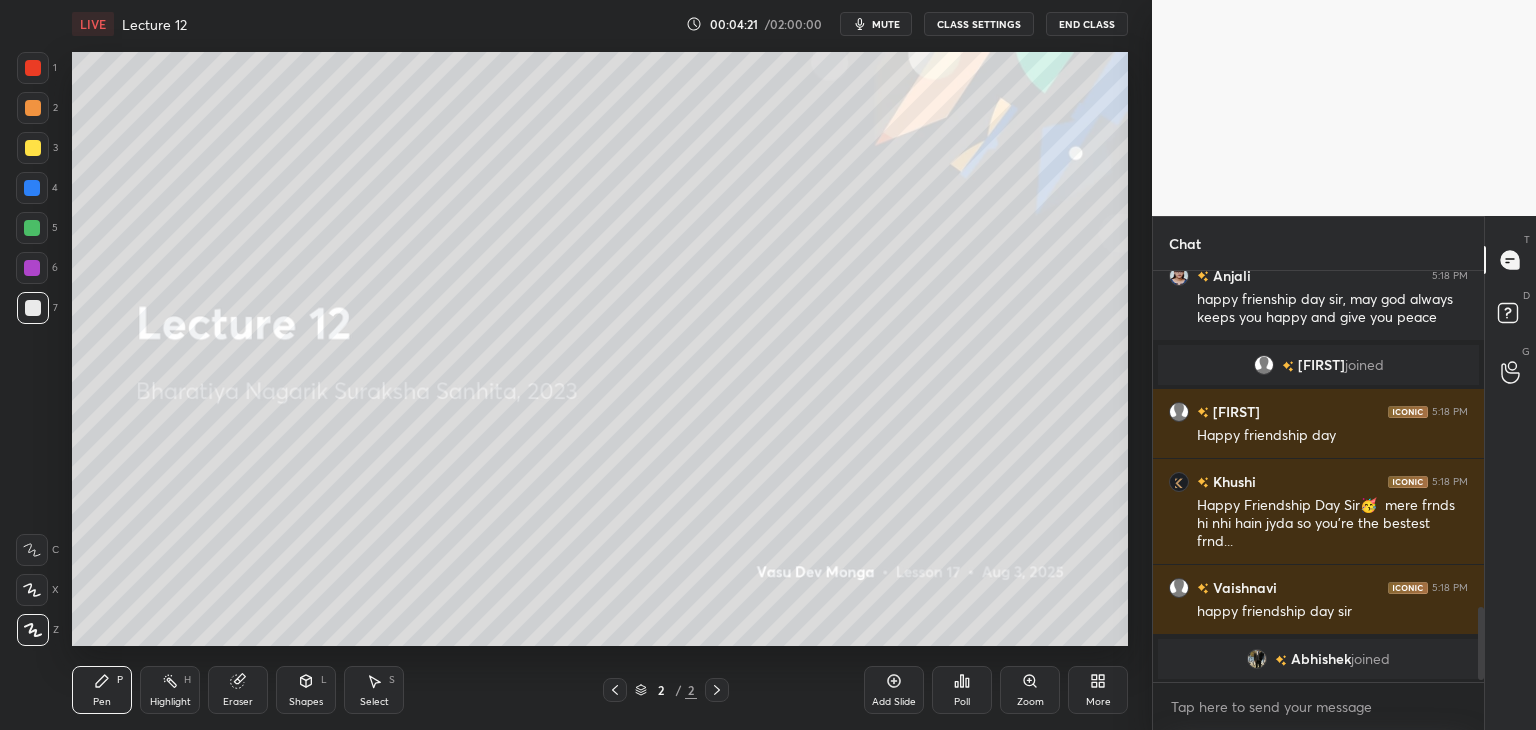 click at bounding box center (33, 148) 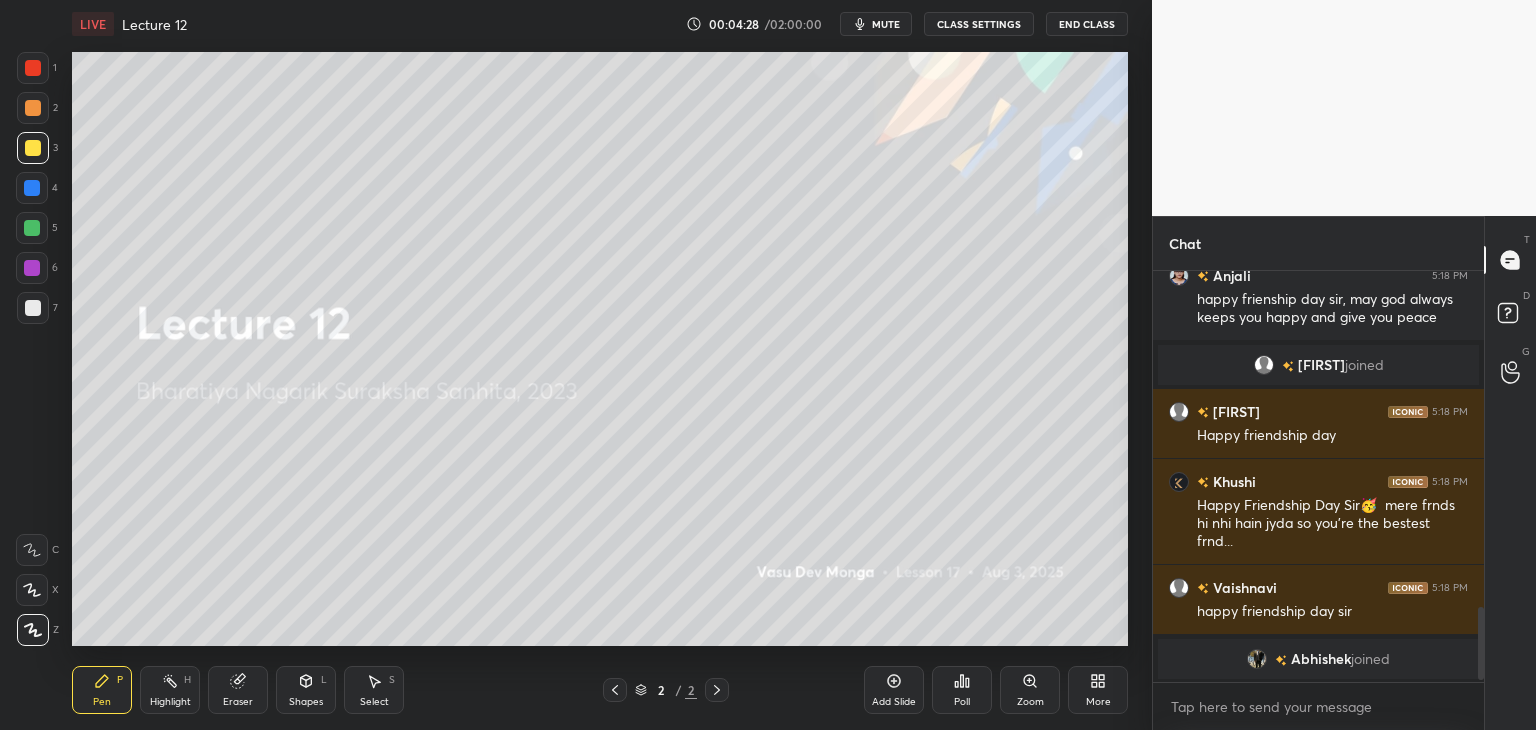 scroll, scrollTop: 1844, scrollLeft: 0, axis: vertical 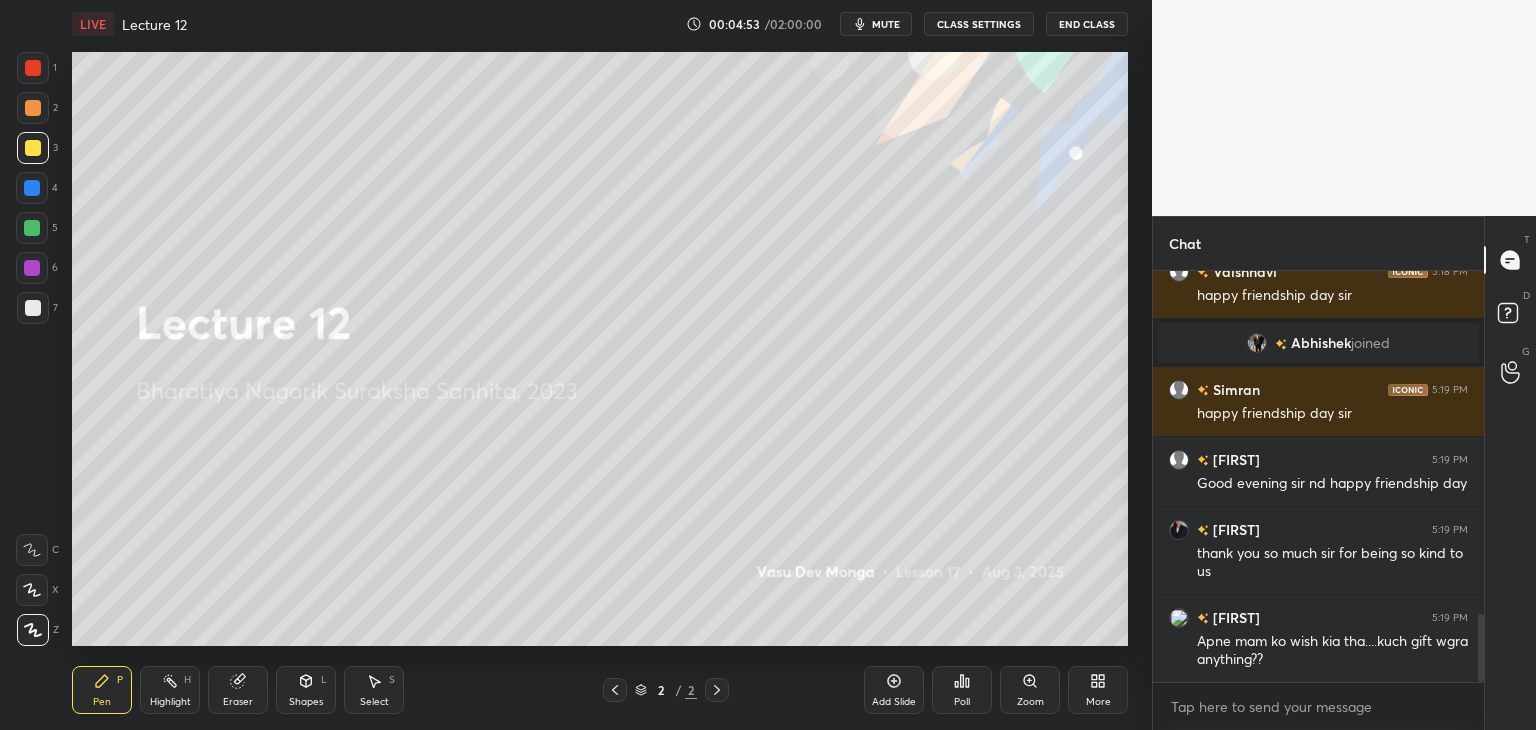 click at bounding box center [32, 228] 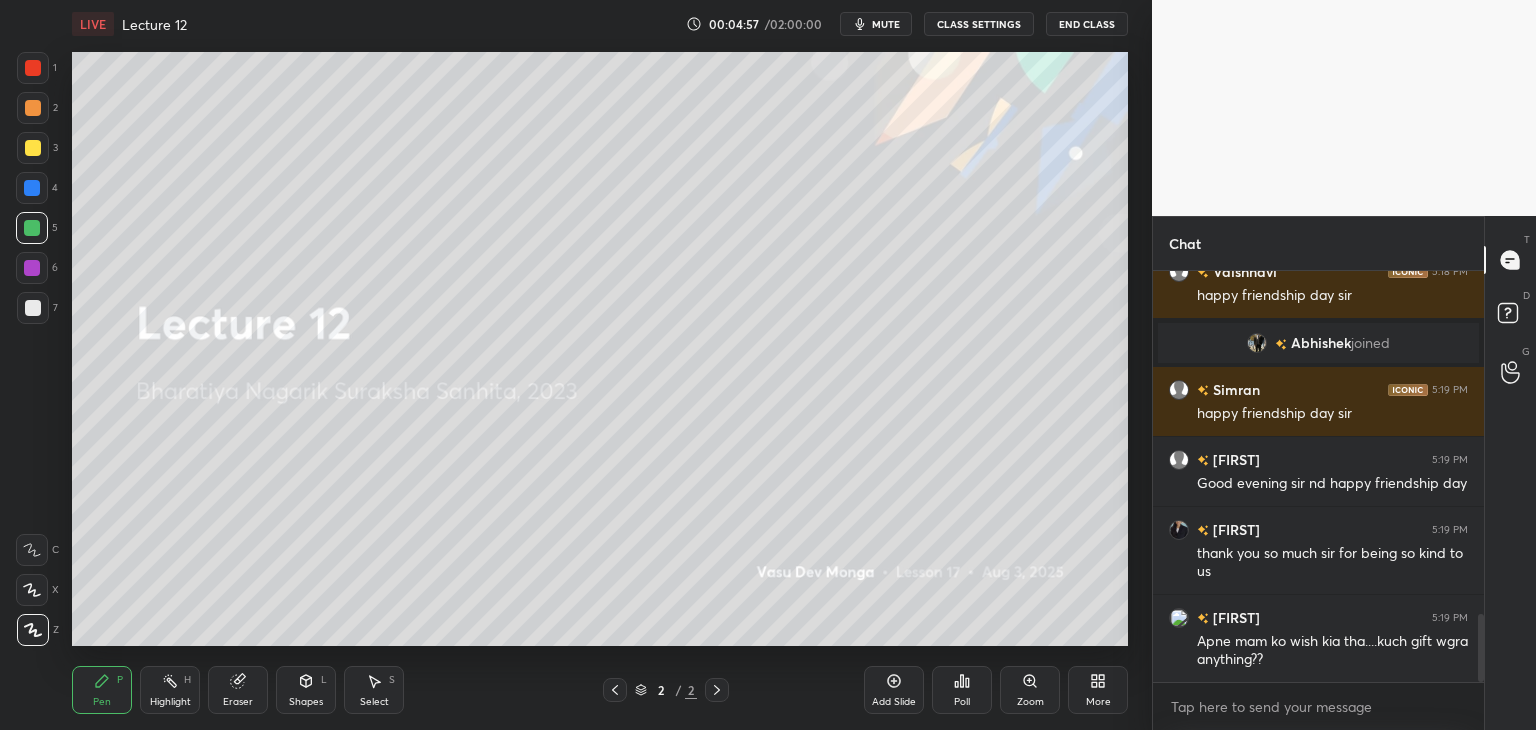scroll, scrollTop: 2160, scrollLeft: 0, axis: vertical 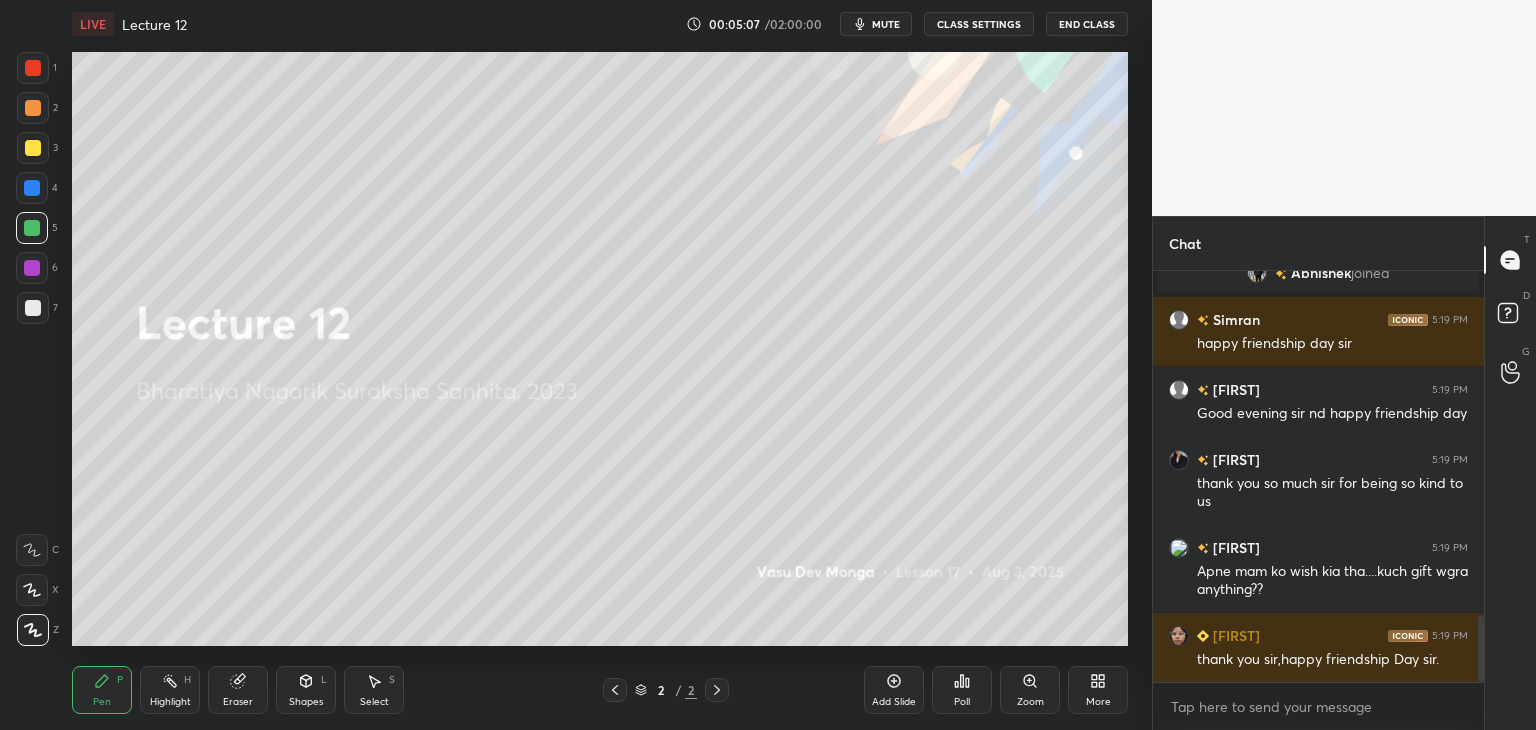 click at bounding box center (32, 188) 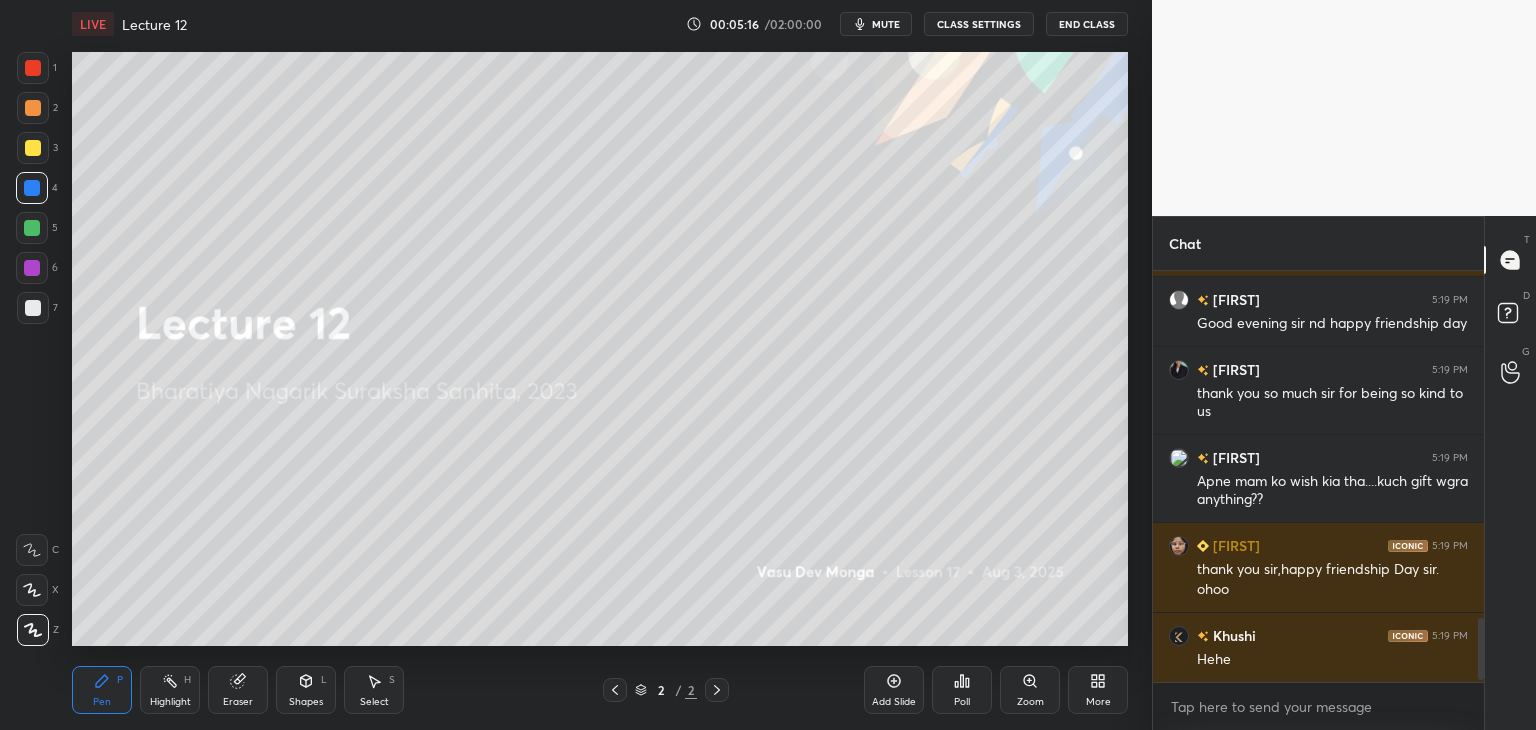 scroll, scrollTop: 2320, scrollLeft: 0, axis: vertical 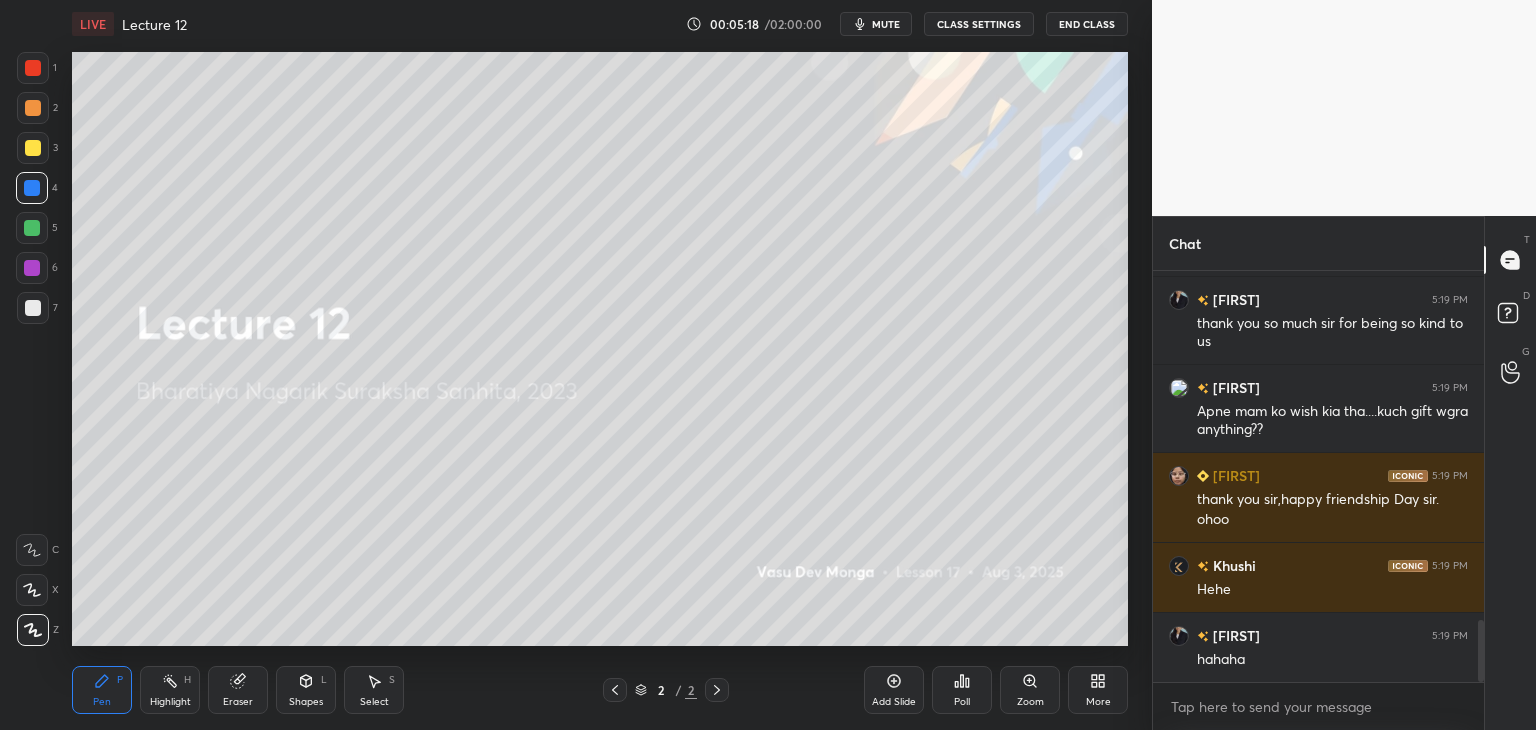 click on "3" at bounding box center (37, 148) 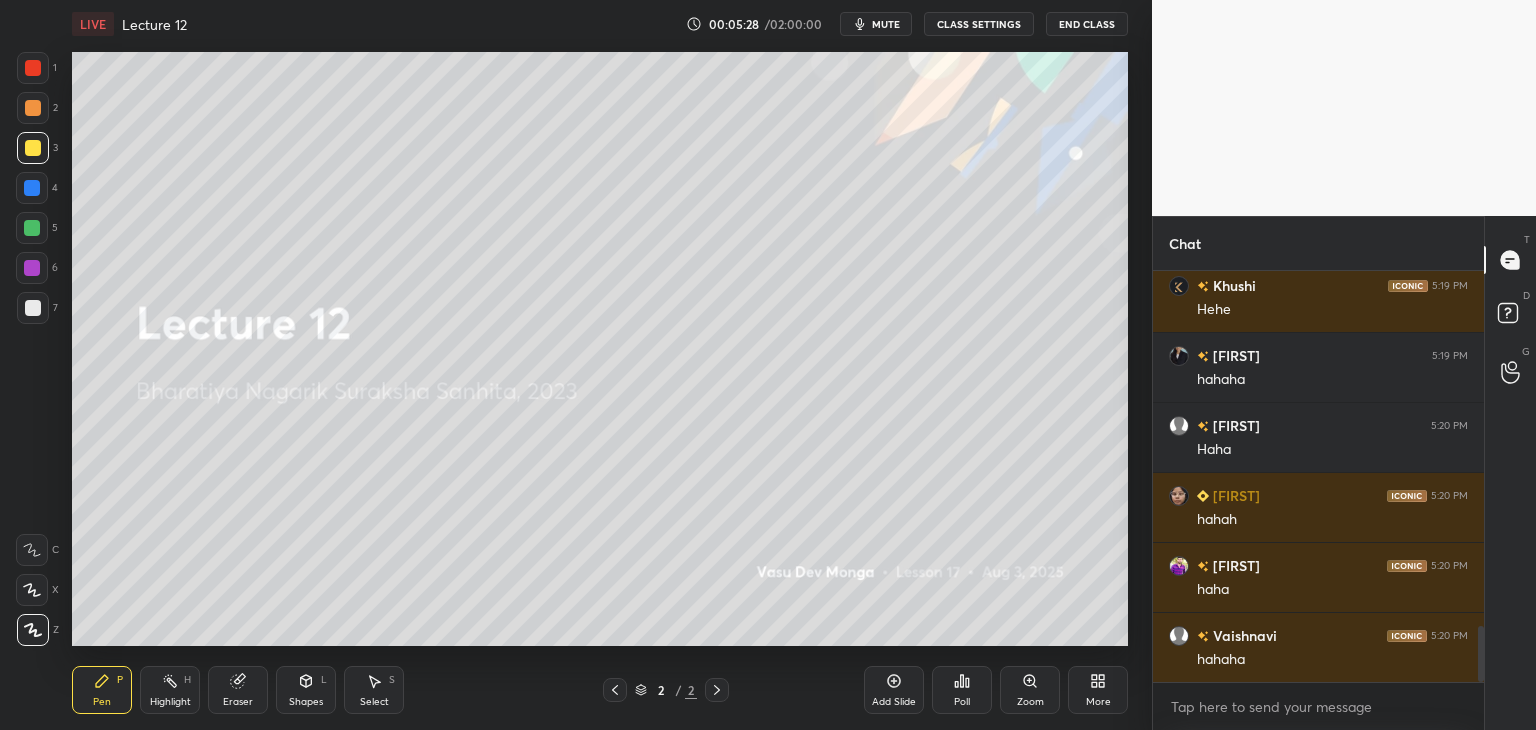 scroll, scrollTop: 2670, scrollLeft: 0, axis: vertical 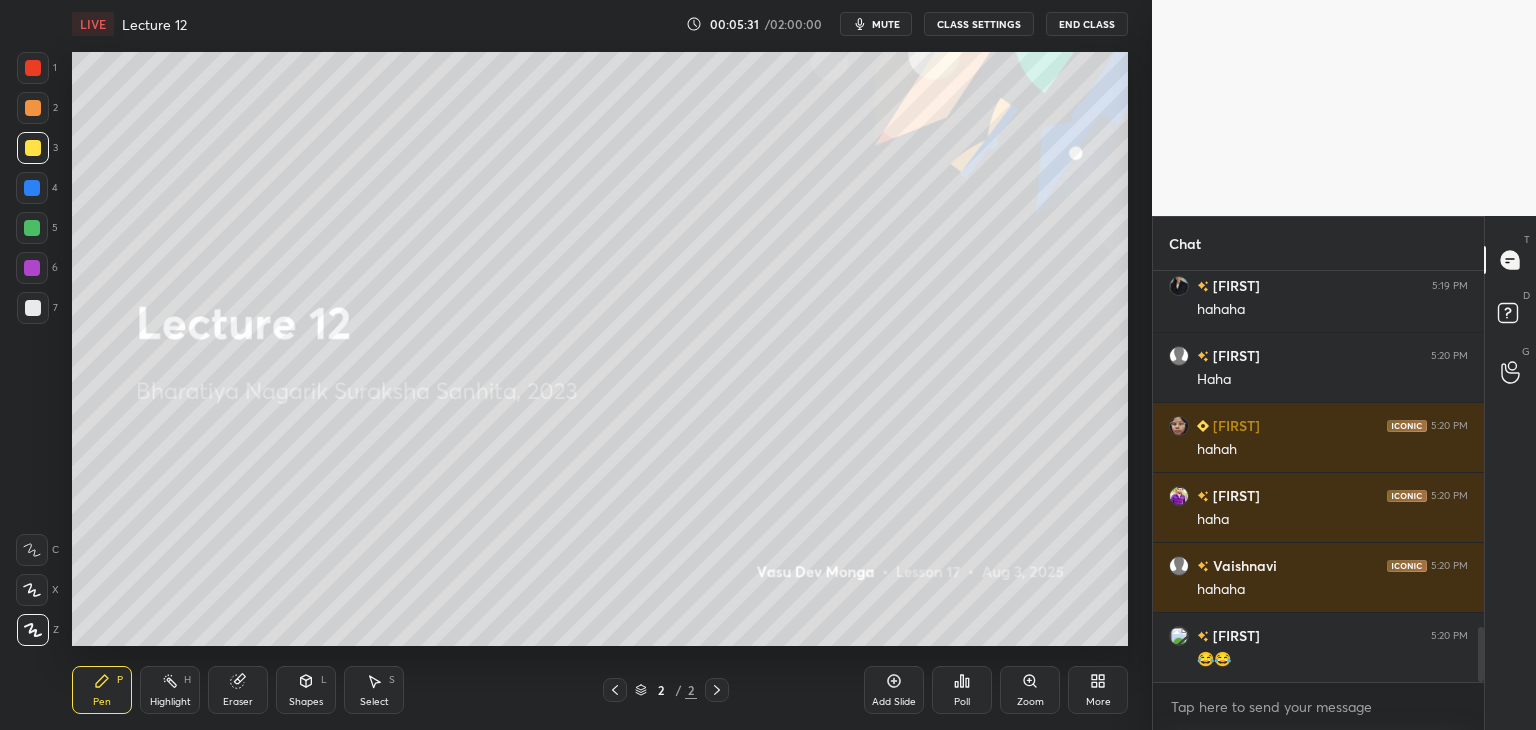 click at bounding box center [32, 268] 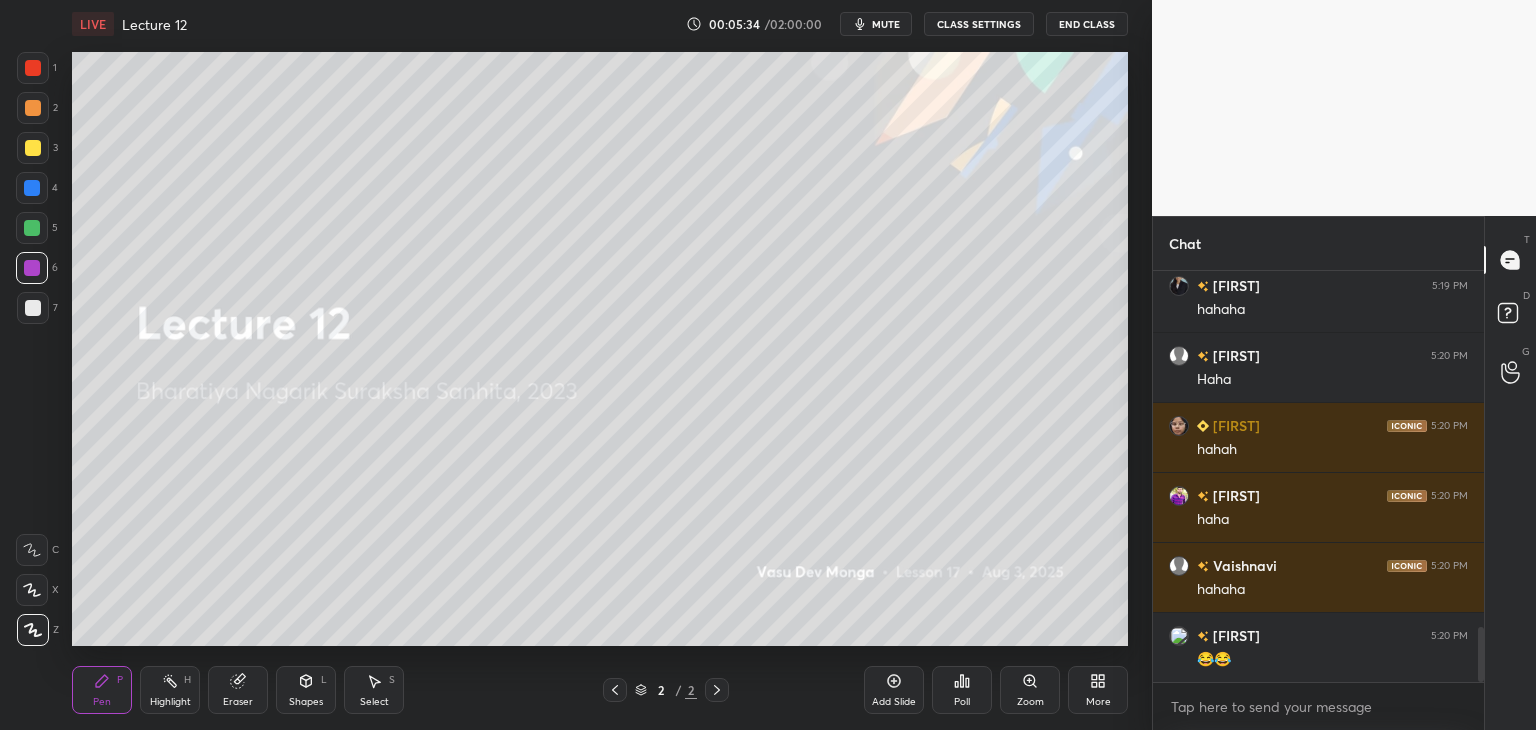 click on "Add Slide" at bounding box center (894, 690) 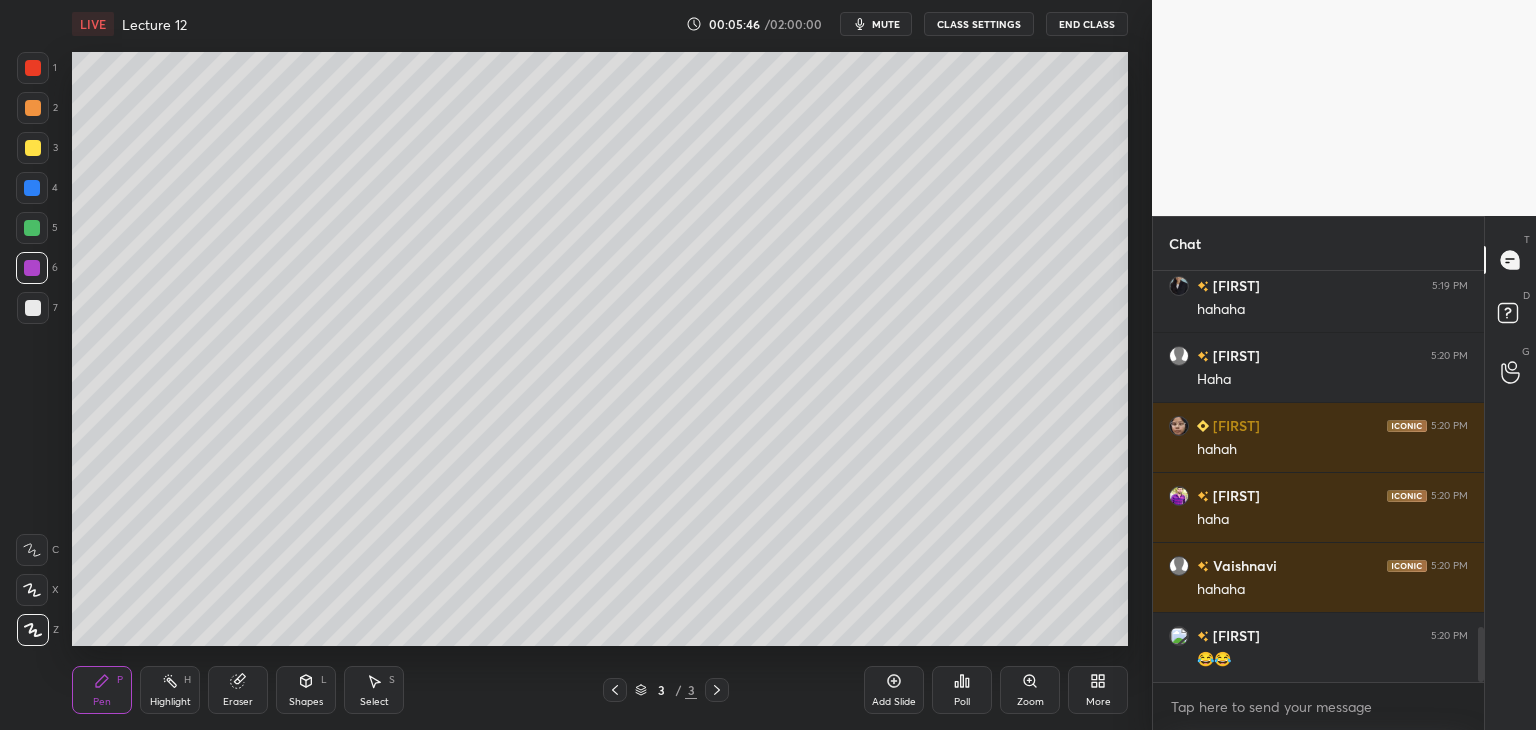 click at bounding box center [32, 228] 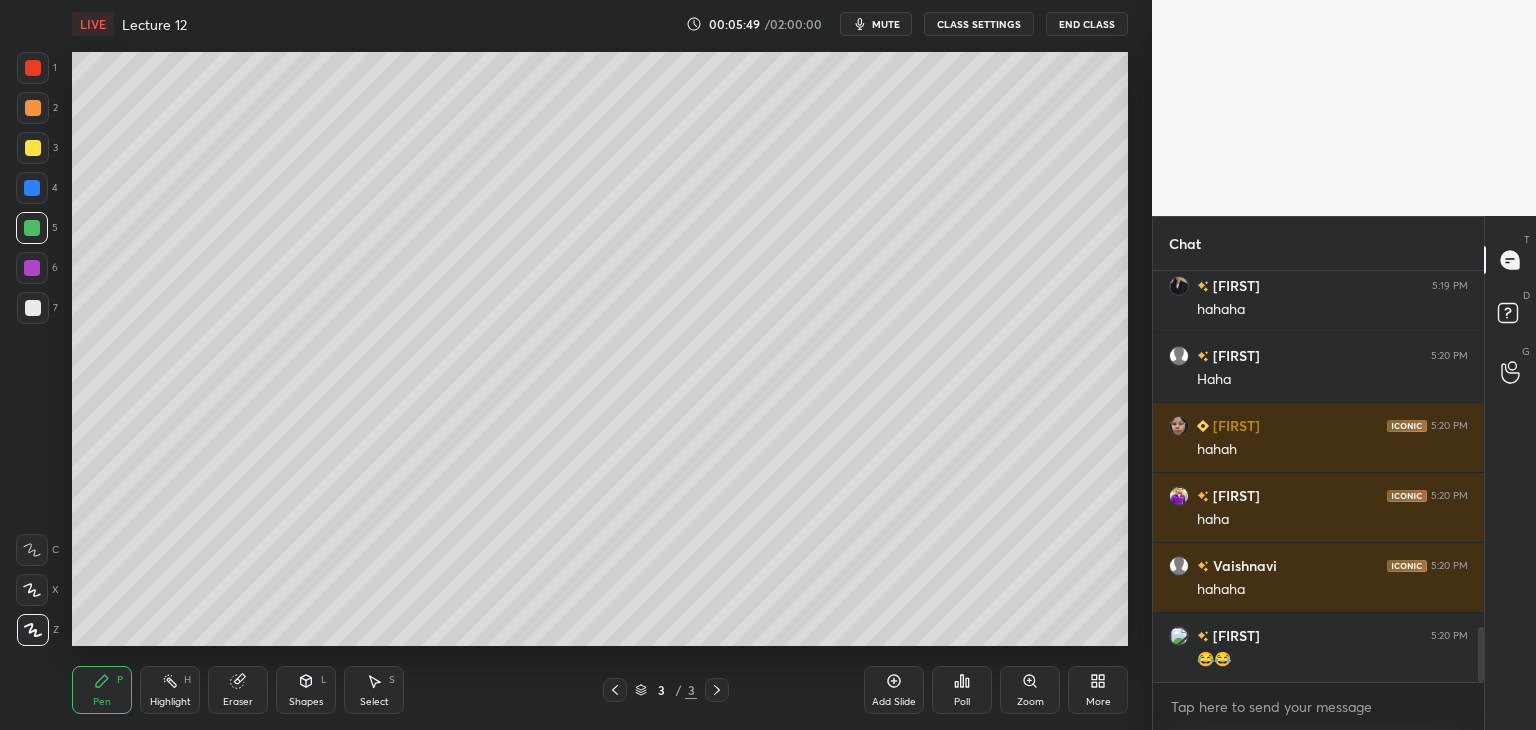 click 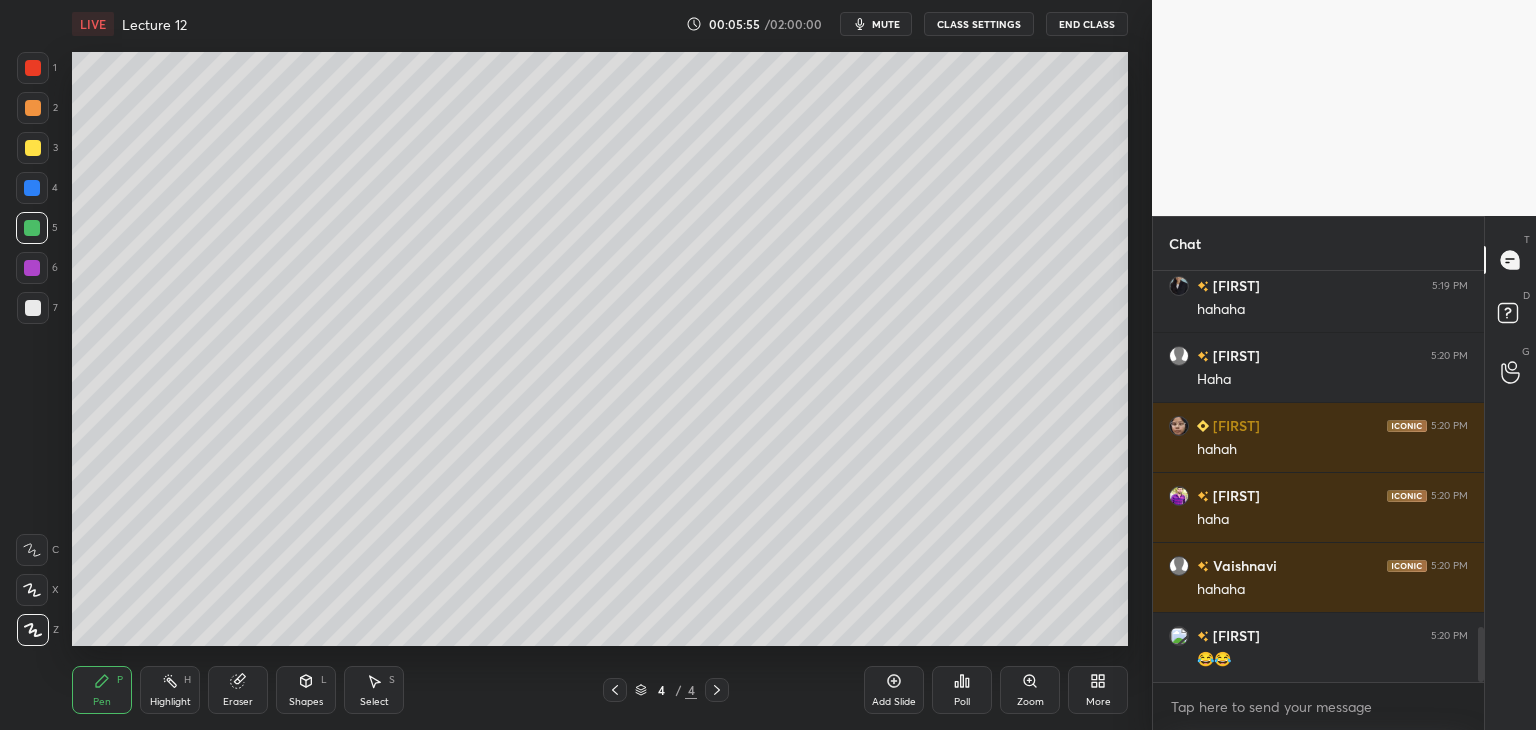 click at bounding box center [33, 108] 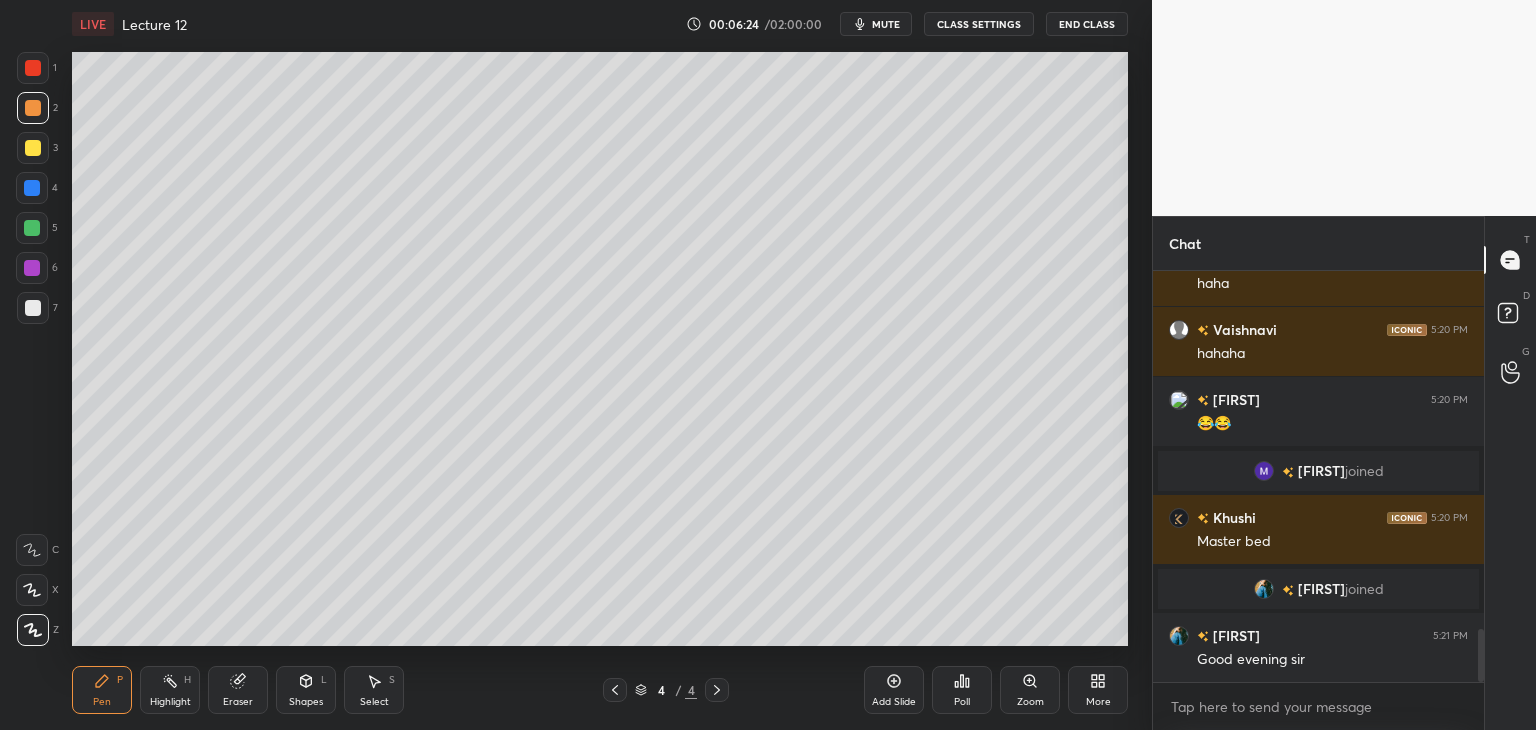 scroll, scrollTop: 2782, scrollLeft: 0, axis: vertical 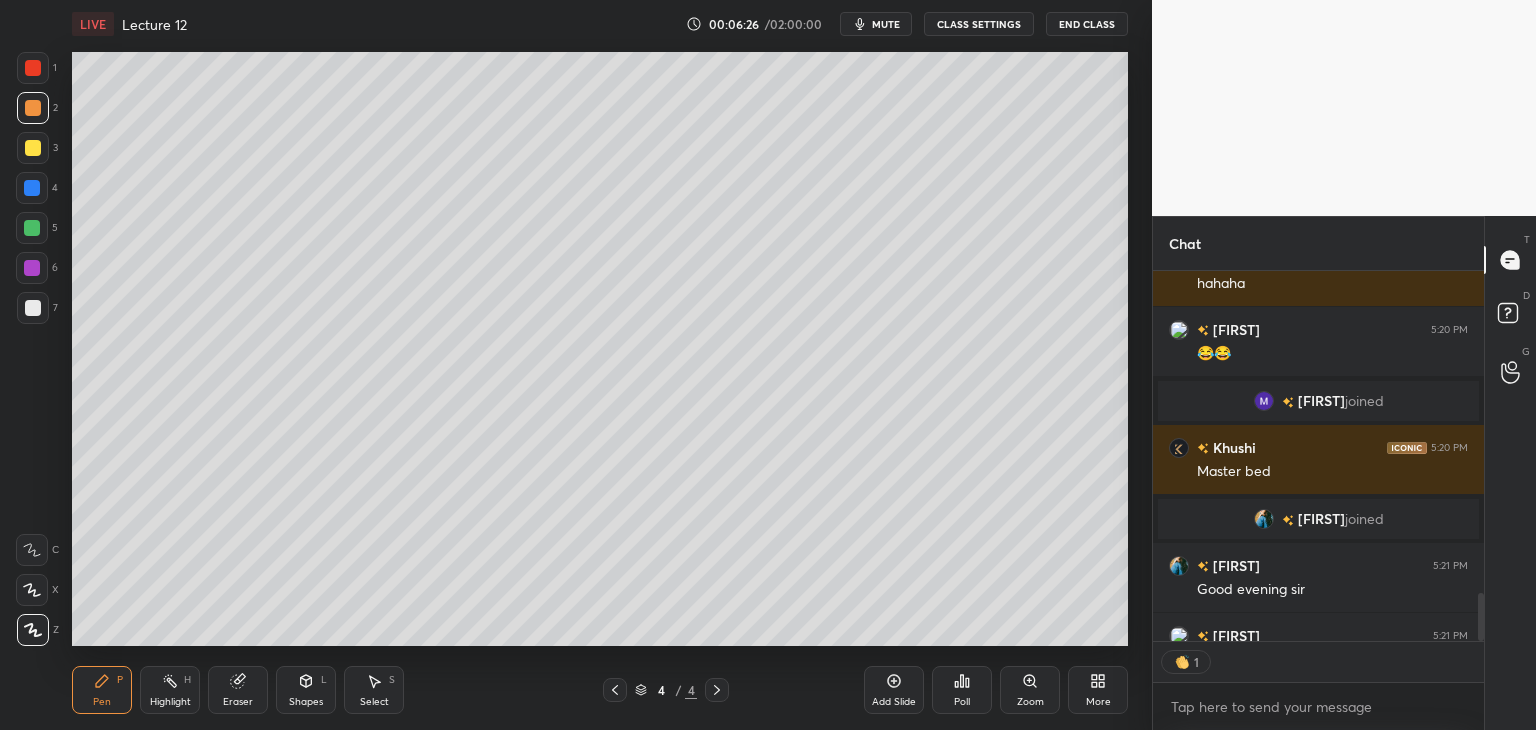 click at bounding box center [32, 188] 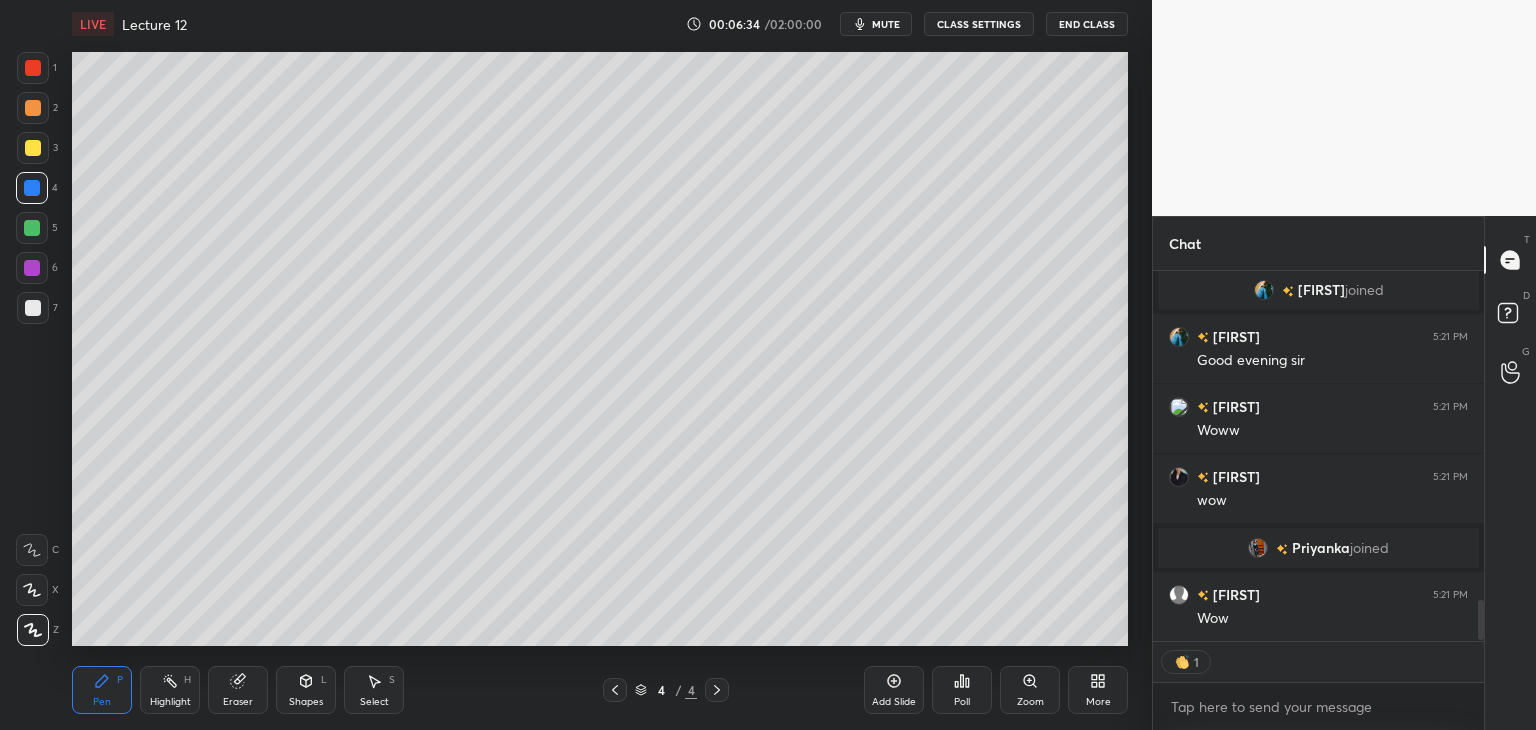 scroll, scrollTop: 3080, scrollLeft: 0, axis: vertical 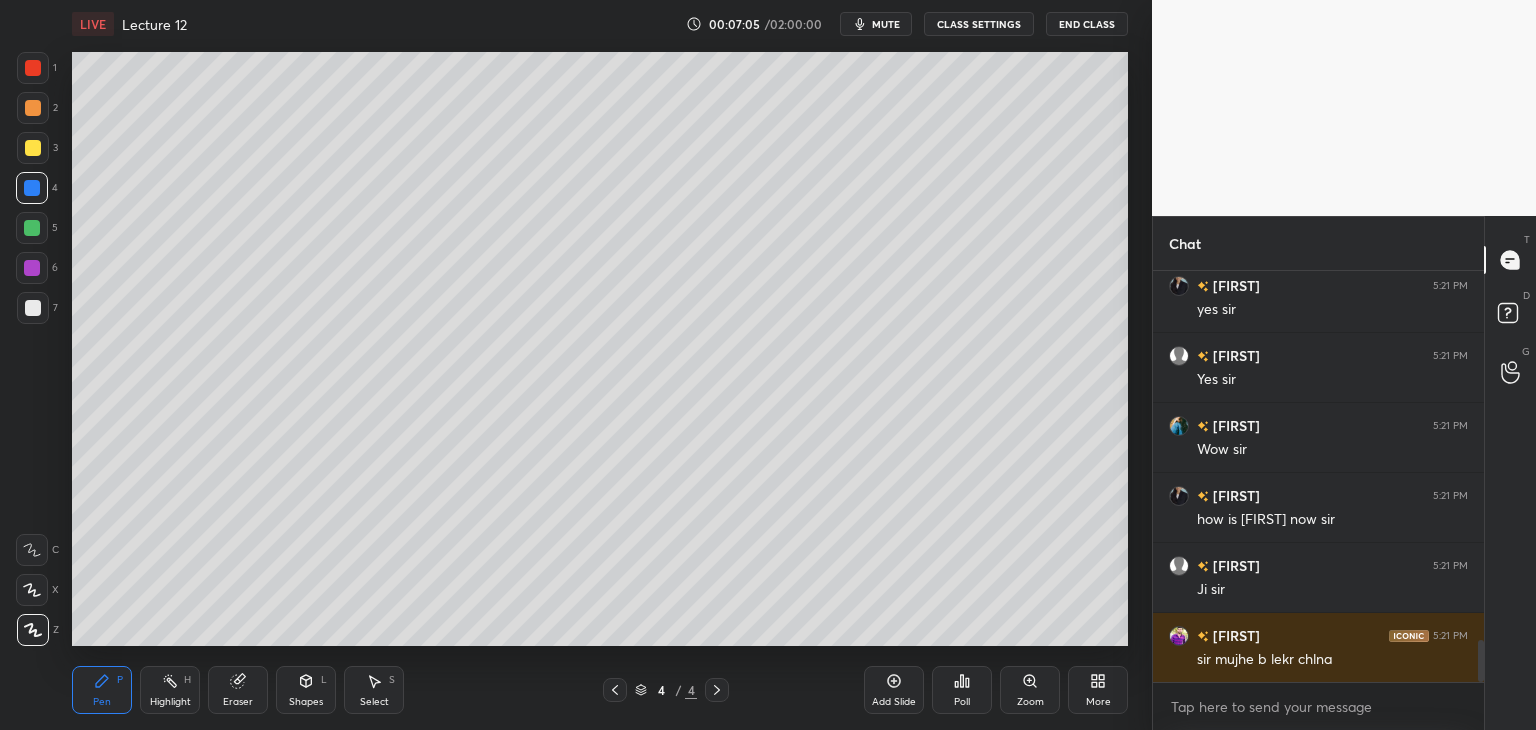 click at bounding box center (32, 228) 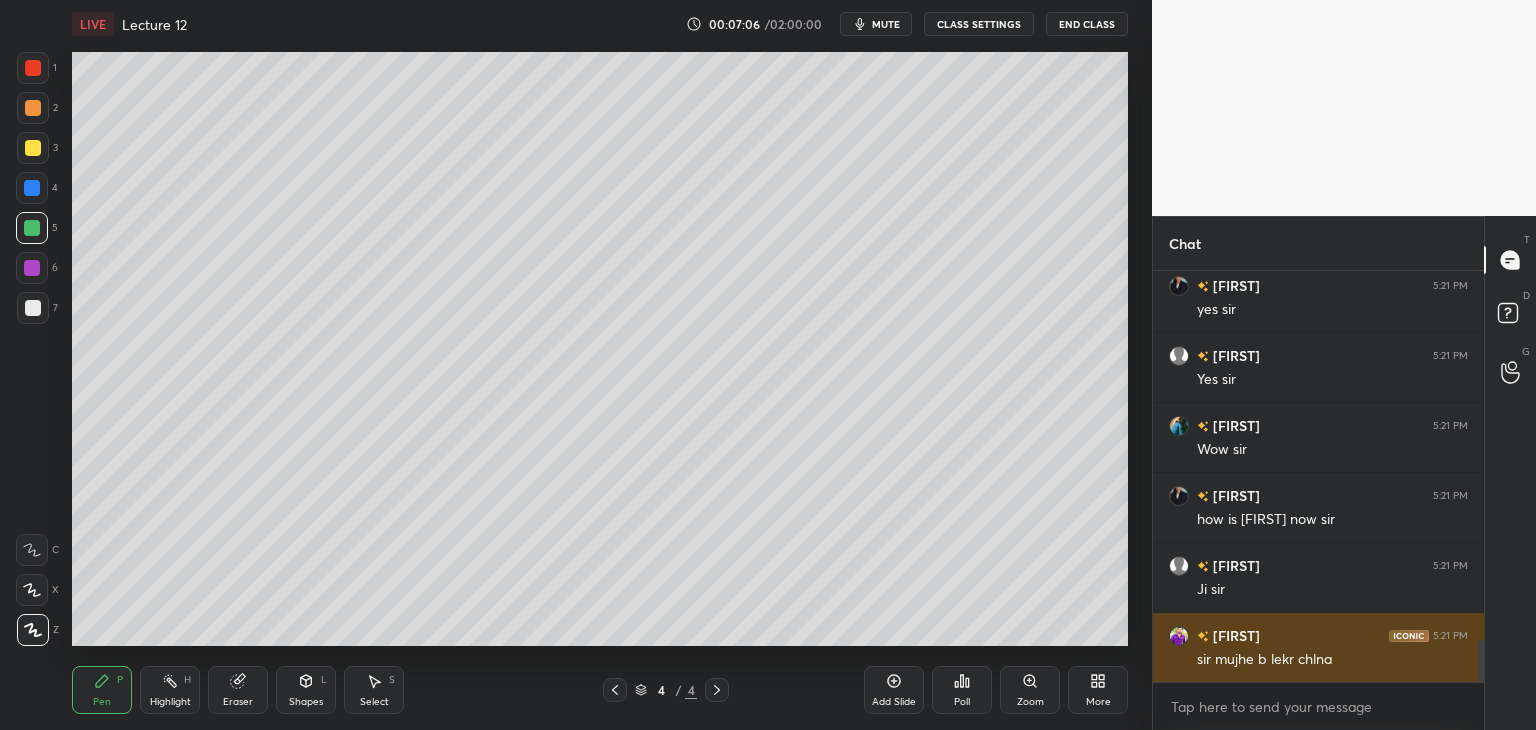 click on "vansh 5:21 PM sir mujhe b lekr chlna" at bounding box center (1318, 647) 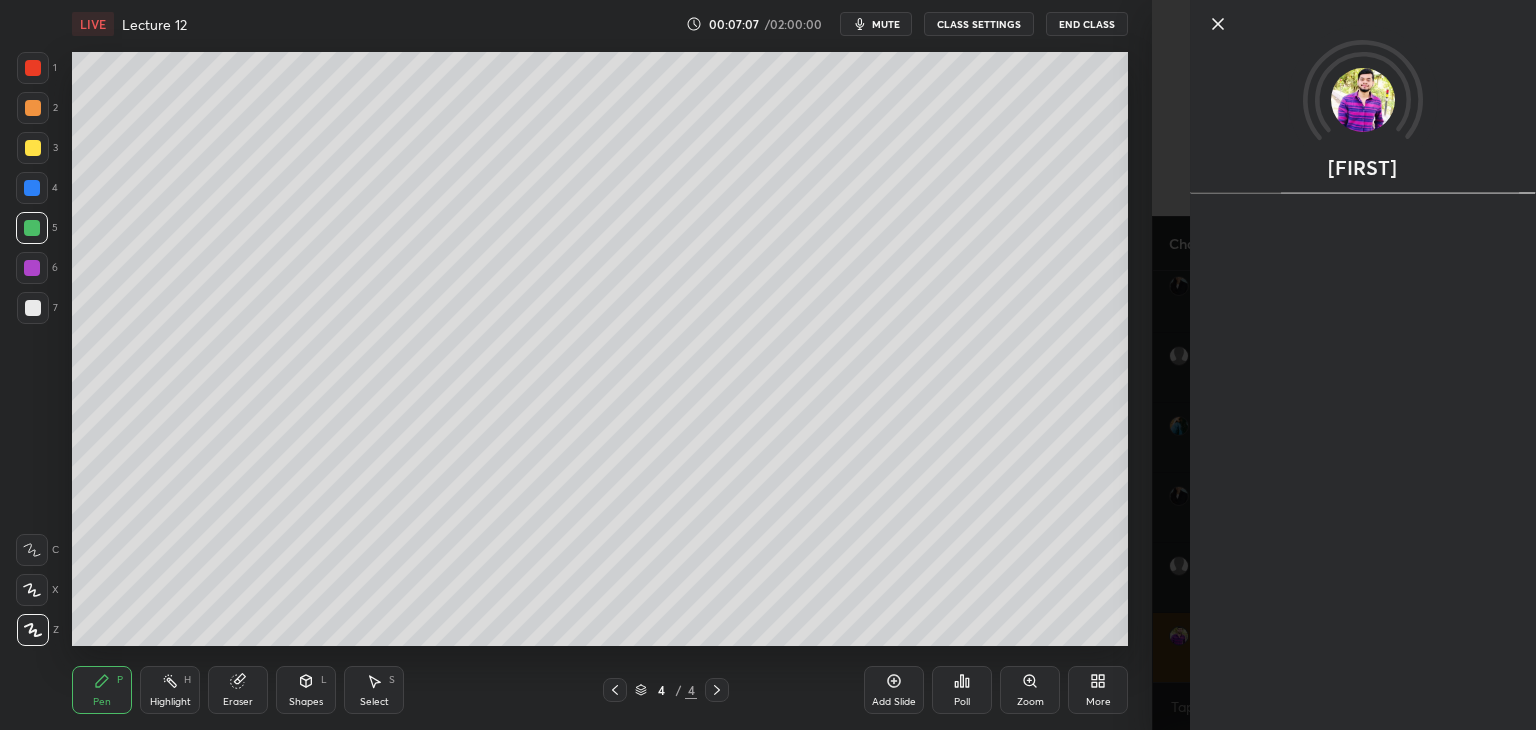 scroll, scrollTop: 3670, scrollLeft: 0, axis: vertical 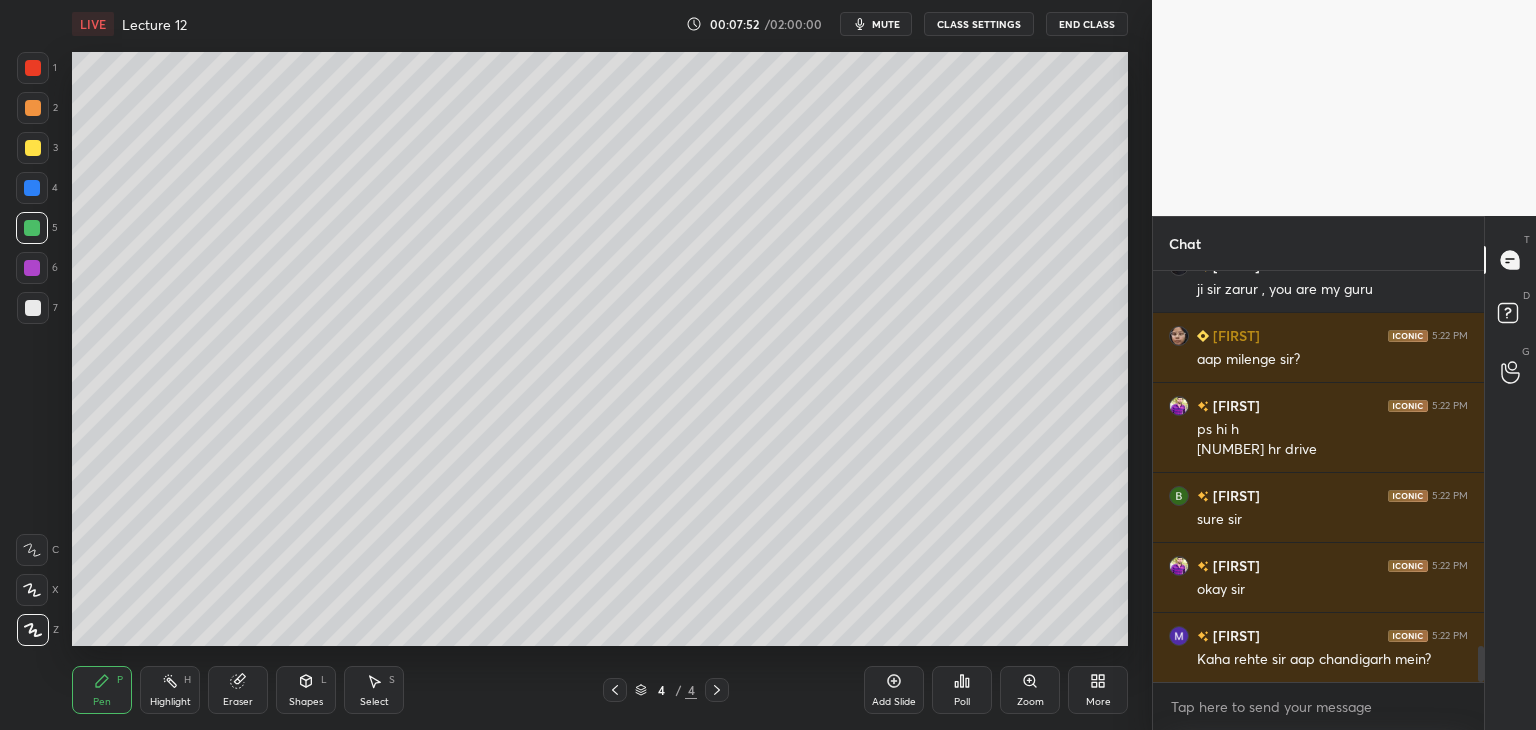 click at bounding box center (32, 268) 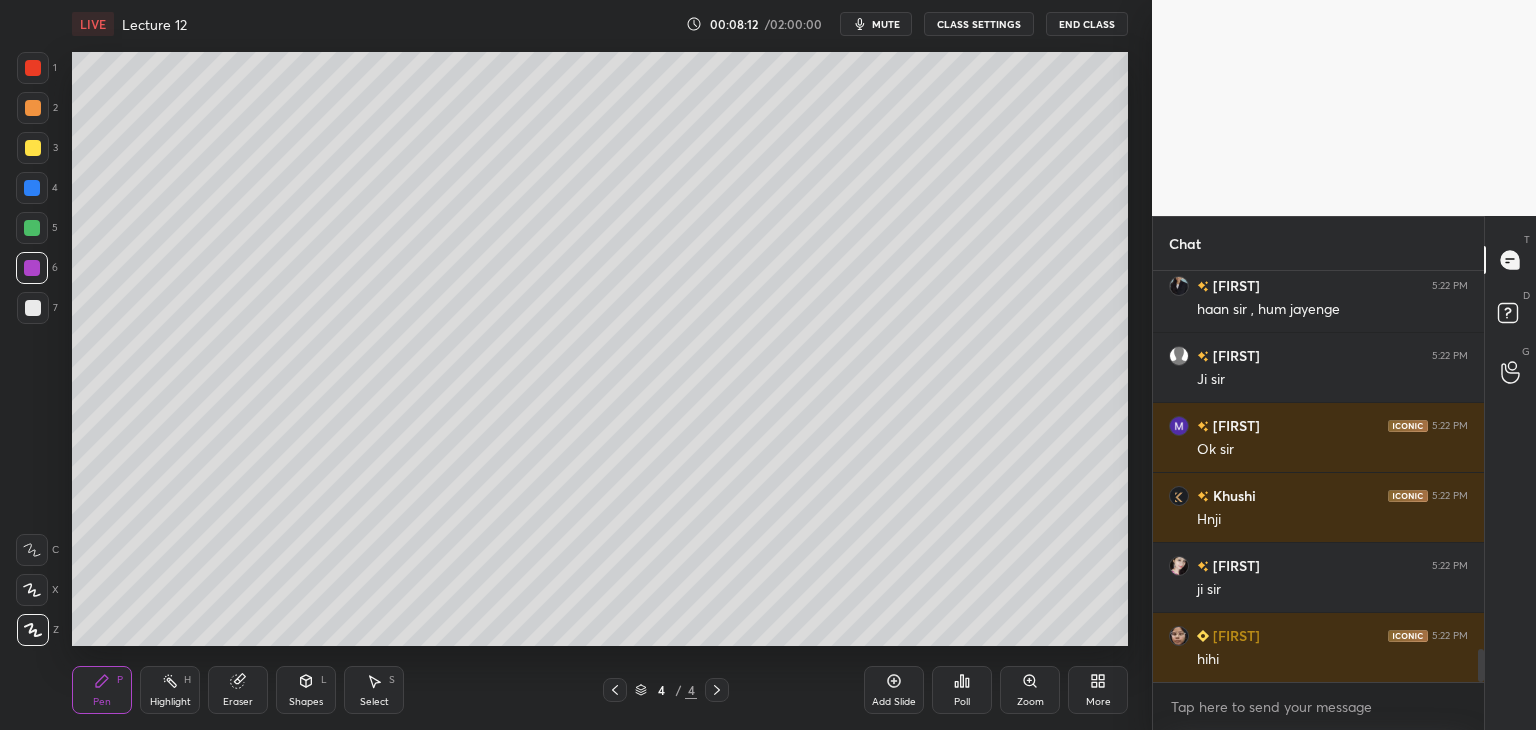 scroll, scrollTop: 4710, scrollLeft: 0, axis: vertical 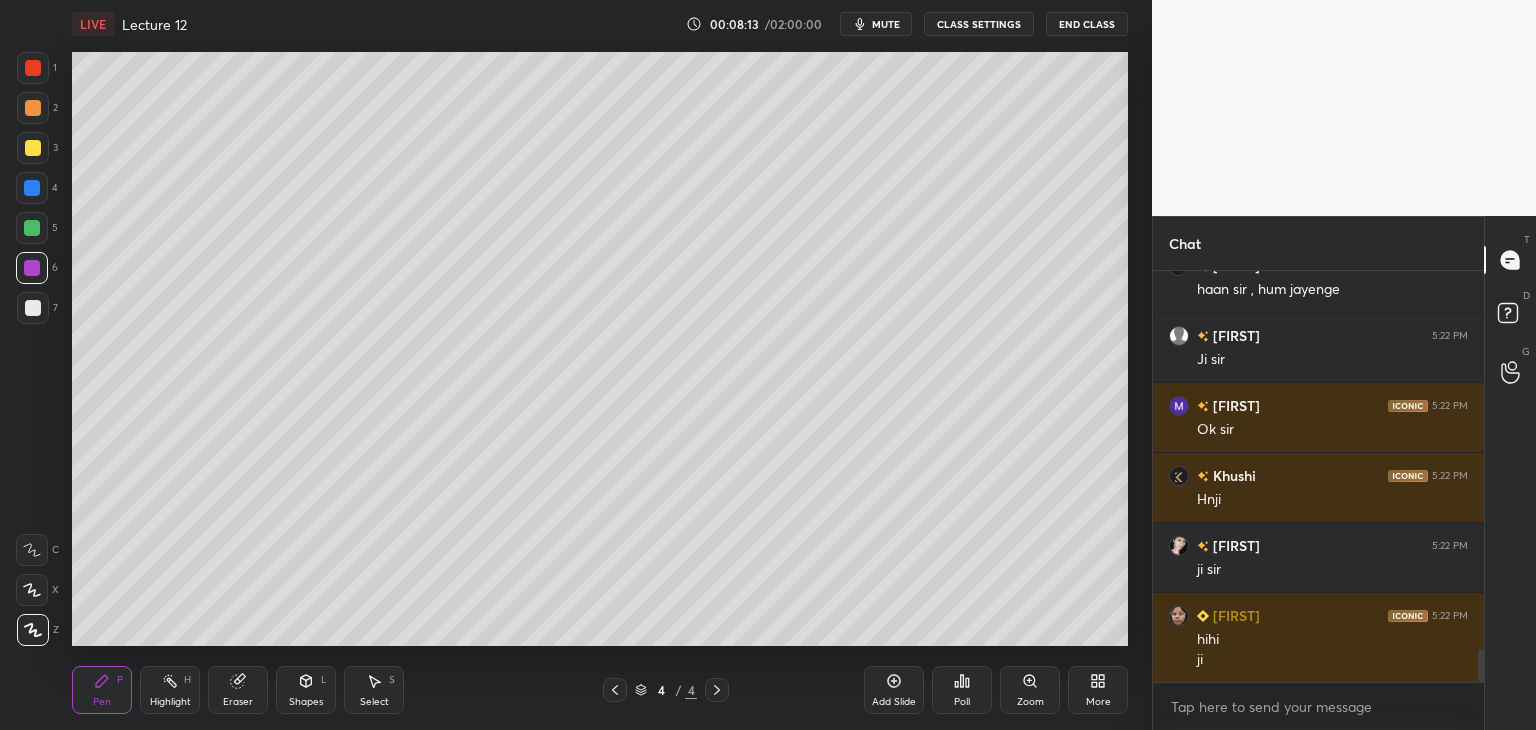 click on "Add Slide" at bounding box center [894, 690] 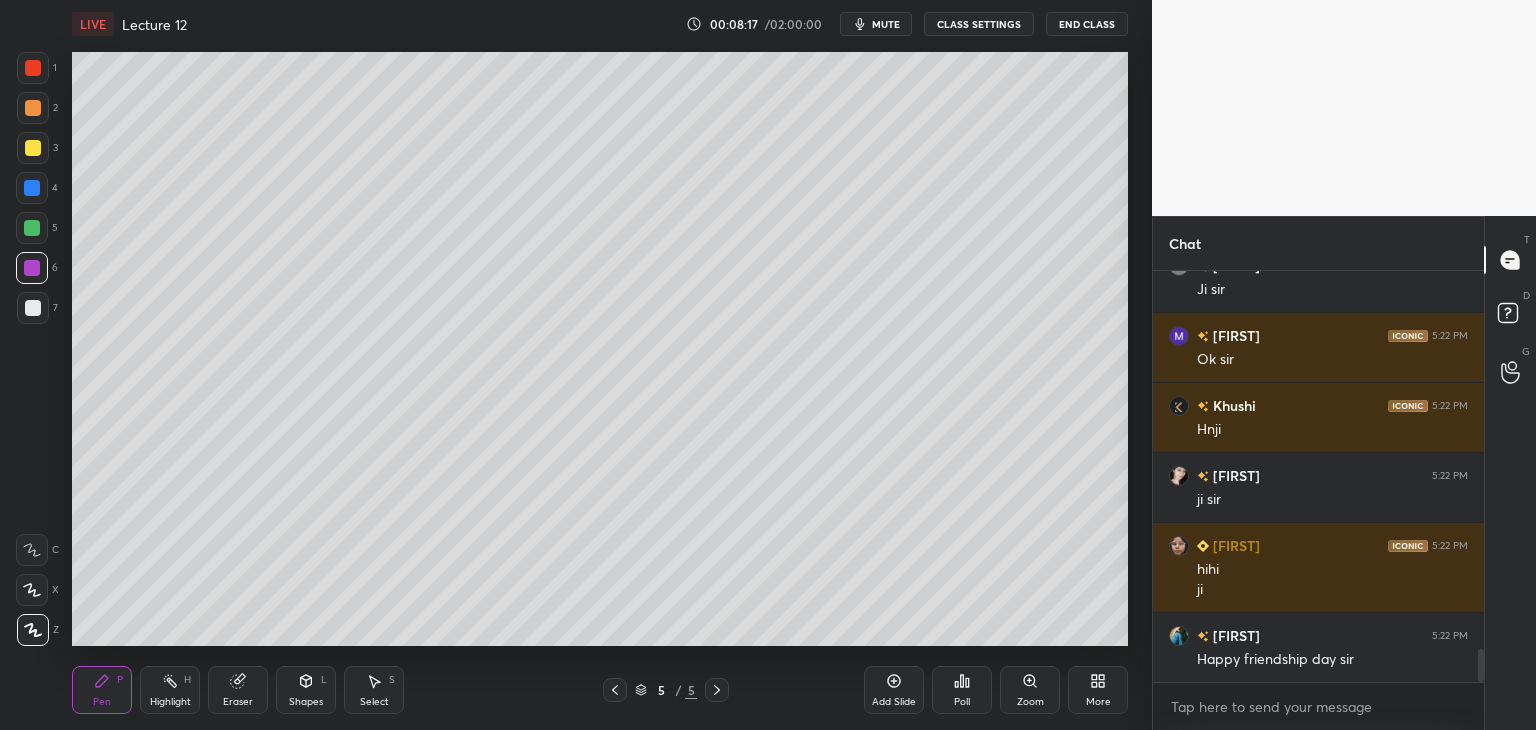 scroll, scrollTop: 4850, scrollLeft: 0, axis: vertical 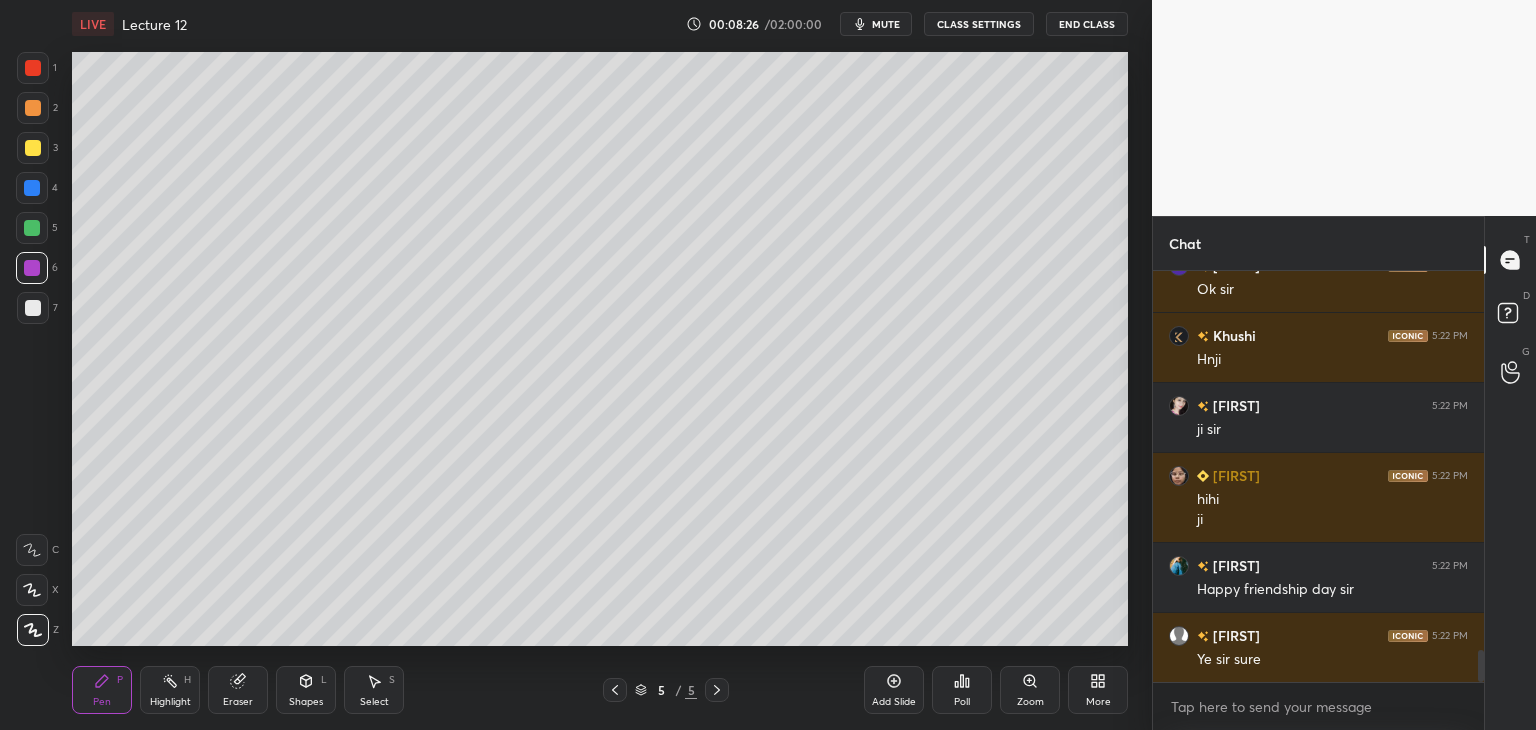 click at bounding box center [33, 148] 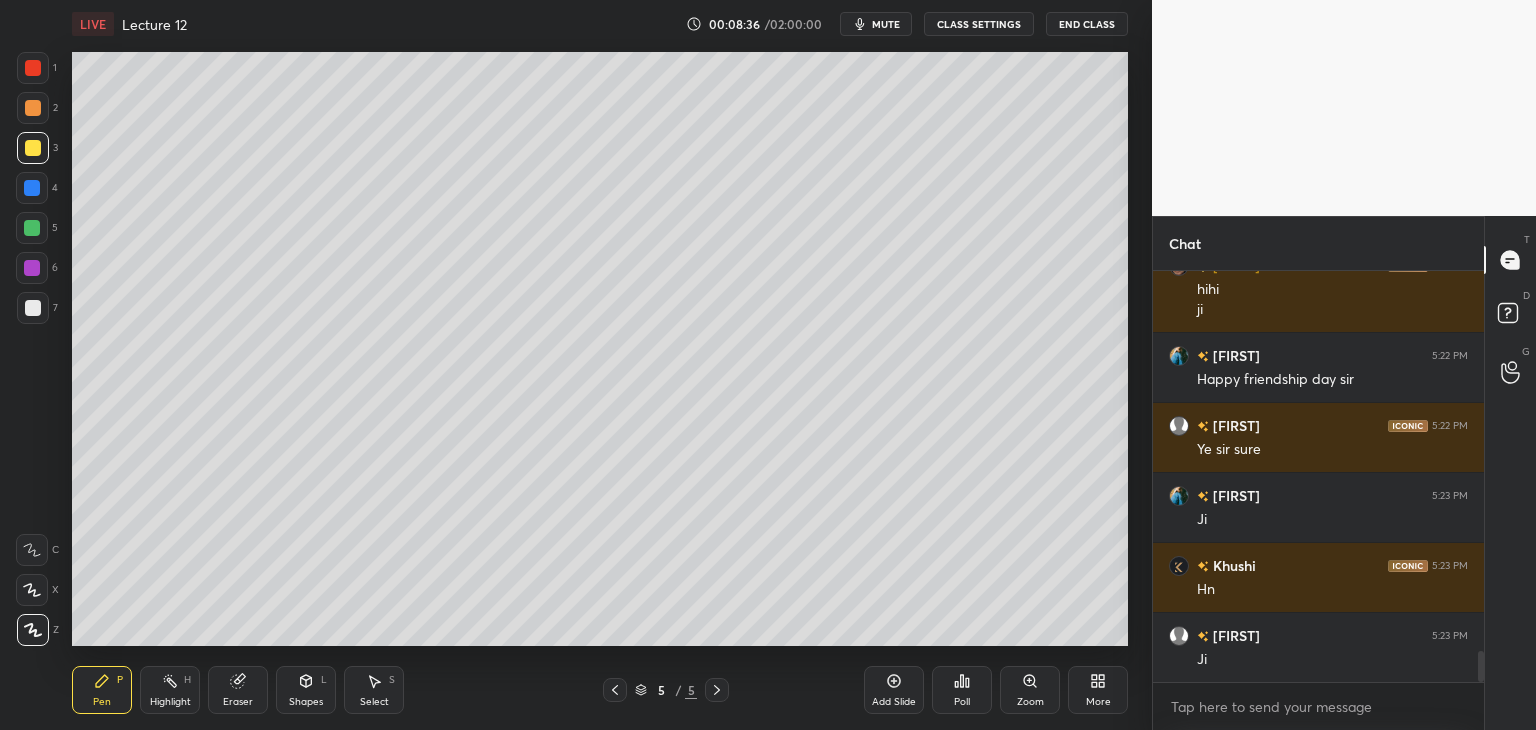 scroll, scrollTop: 5130, scrollLeft: 0, axis: vertical 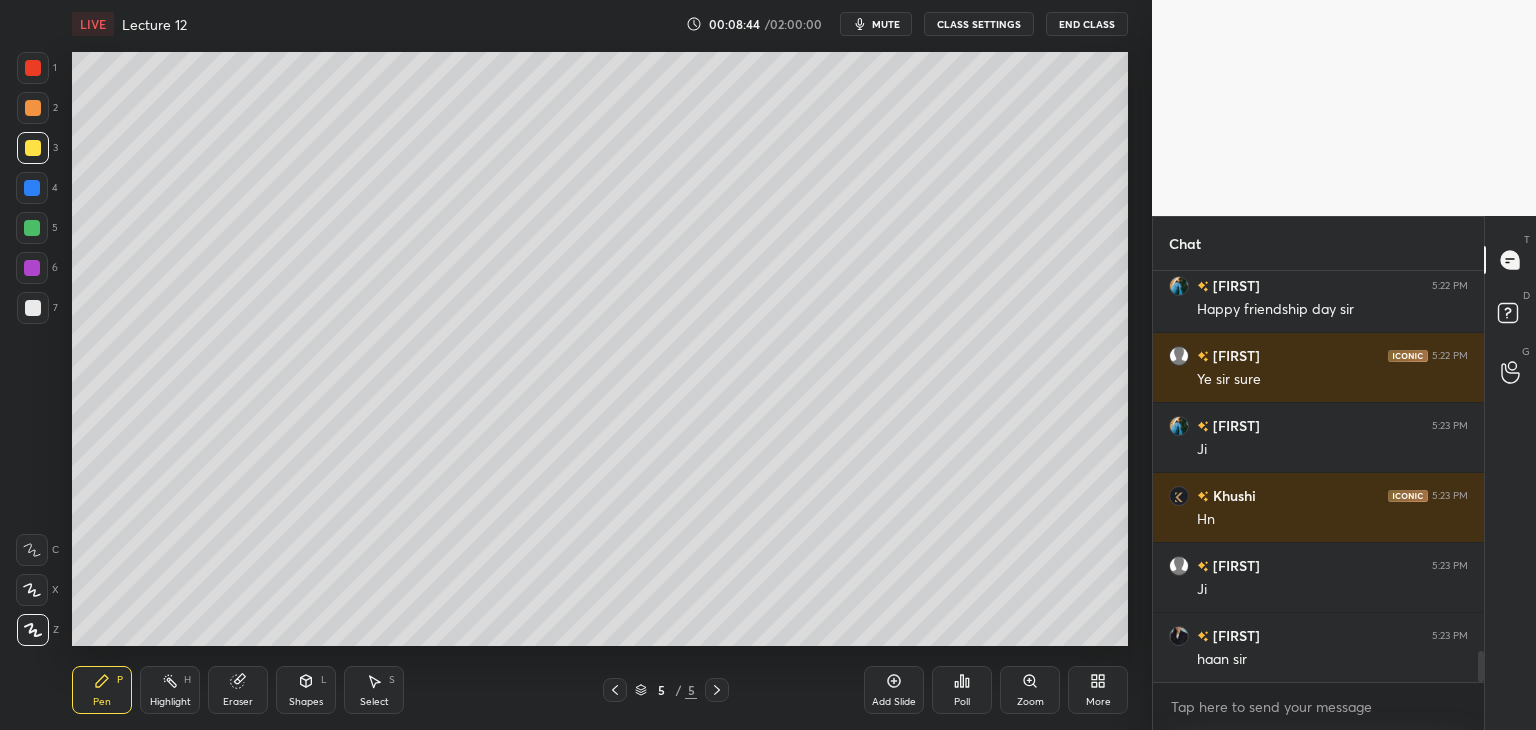 click on "Add Slide" at bounding box center [894, 690] 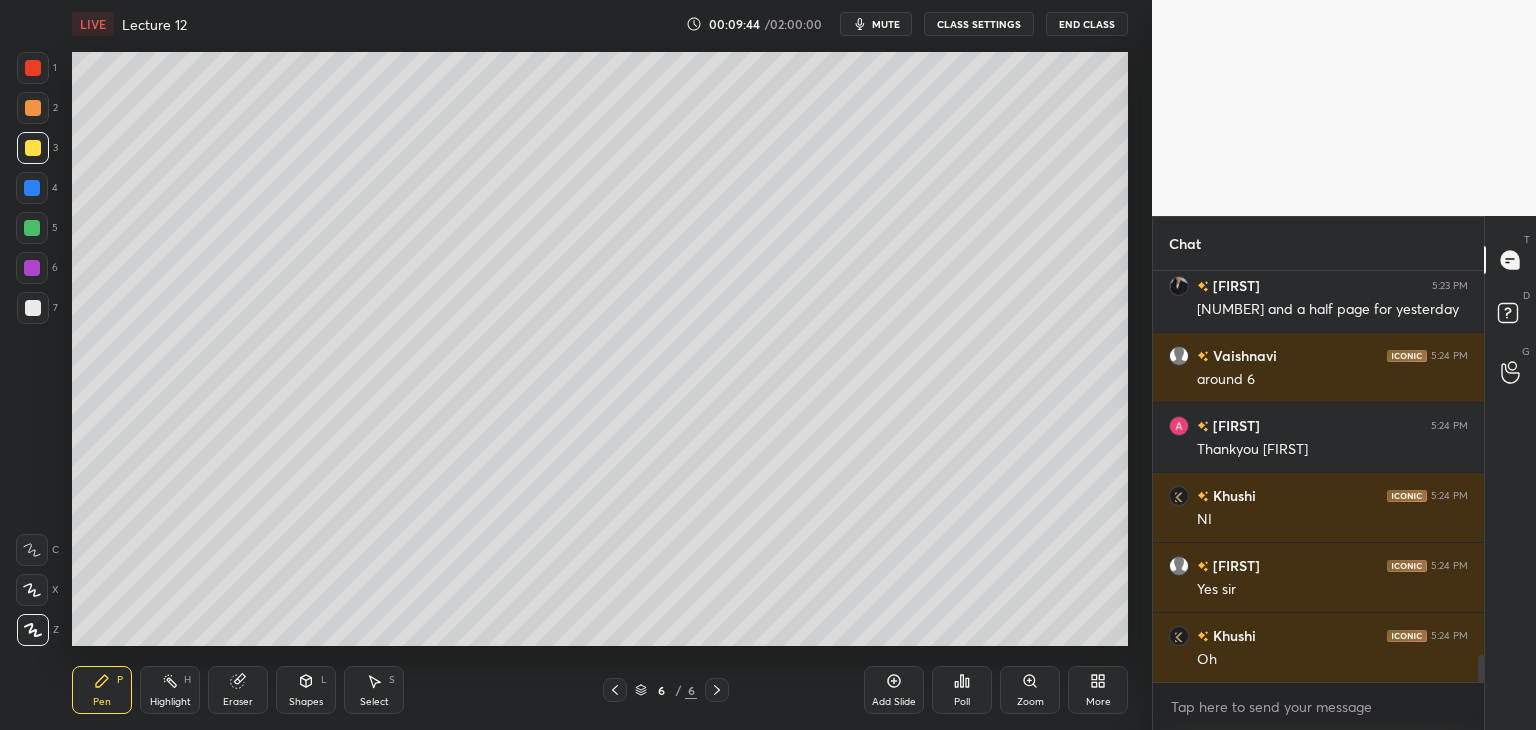scroll, scrollTop: 5848, scrollLeft: 0, axis: vertical 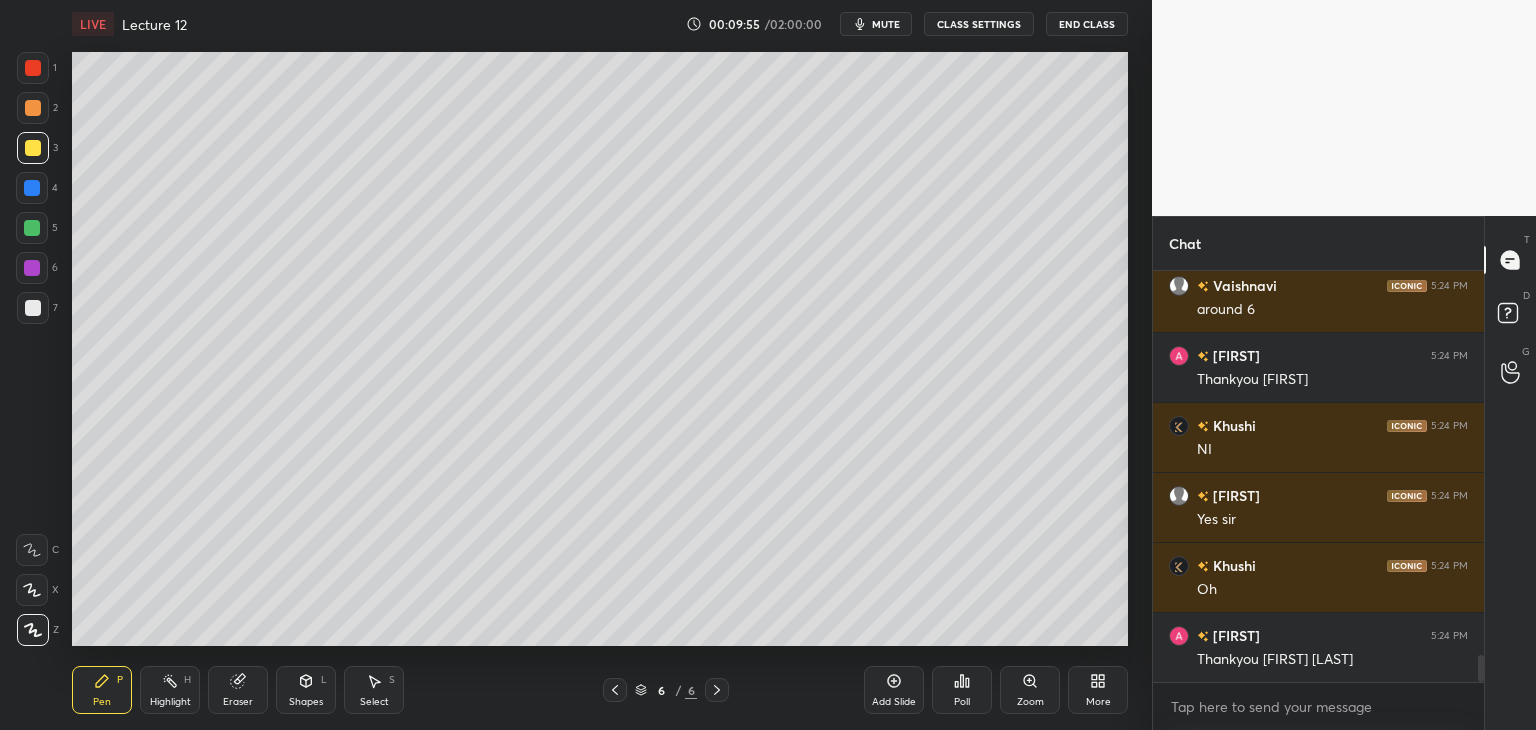 click at bounding box center [32, 268] 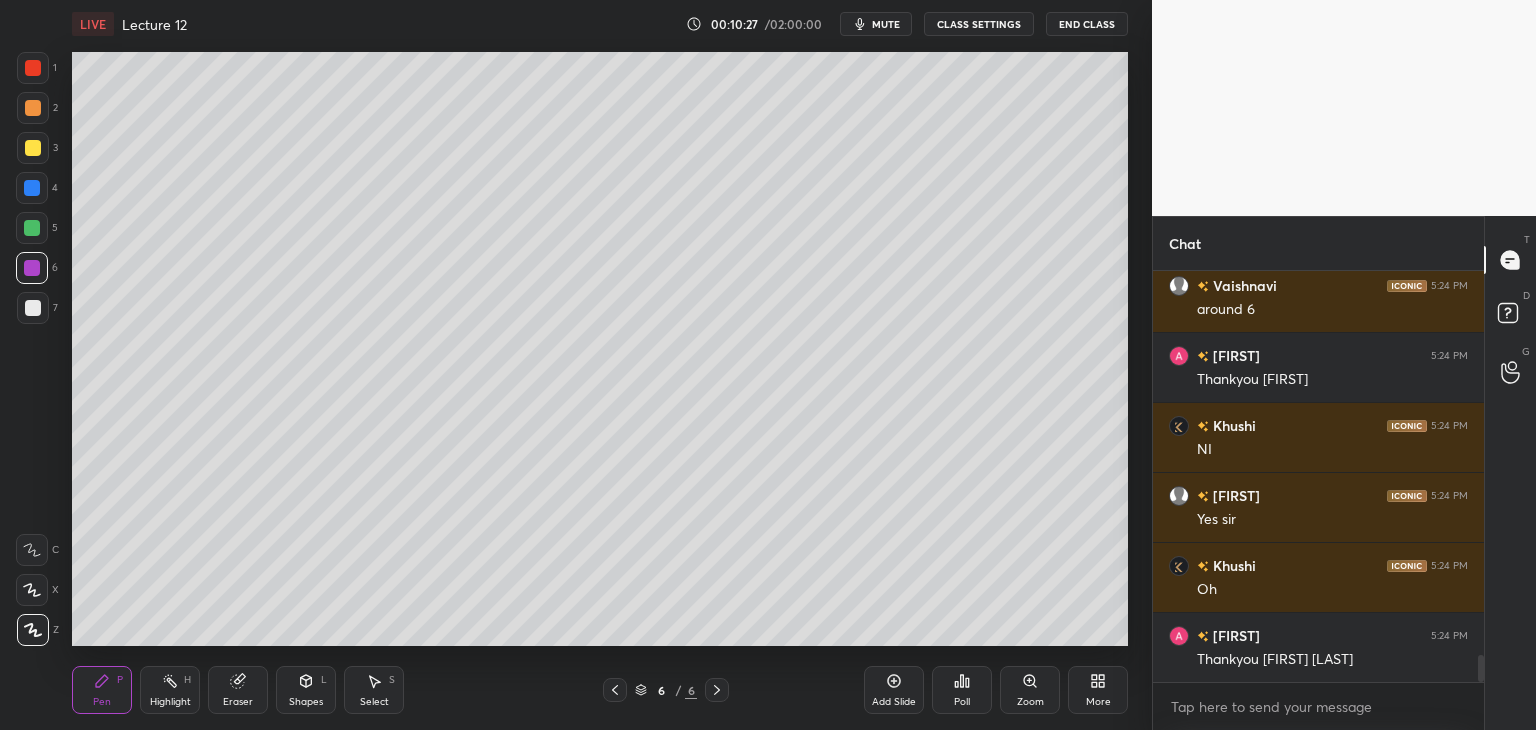 scroll, scrollTop: 5936, scrollLeft: 0, axis: vertical 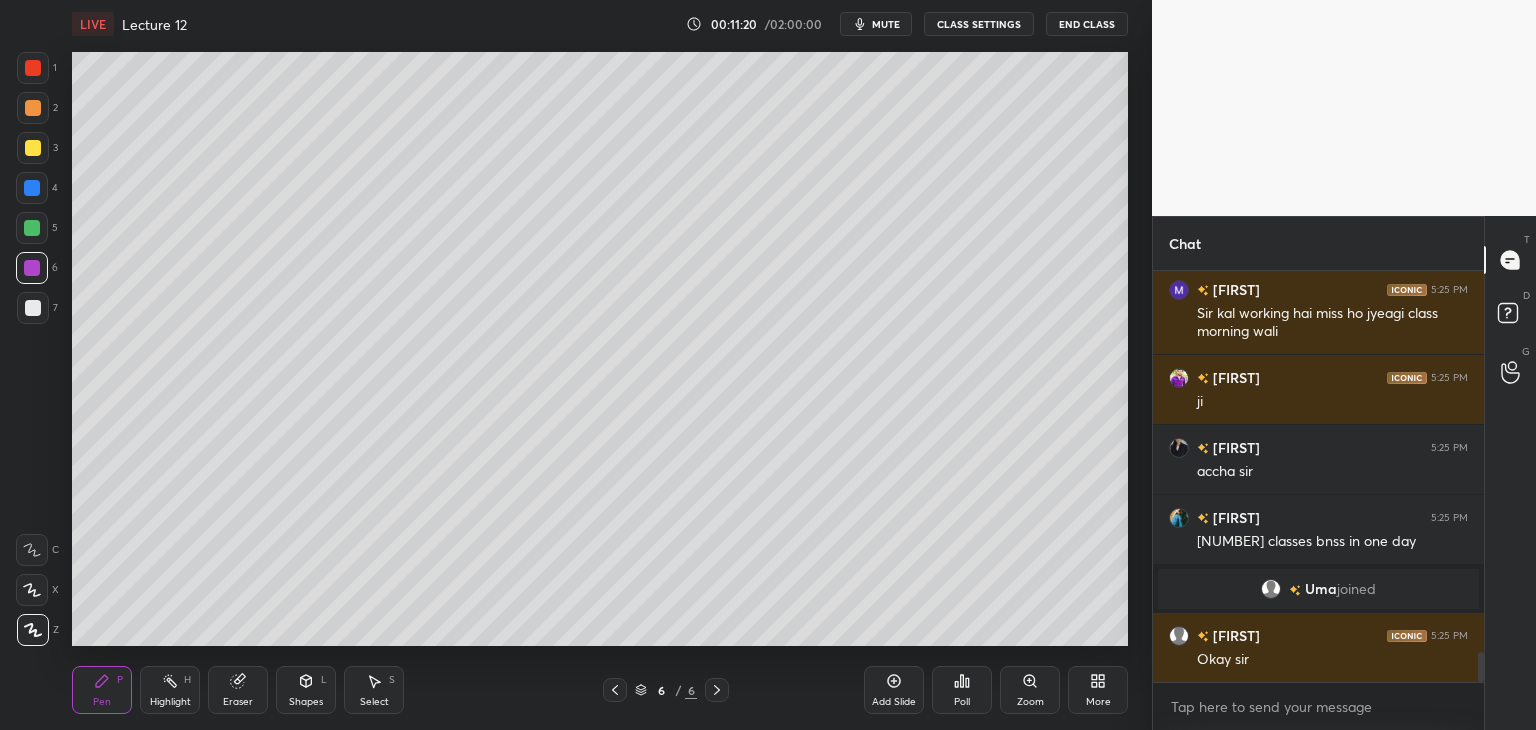 click at bounding box center (33, 308) 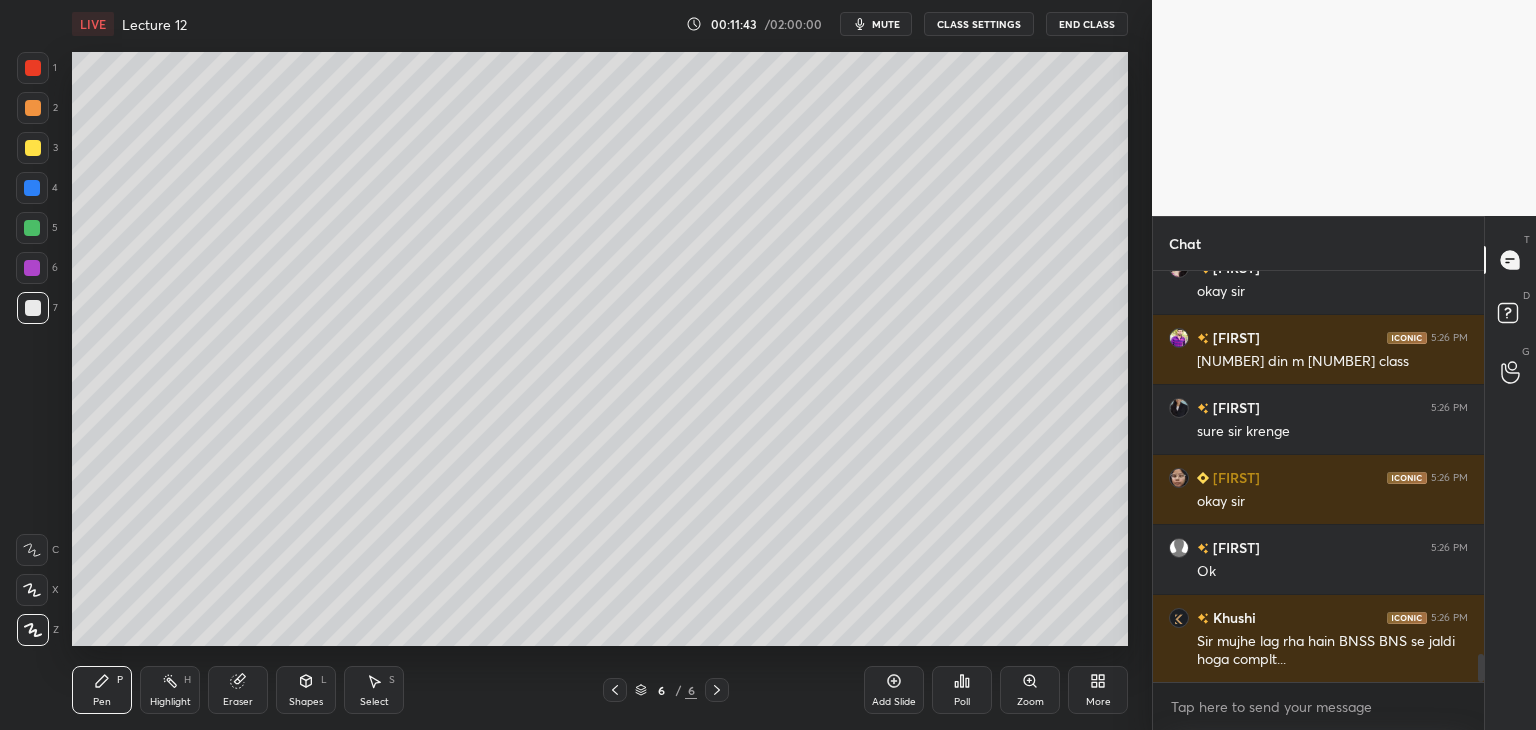 scroll, scrollTop: 5740, scrollLeft: 0, axis: vertical 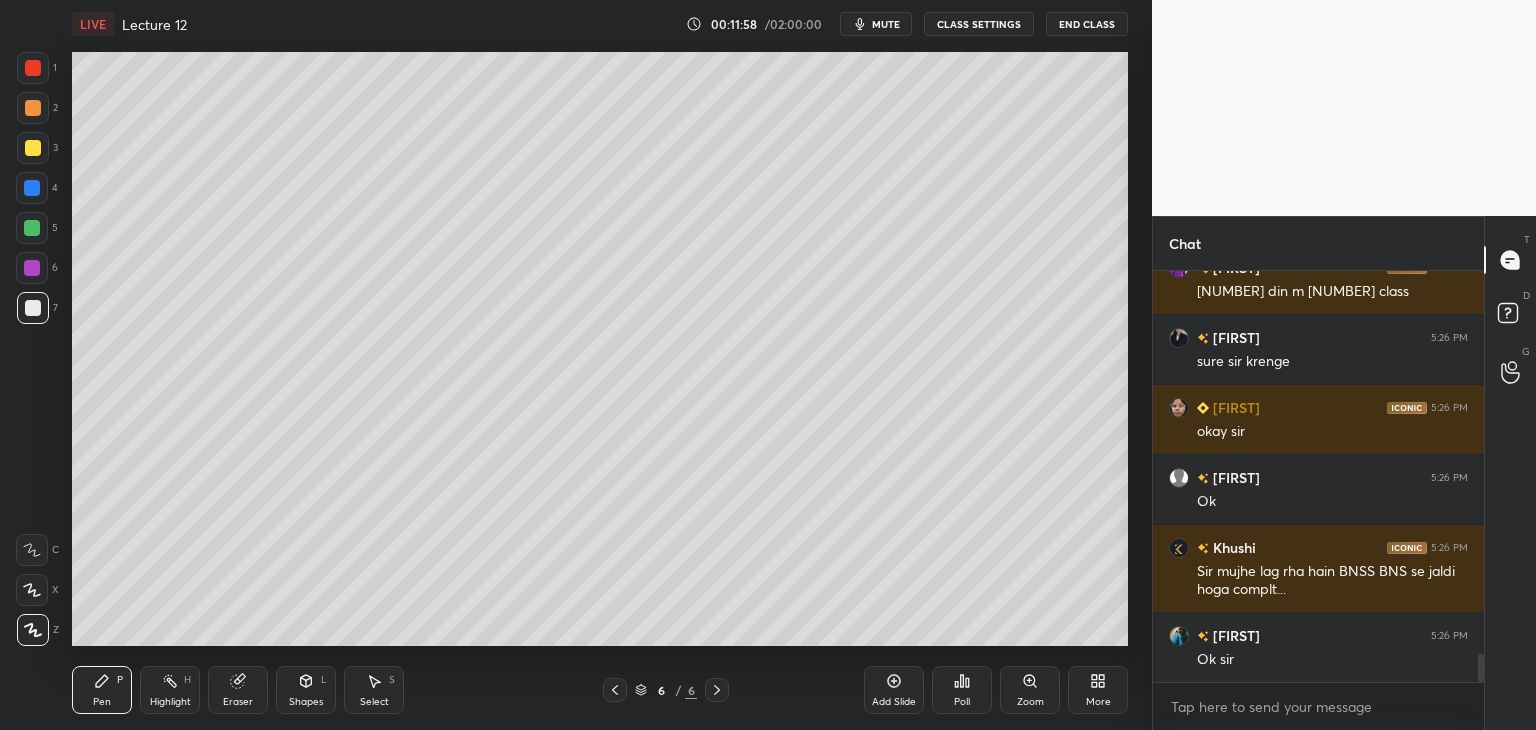 click on "2" at bounding box center (37, 112) 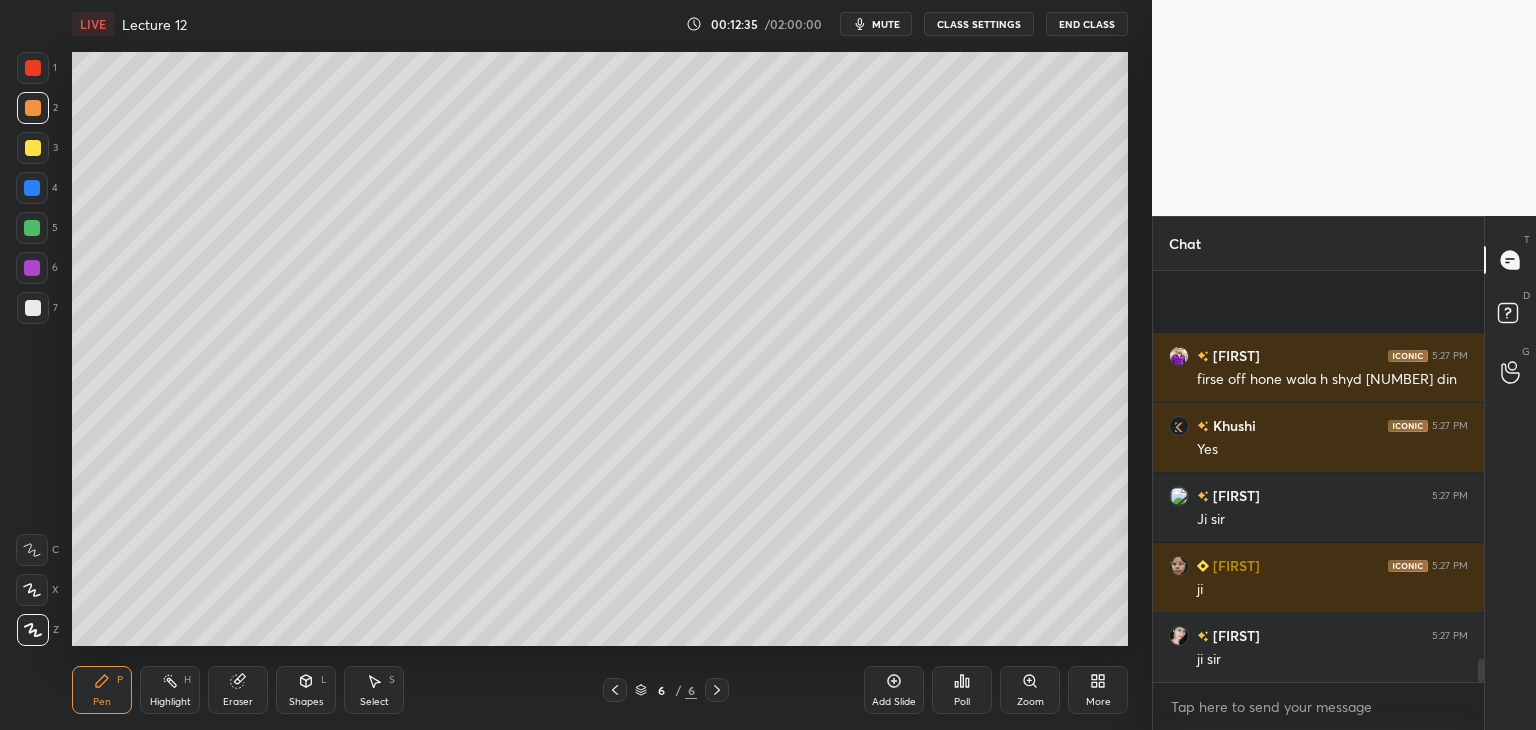 scroll, scrollTop: 6860, scrollLeft: 0, axis: vertical 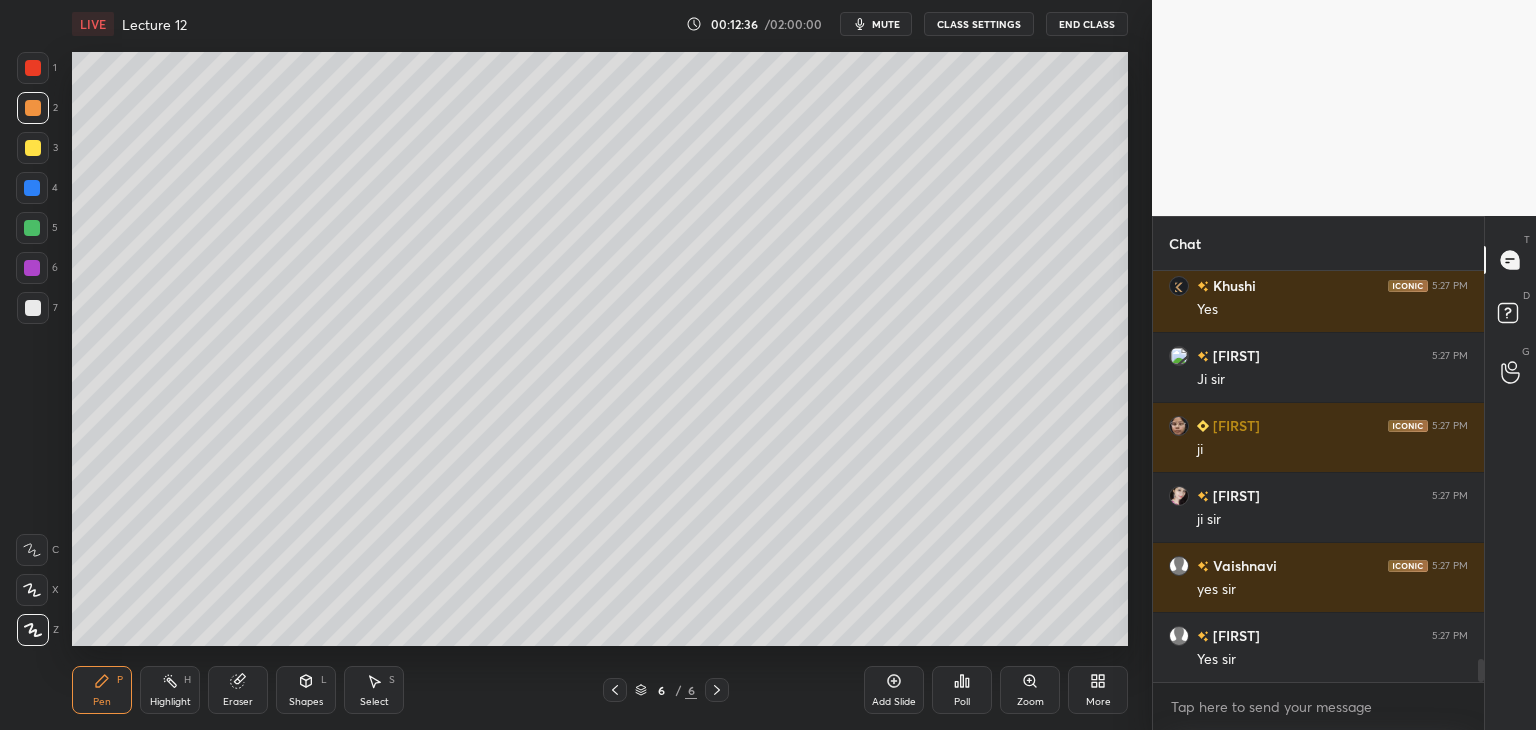 click on "Add Slide" at bounding box center (894, 690) 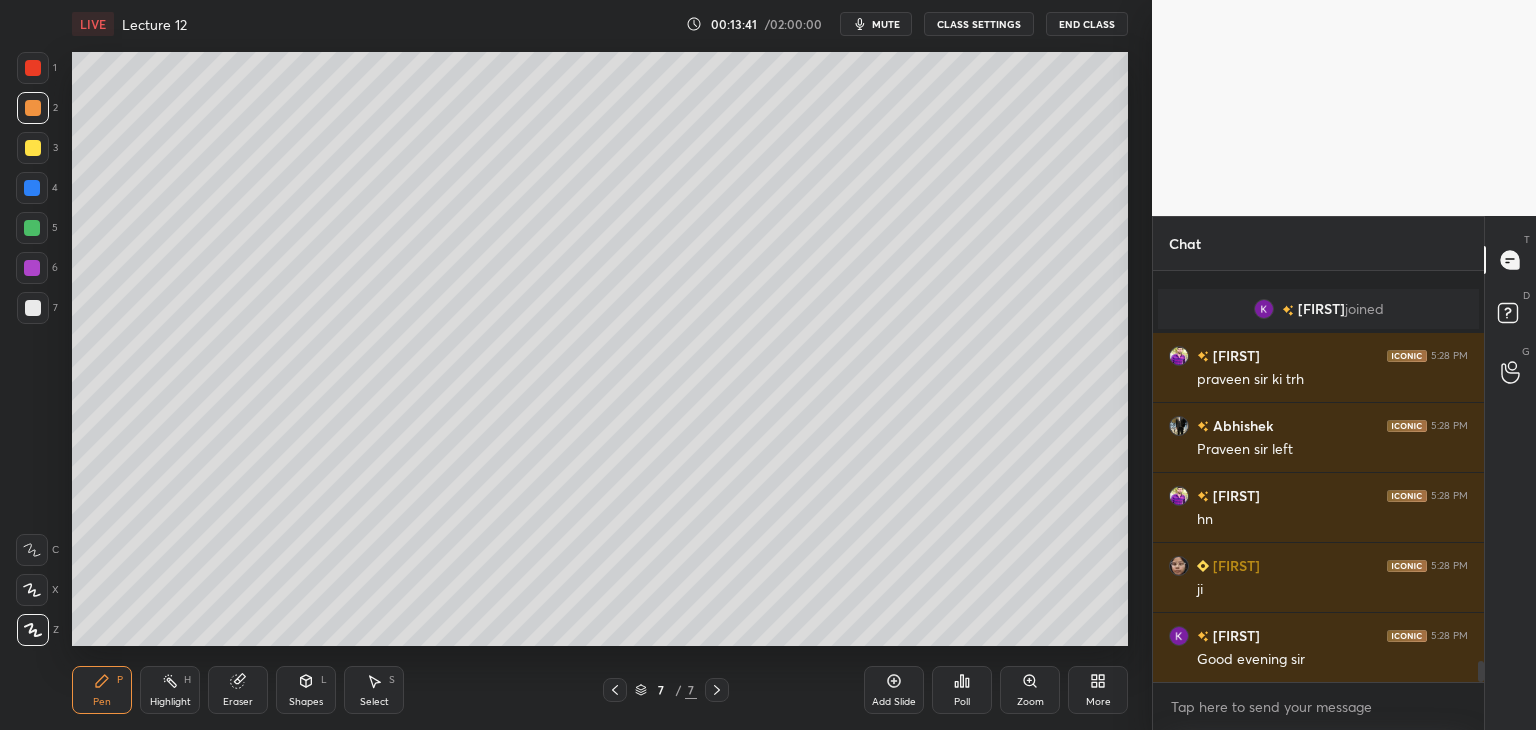scroll, scrollTop: 7754, scrollLeft: 0, axis: vertical 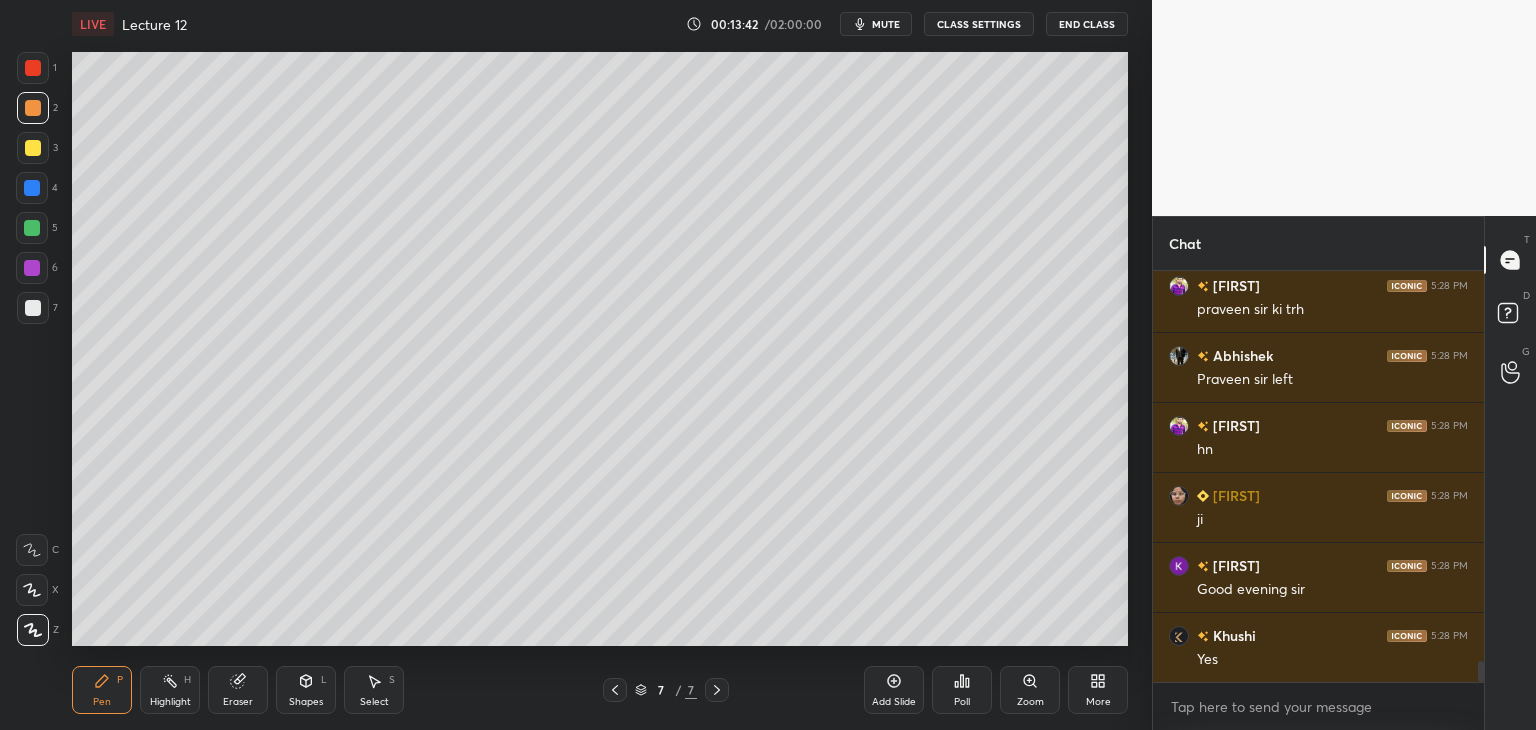 click at bounding box center (33, 148) 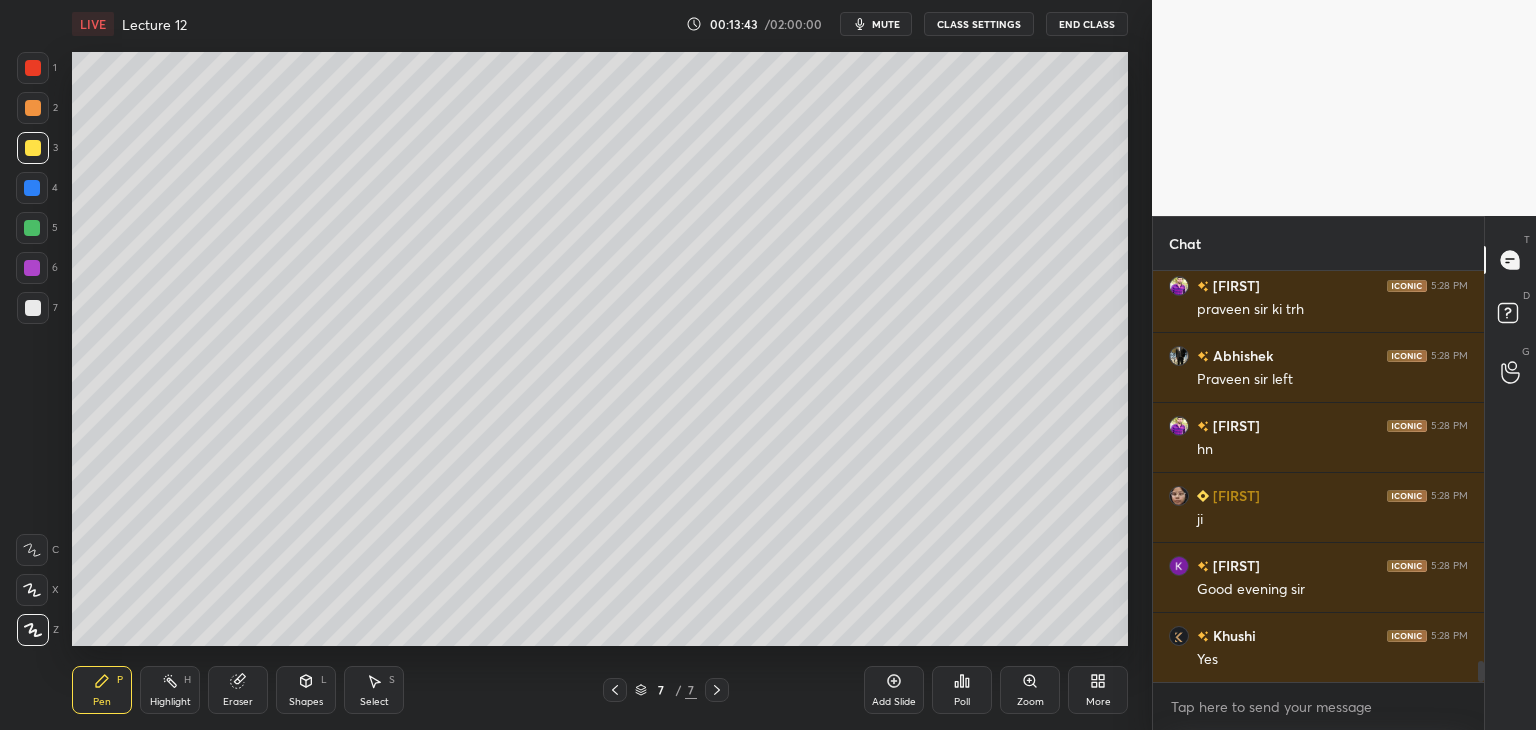 scroll, scrollTop: 7824, scrollLeft: 0, axis: vertical 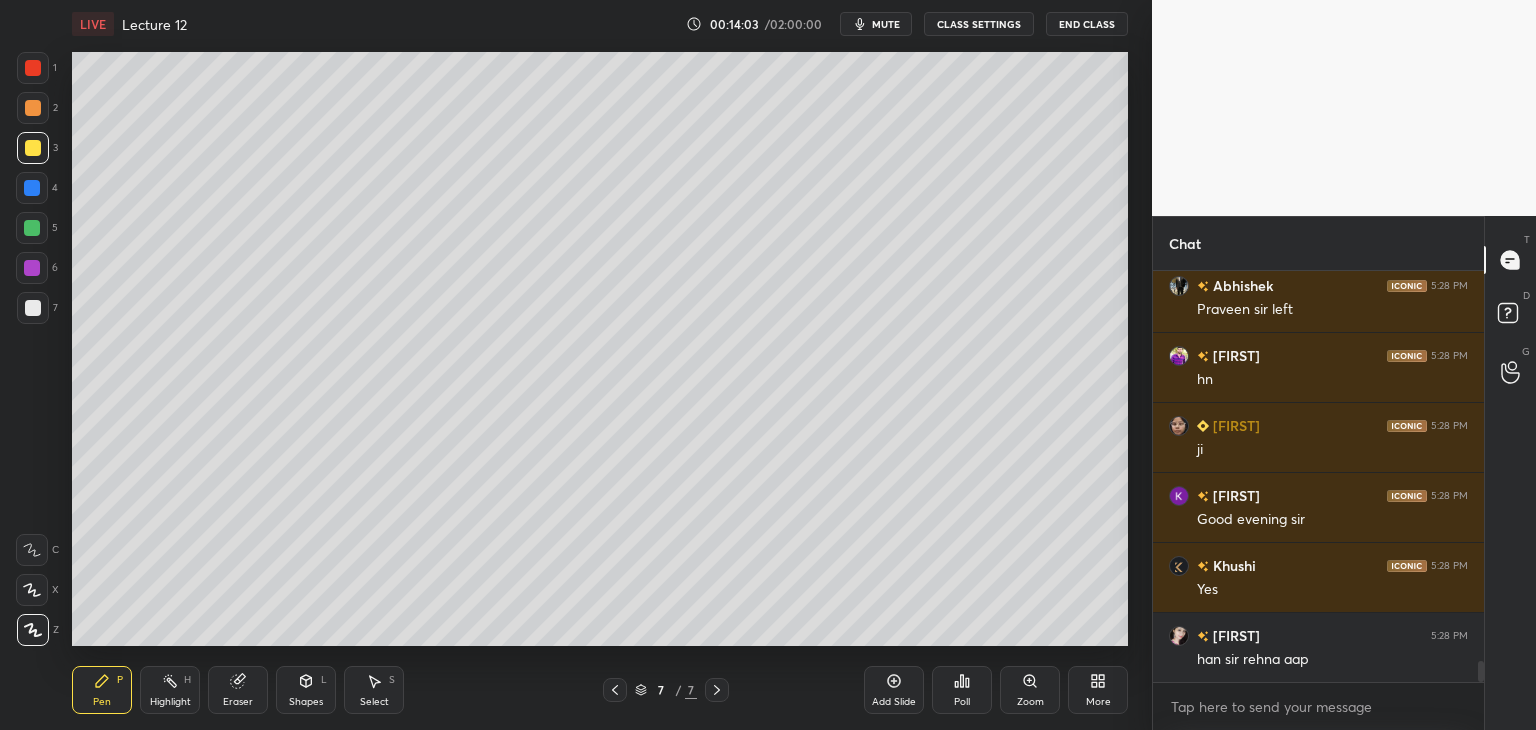 click on "Add Slide" at bounding box center [894, 690] 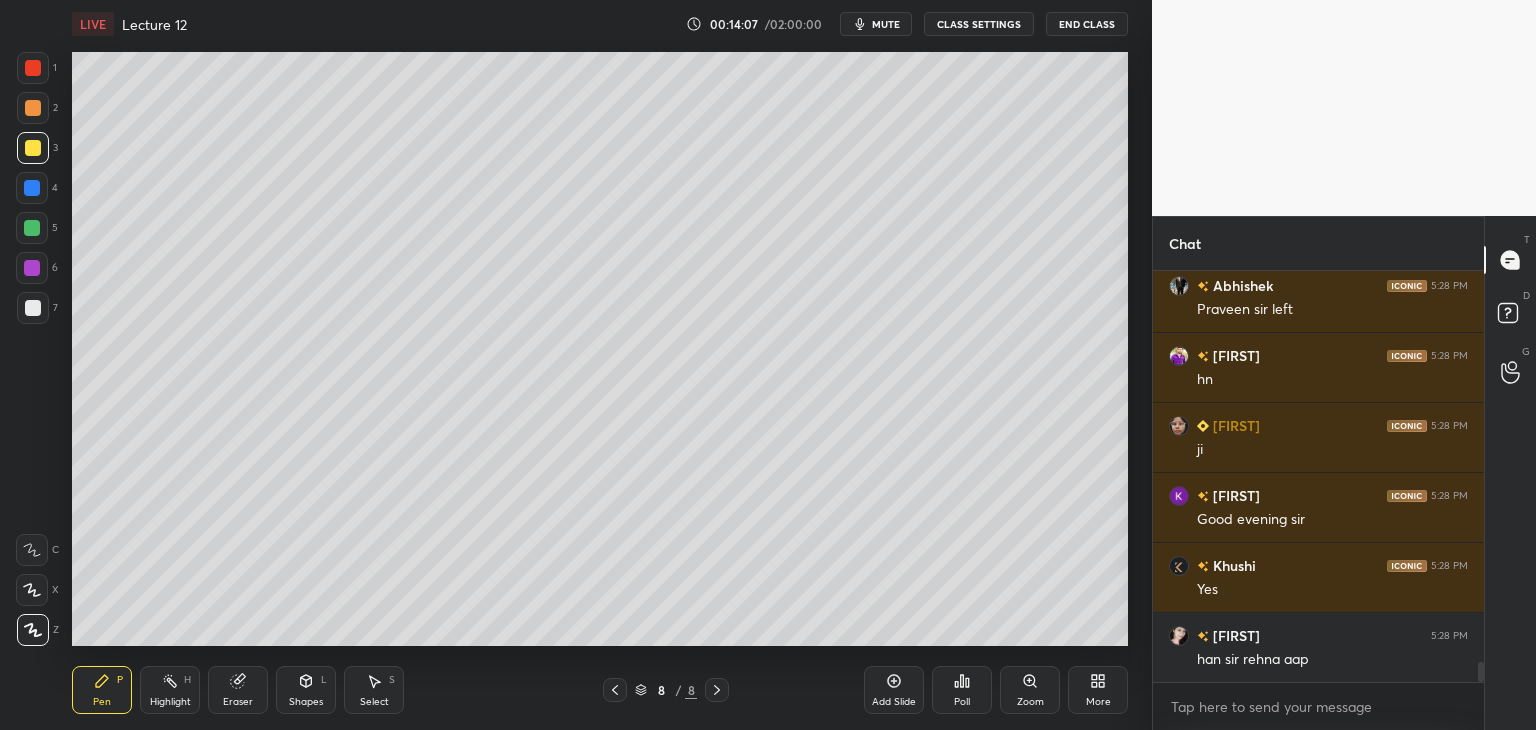 scroll, scrollTop: 7894, scrollLeft: 0, axis: vertical 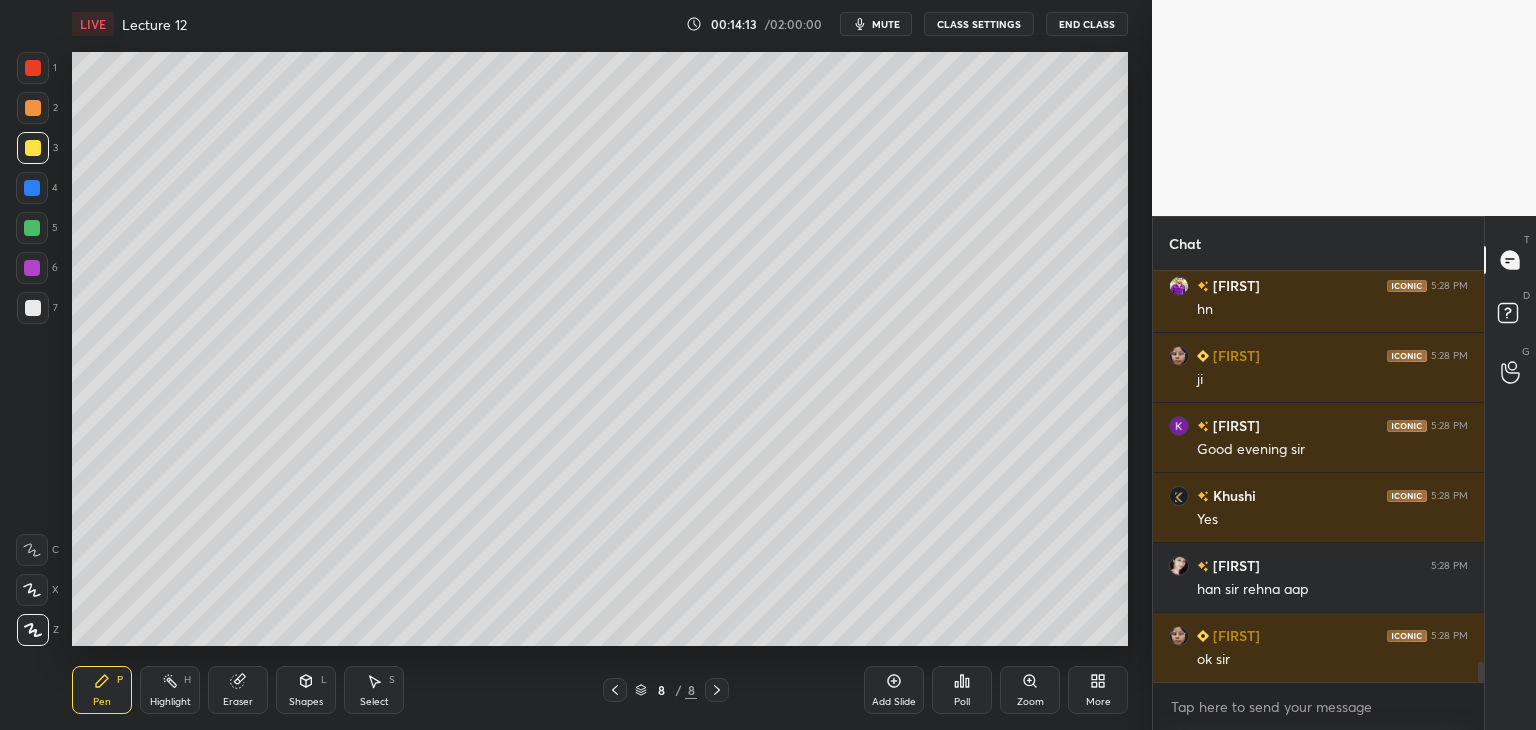 click at bounding box center [33, 68] 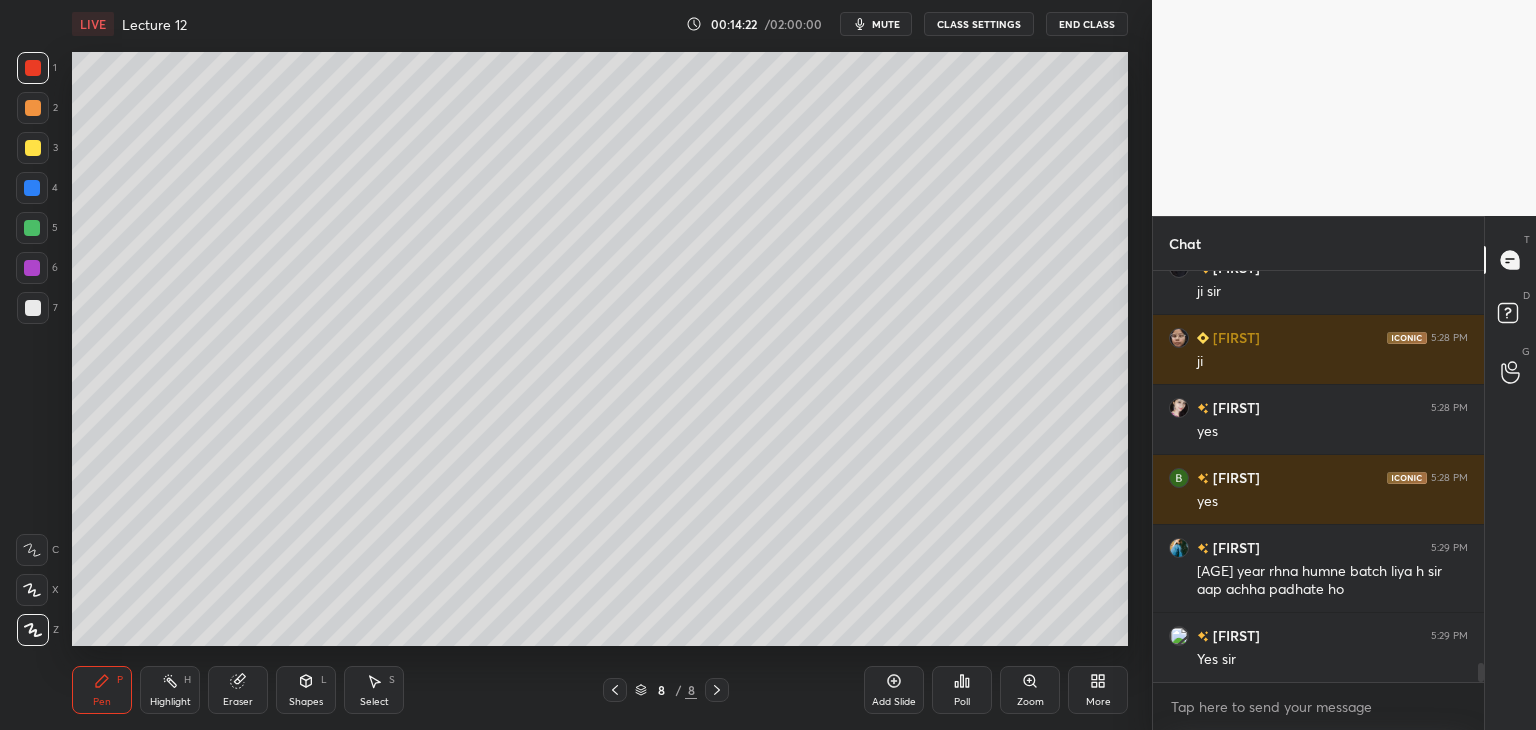 scroll, scrollTop: 8472, scrollLeft: 0, axis: vertical 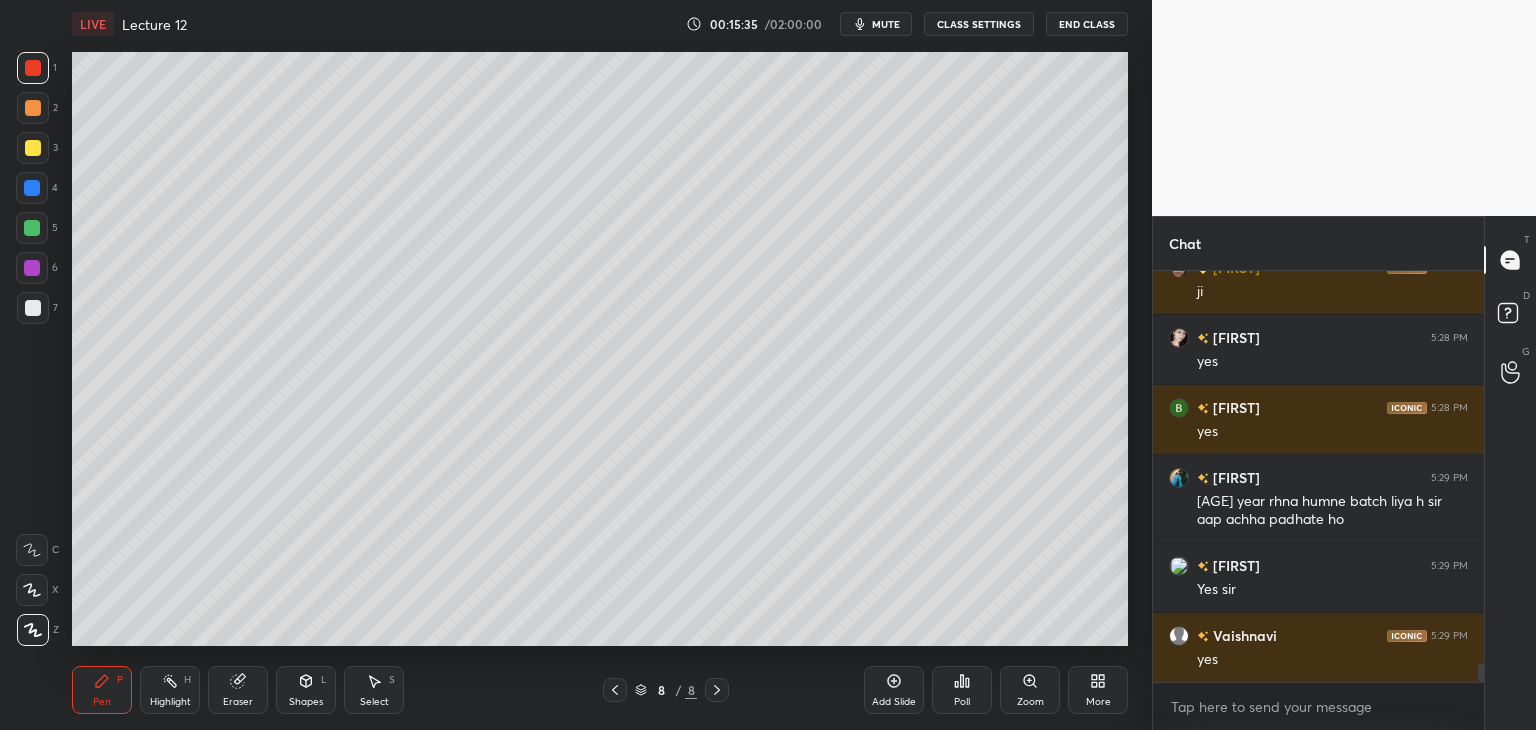 click on "Setting up your live class Poll for   secs No correct answer Start poll" at bounding box center (600, 349) 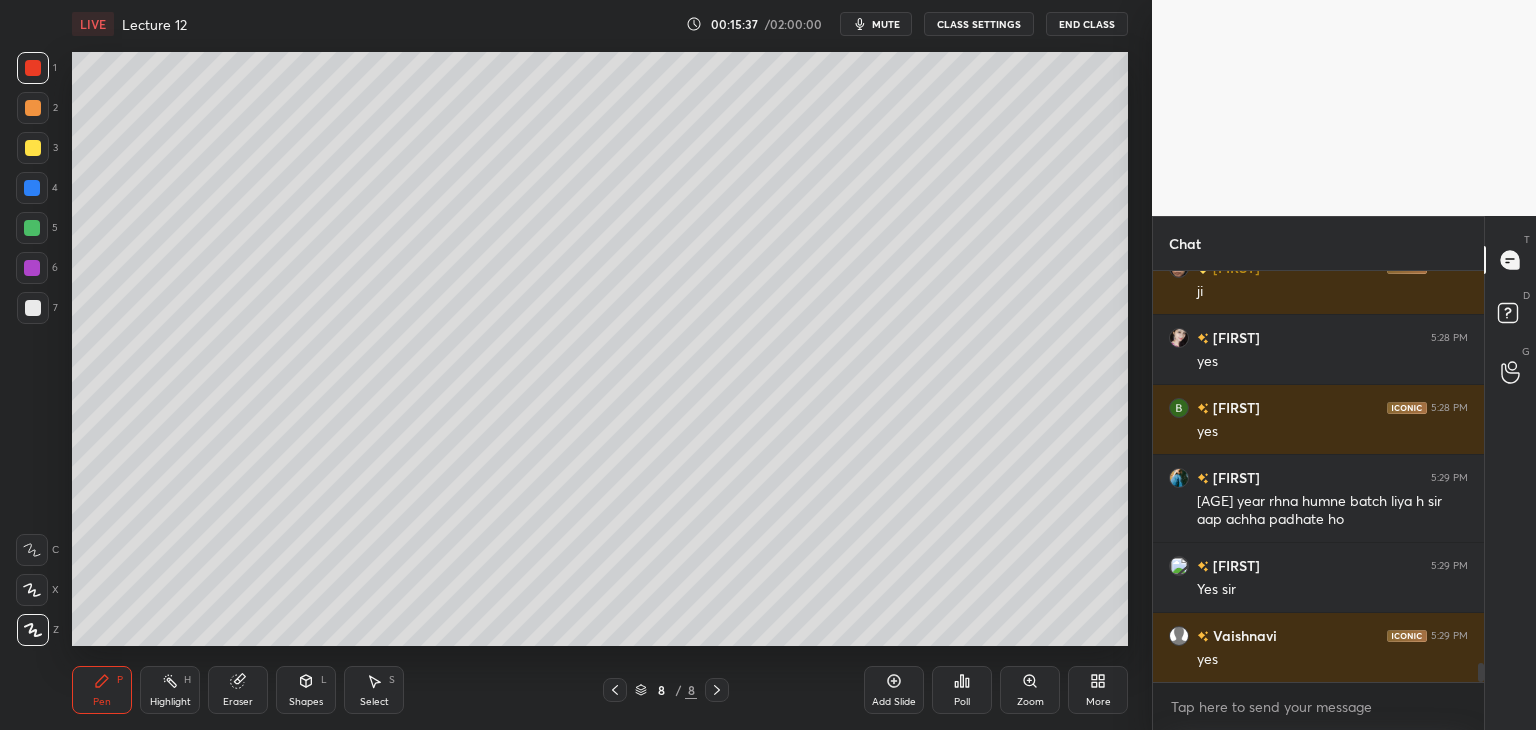 click at bounding box center [33, 148] 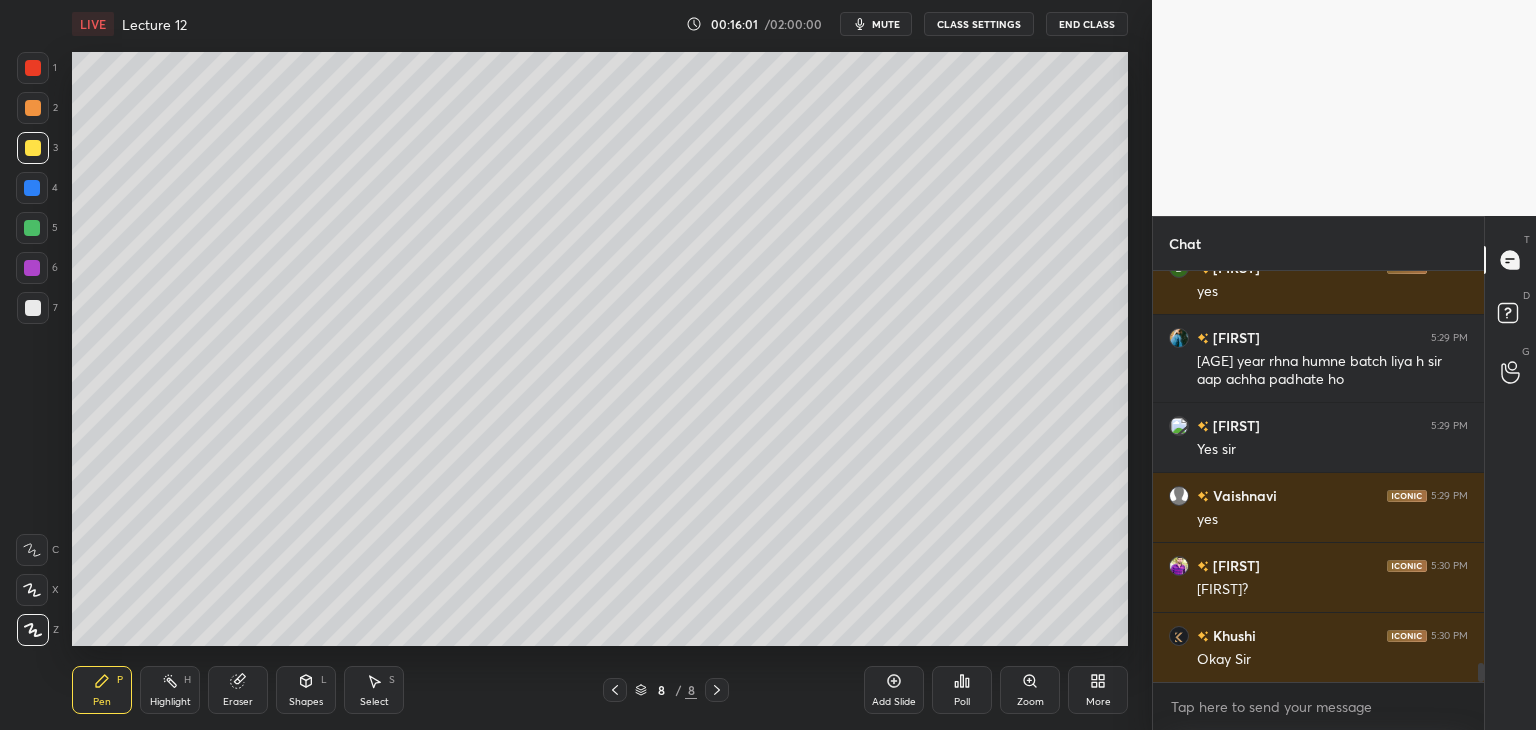 scroll, scrollTop: 8682, scrollLeft: 0, axis: vertical 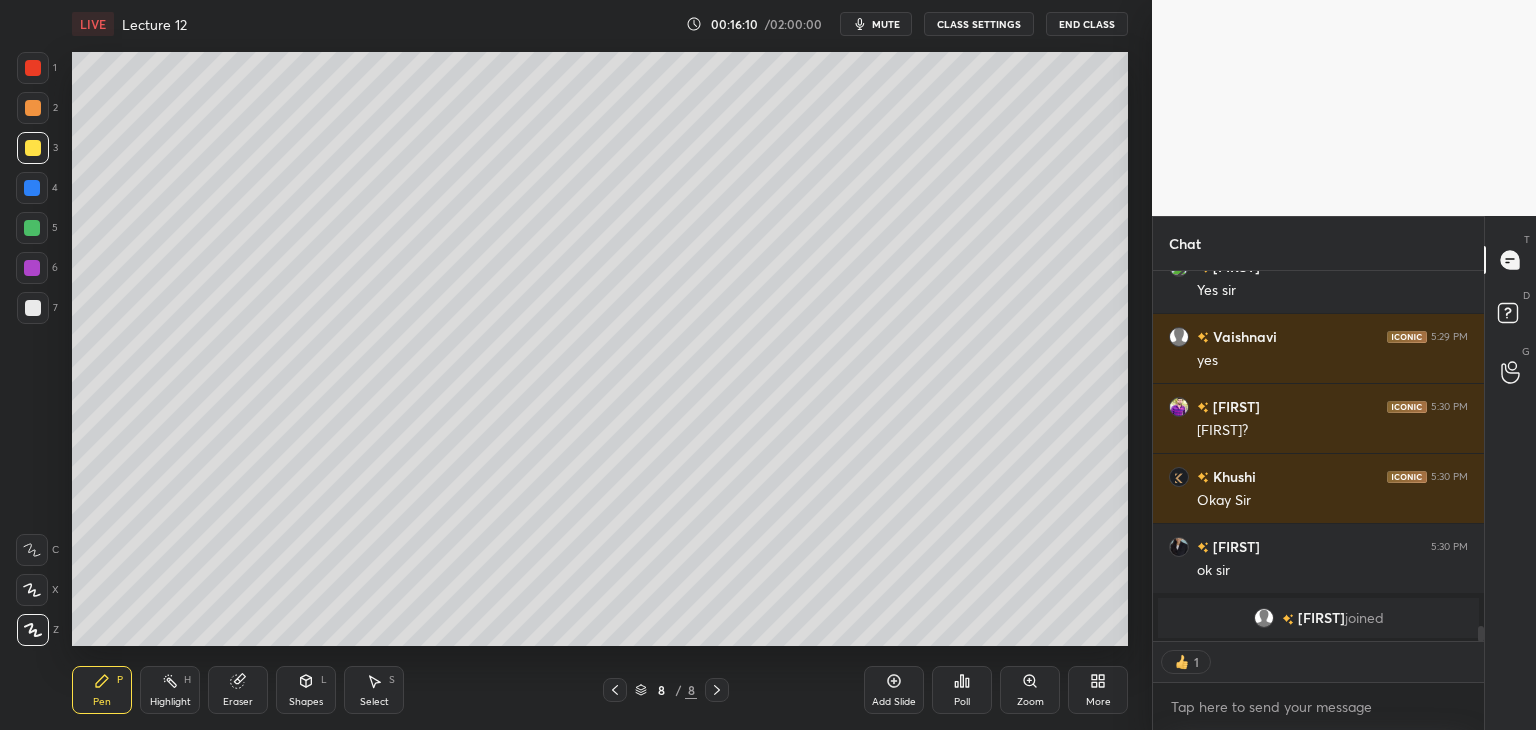 click on "Add Slide" at bounding box center [894, 690] 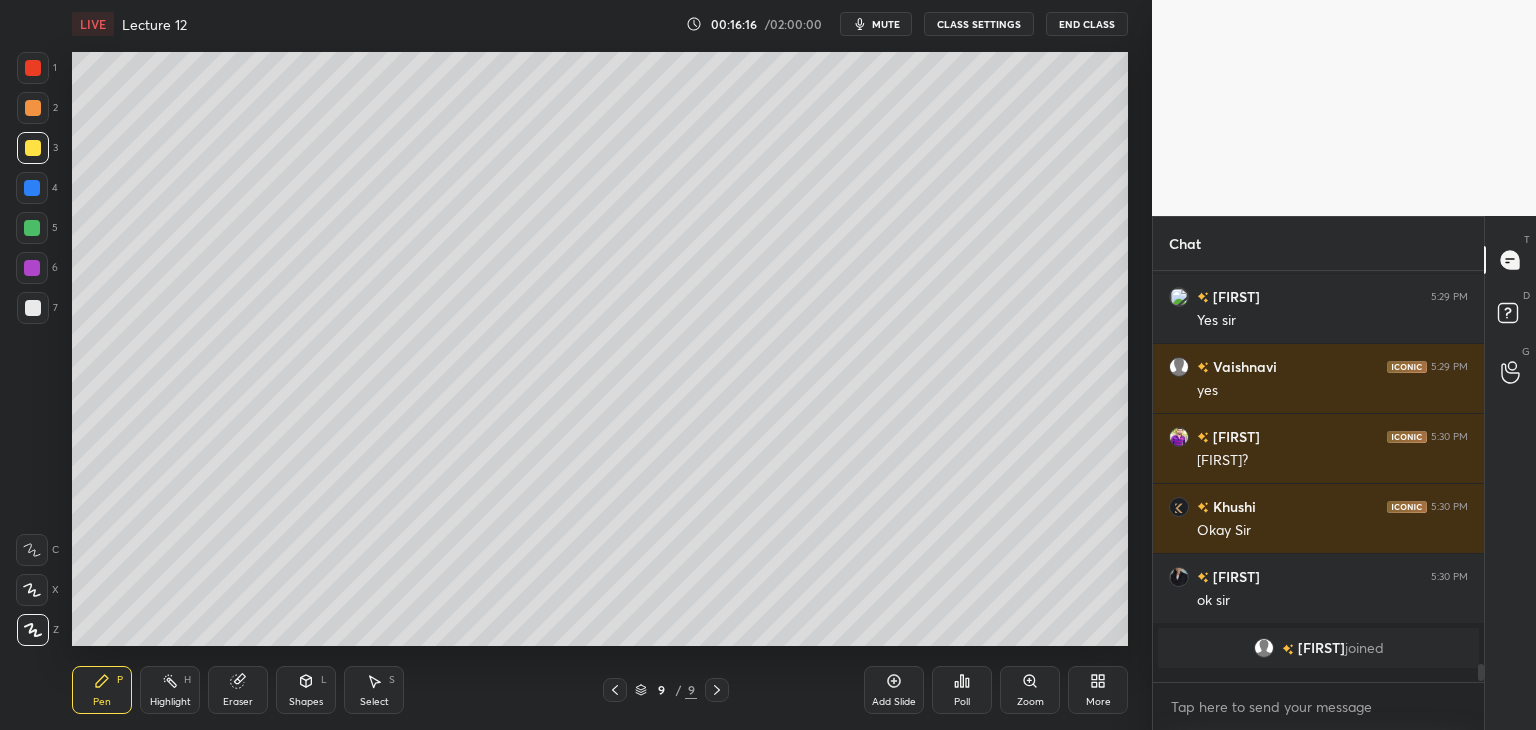 scroll, scrollTop: 6, scrollLeft: 6, axis: both 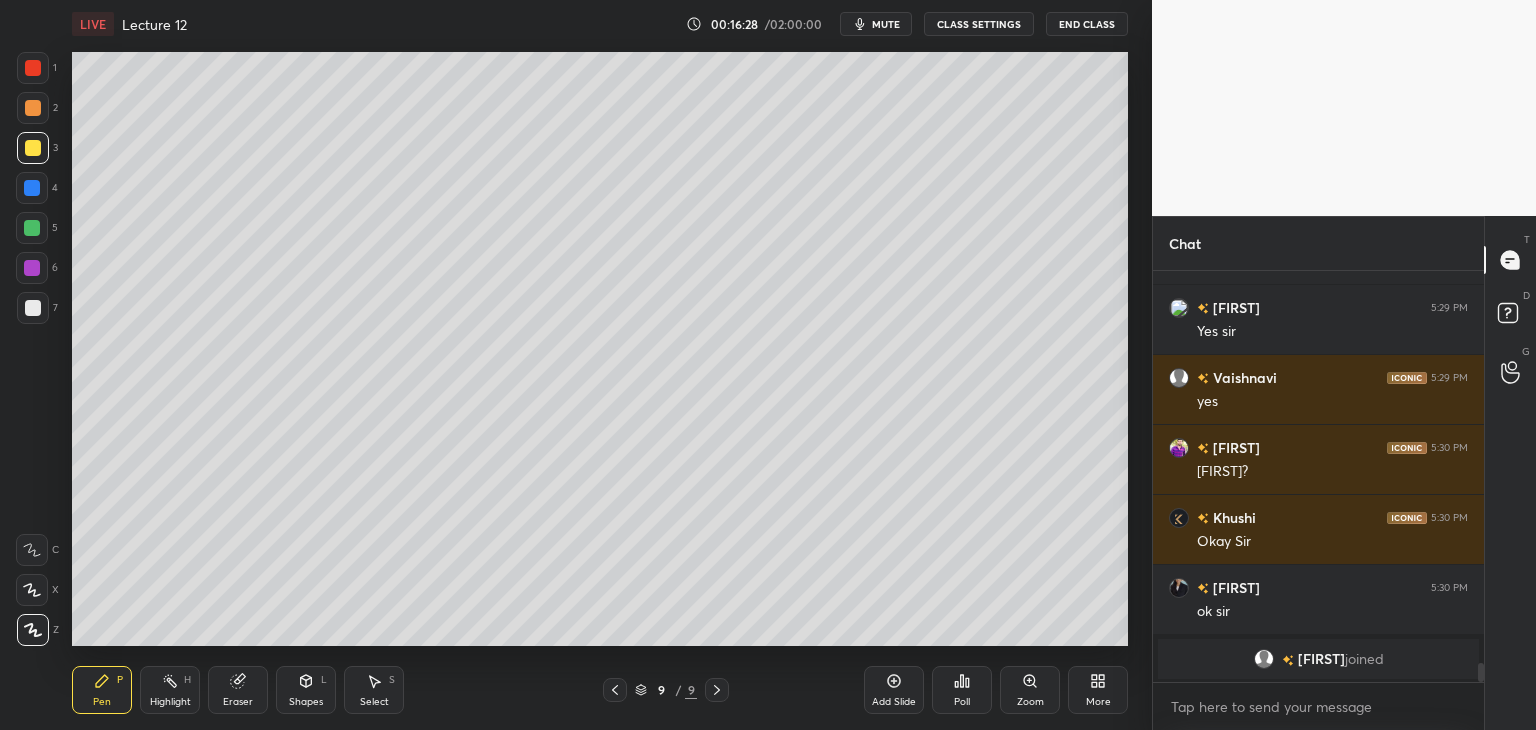 click at bounding box center (33, 68) 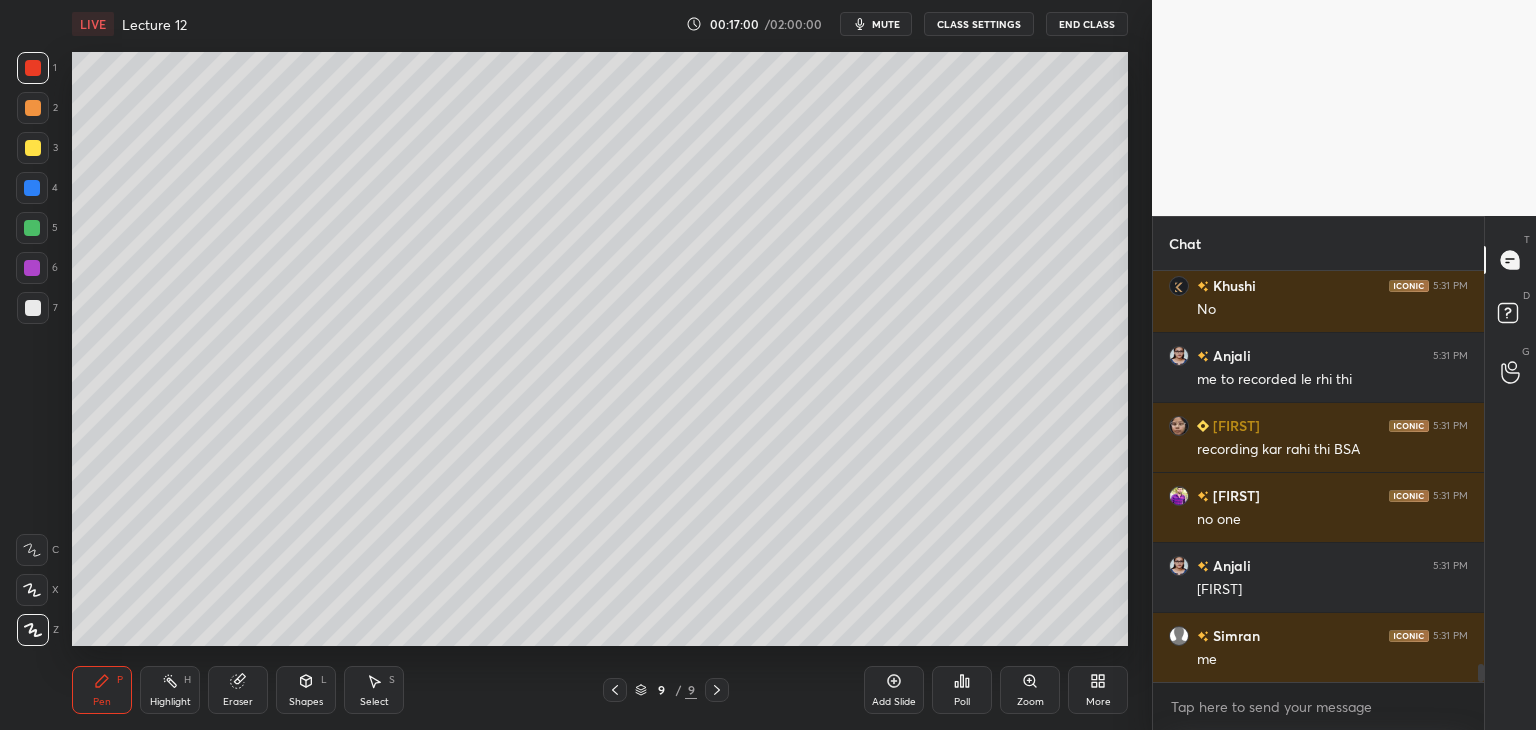 scroll, scrollTop: 8952, scrollLeft: 0, axis: vertical 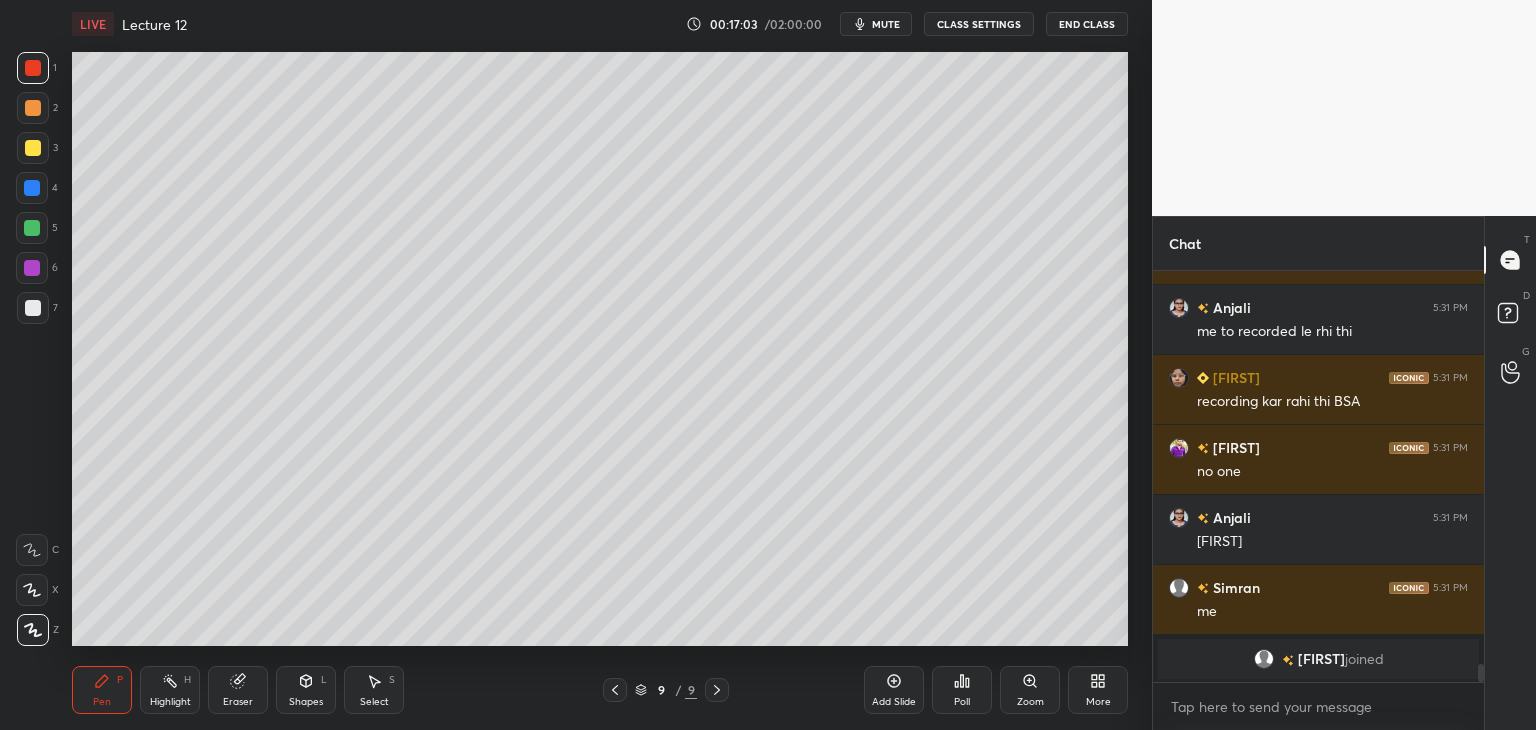 click at bounding box center (32, 228) 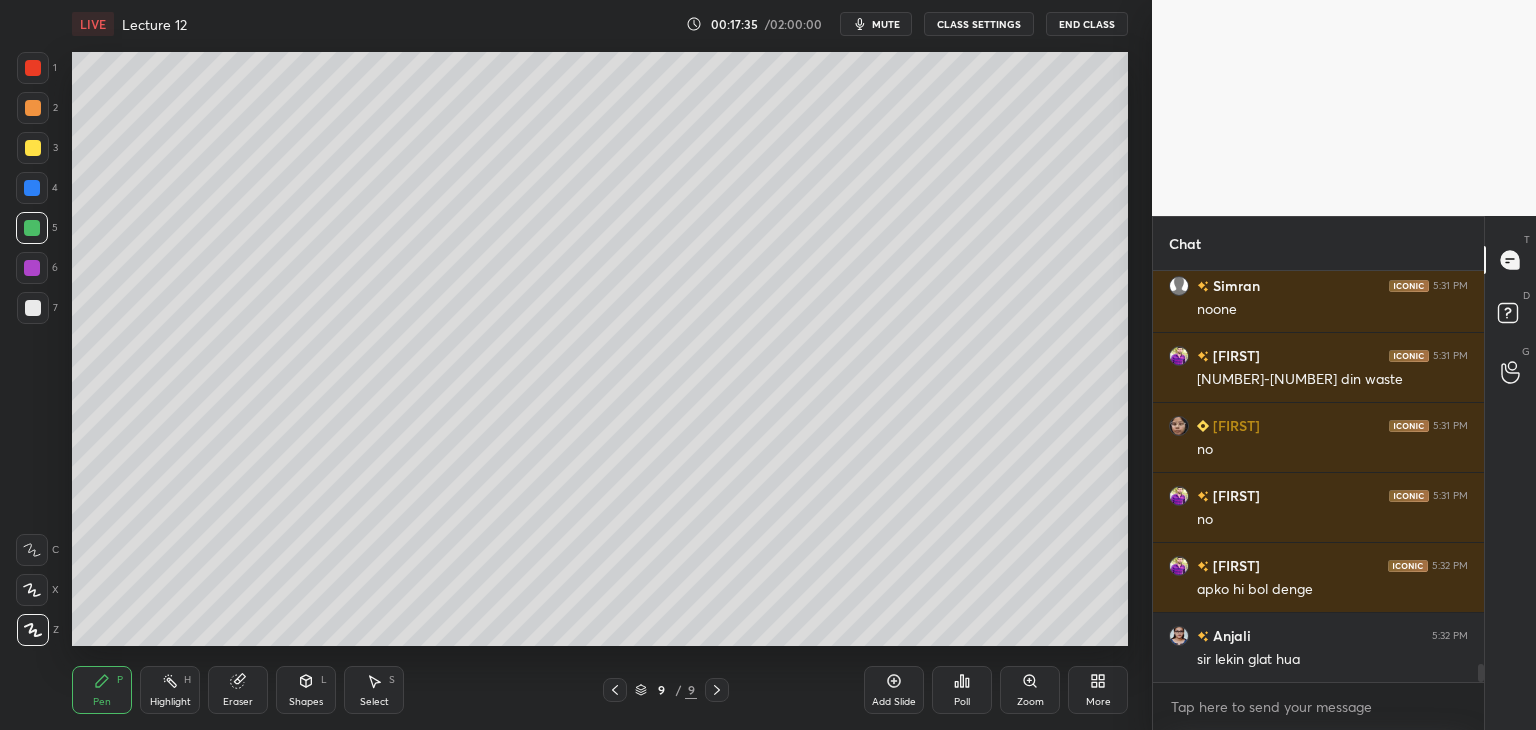 scroll, scrollTop: 9212, scrollLeft: 0, axis: vertical 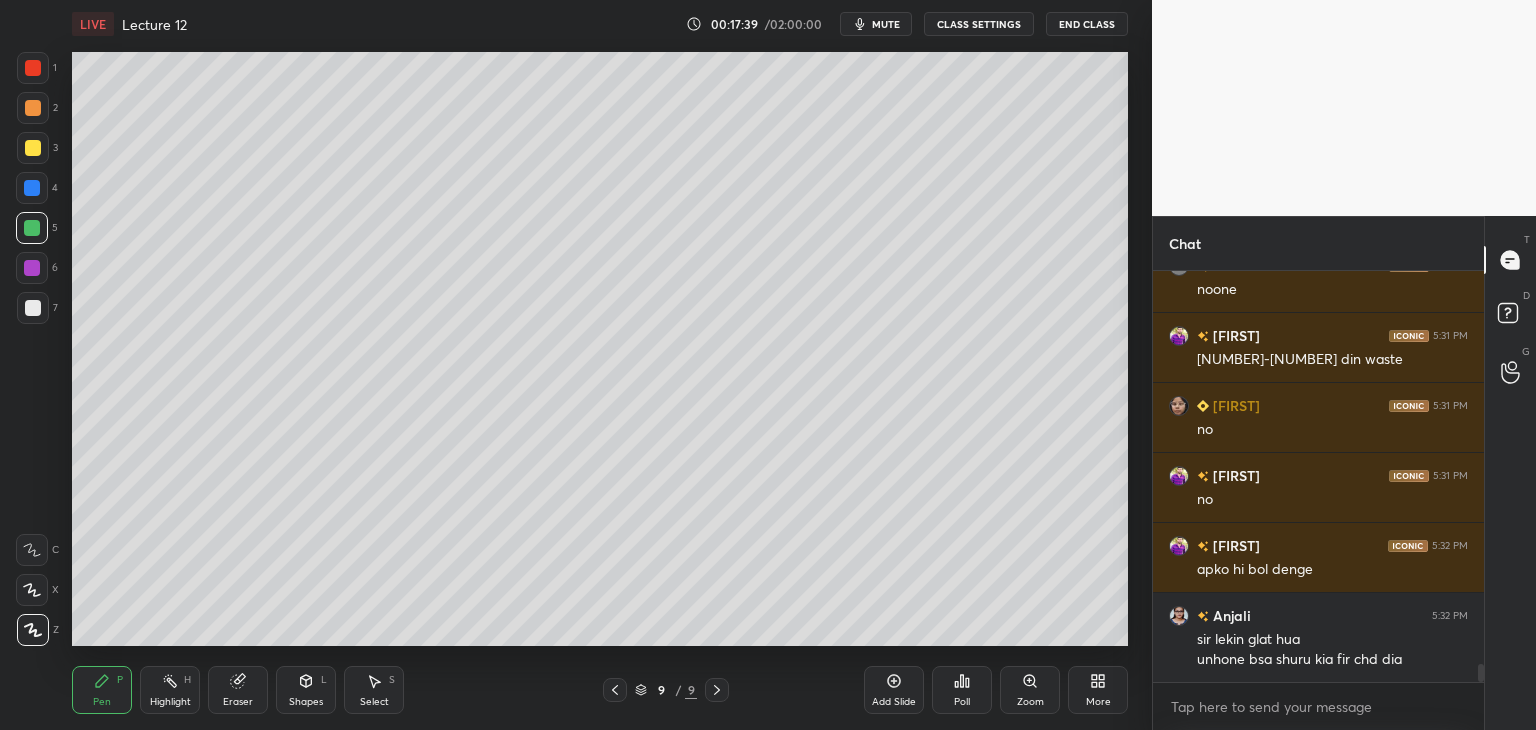 click at bounding box center (32, 188) 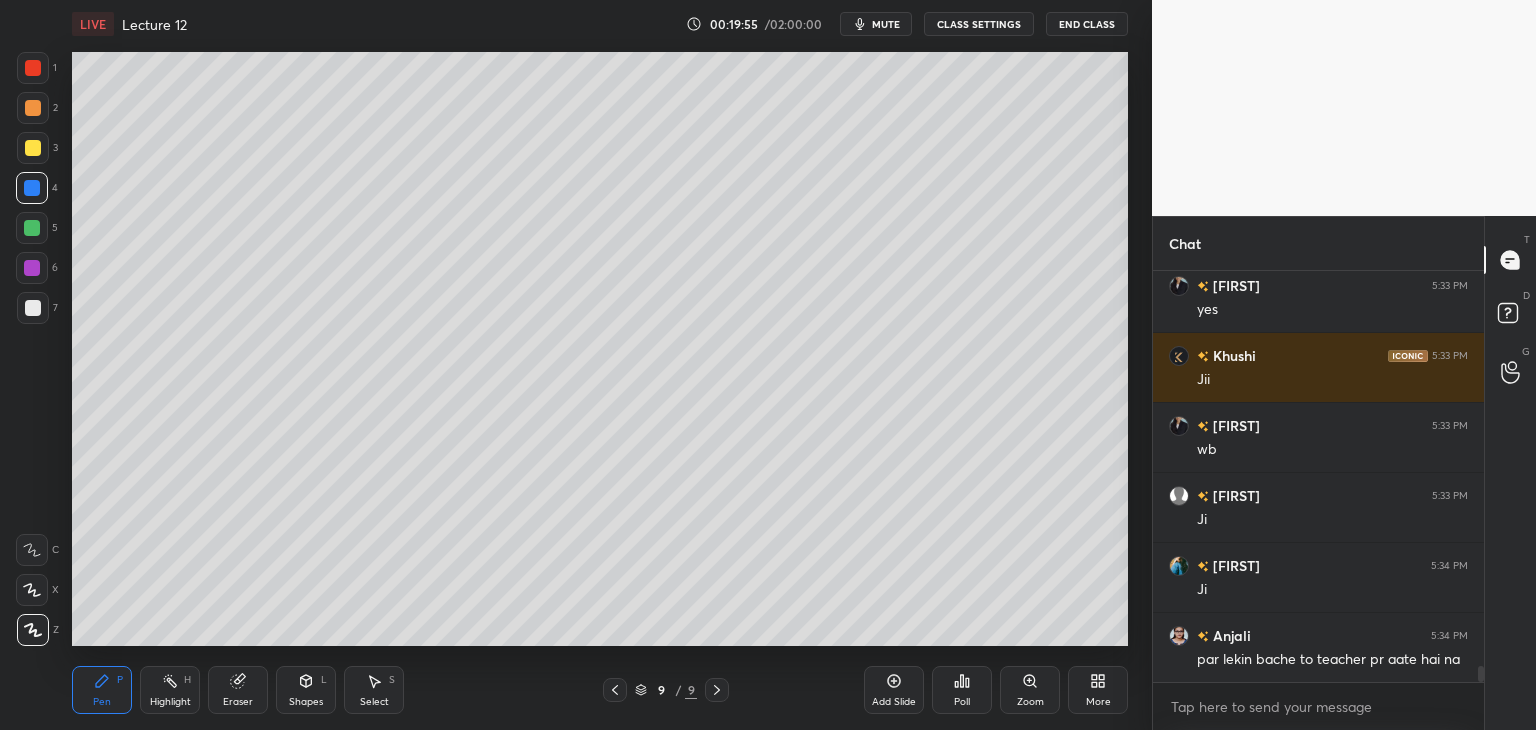 scroll, scrollTop: 10064, scrollLeft: 0, axis: vertical 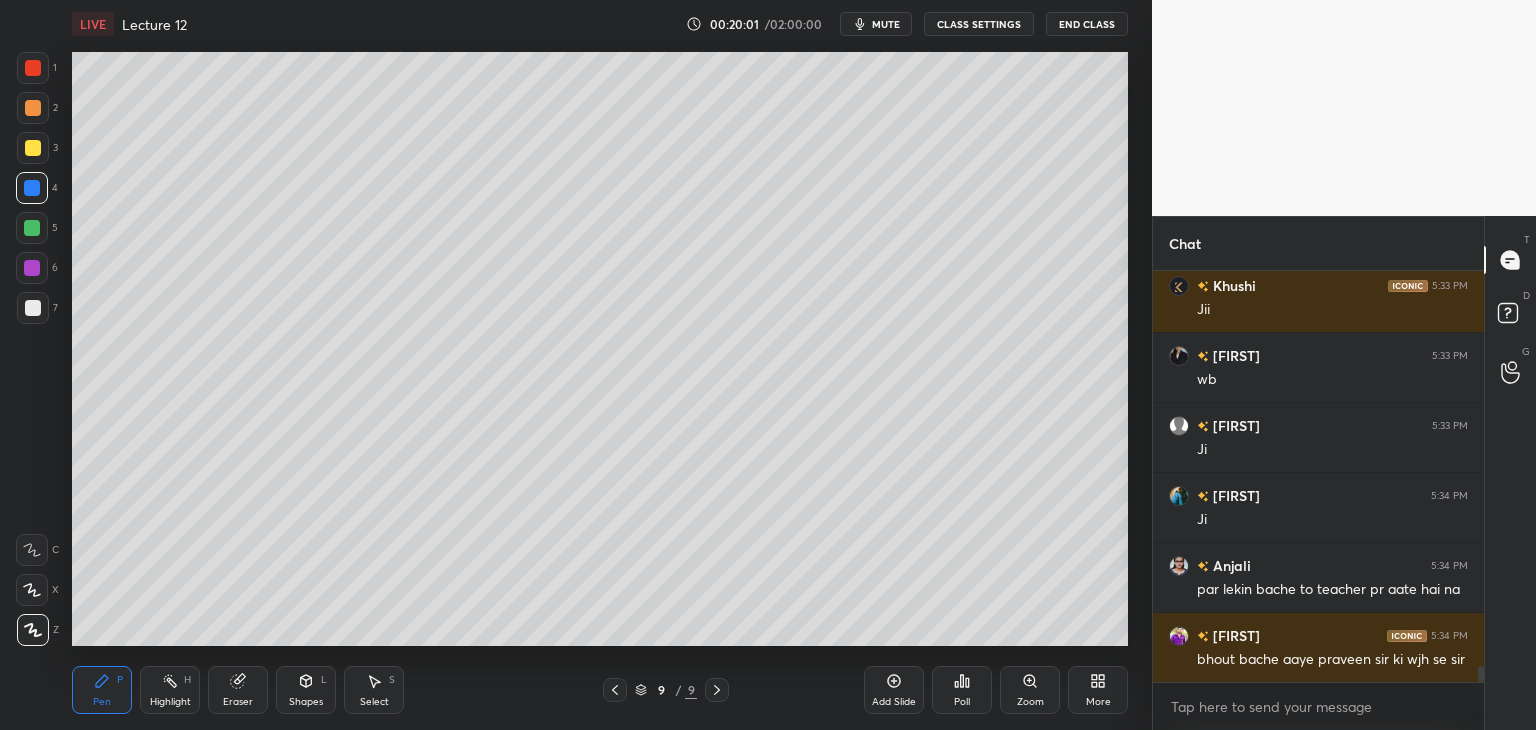 click at bounding box center (32, 228) 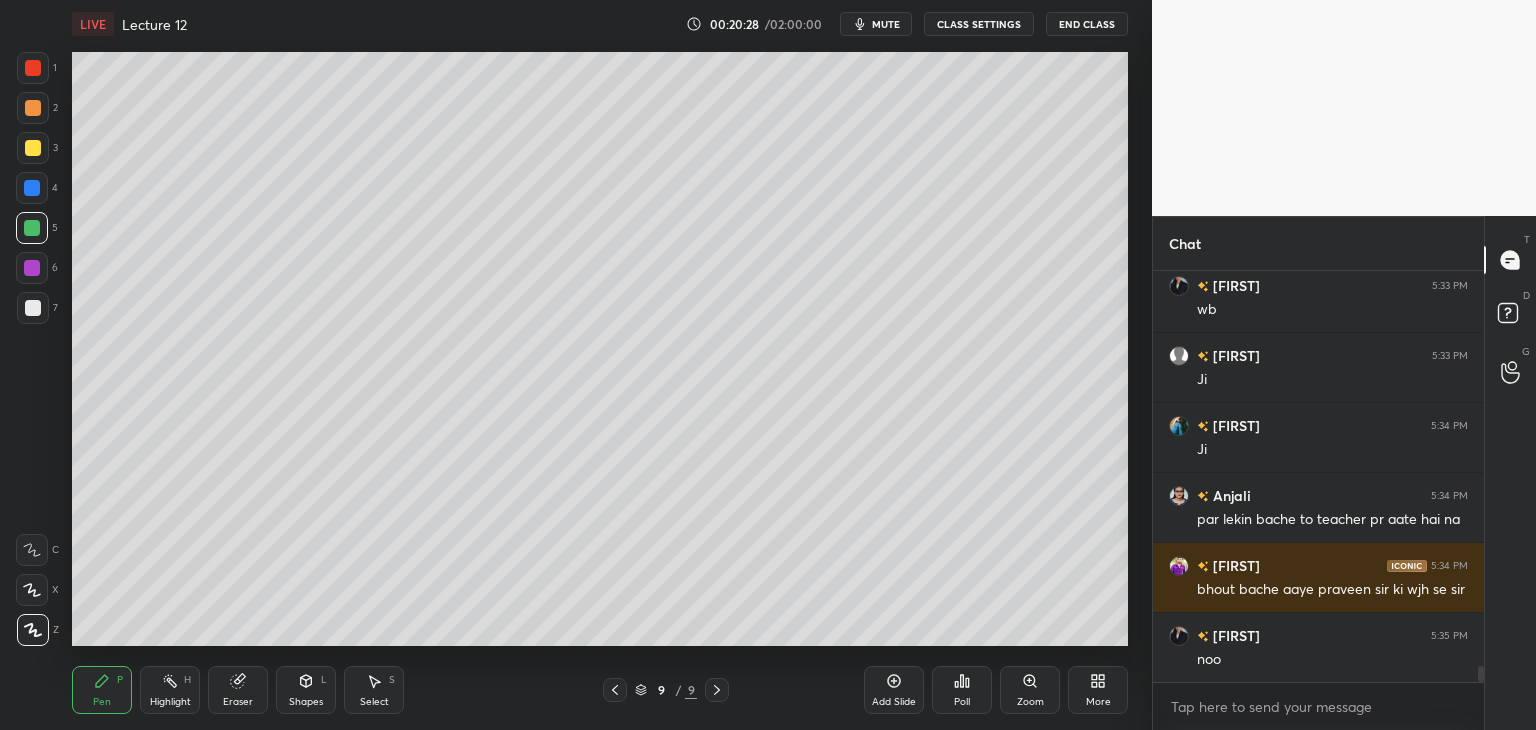 scroll, scrollTop: 10204, scrollLeft: 0, axis: vertical 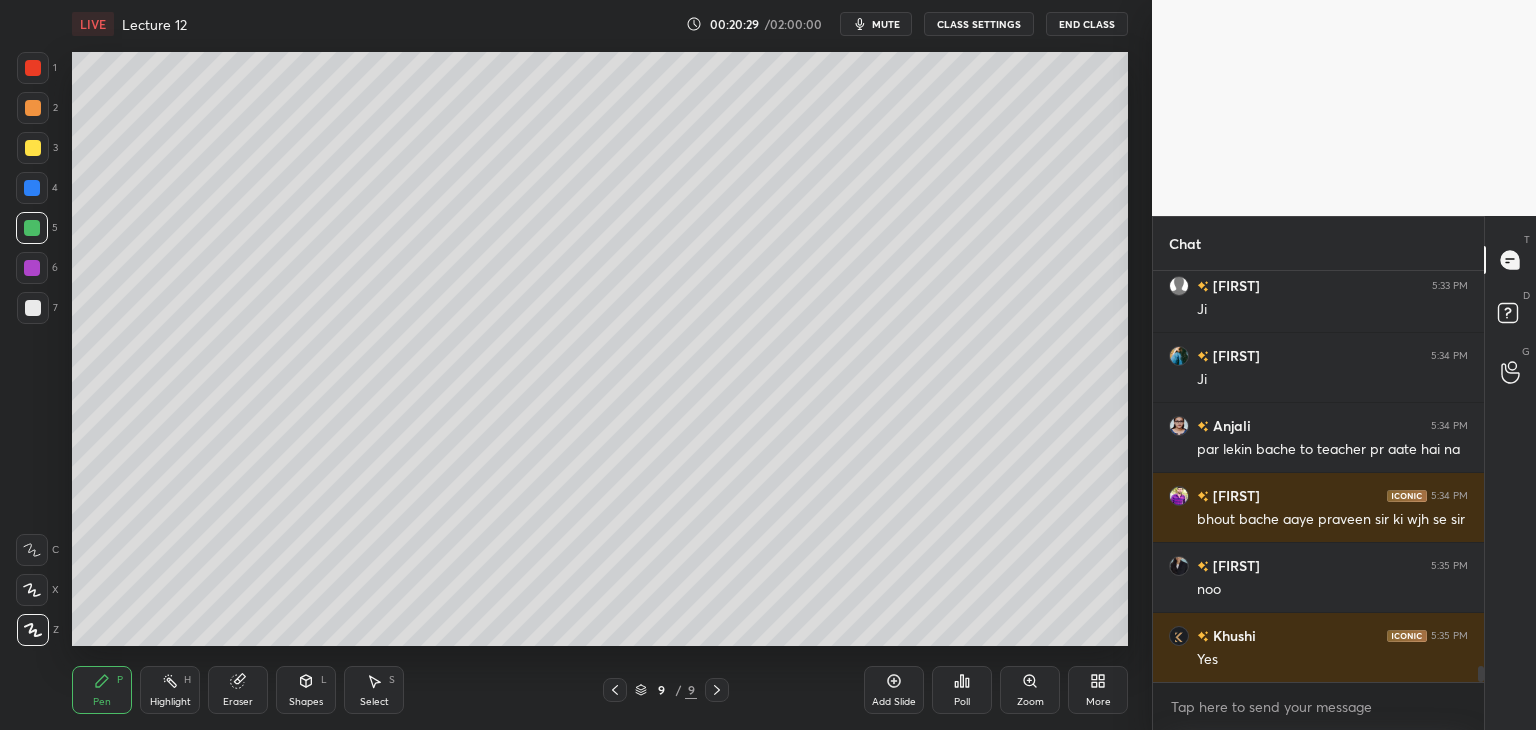 click at bounding box center [32, 268] 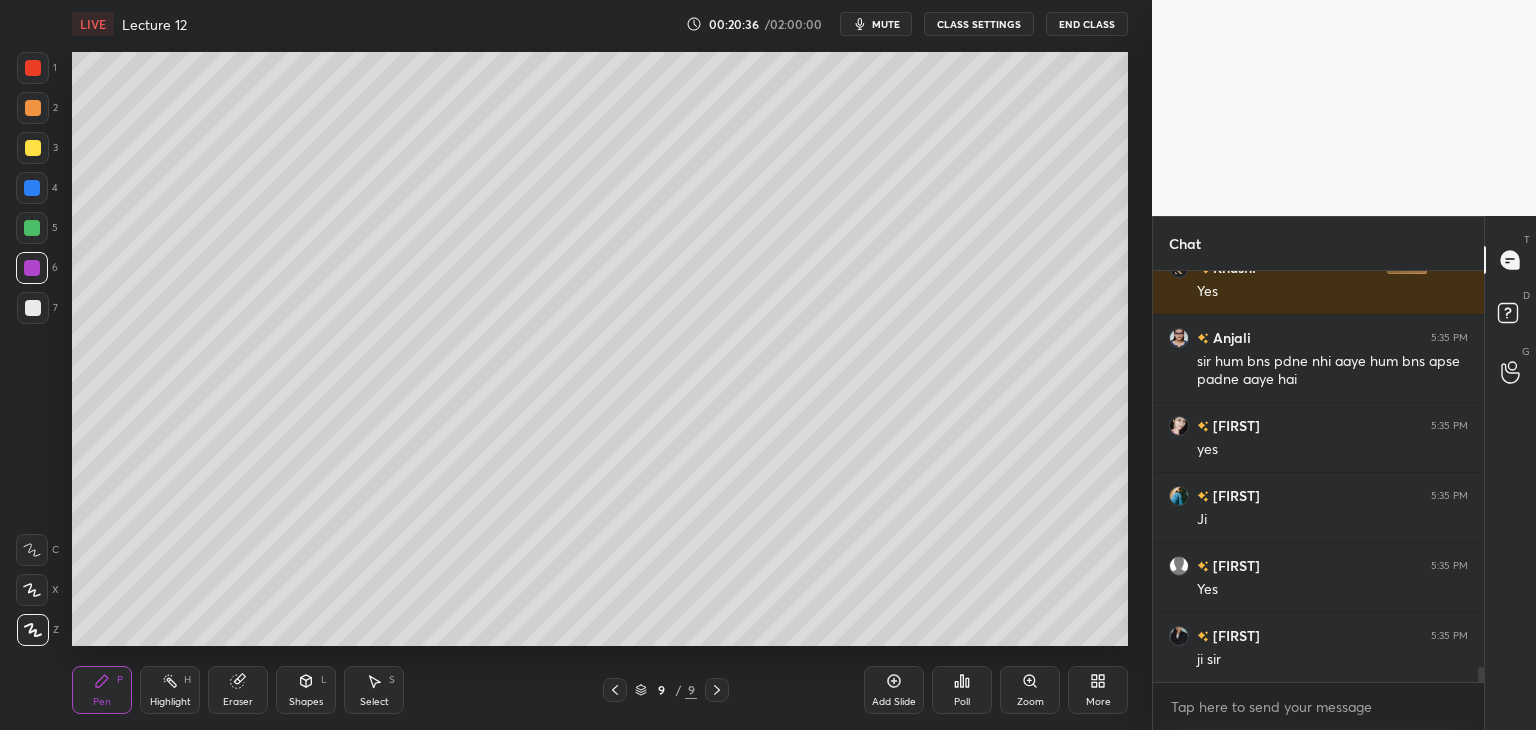 scroll, scrollTop: 10642, scrollLeft: 0, axis: vertical 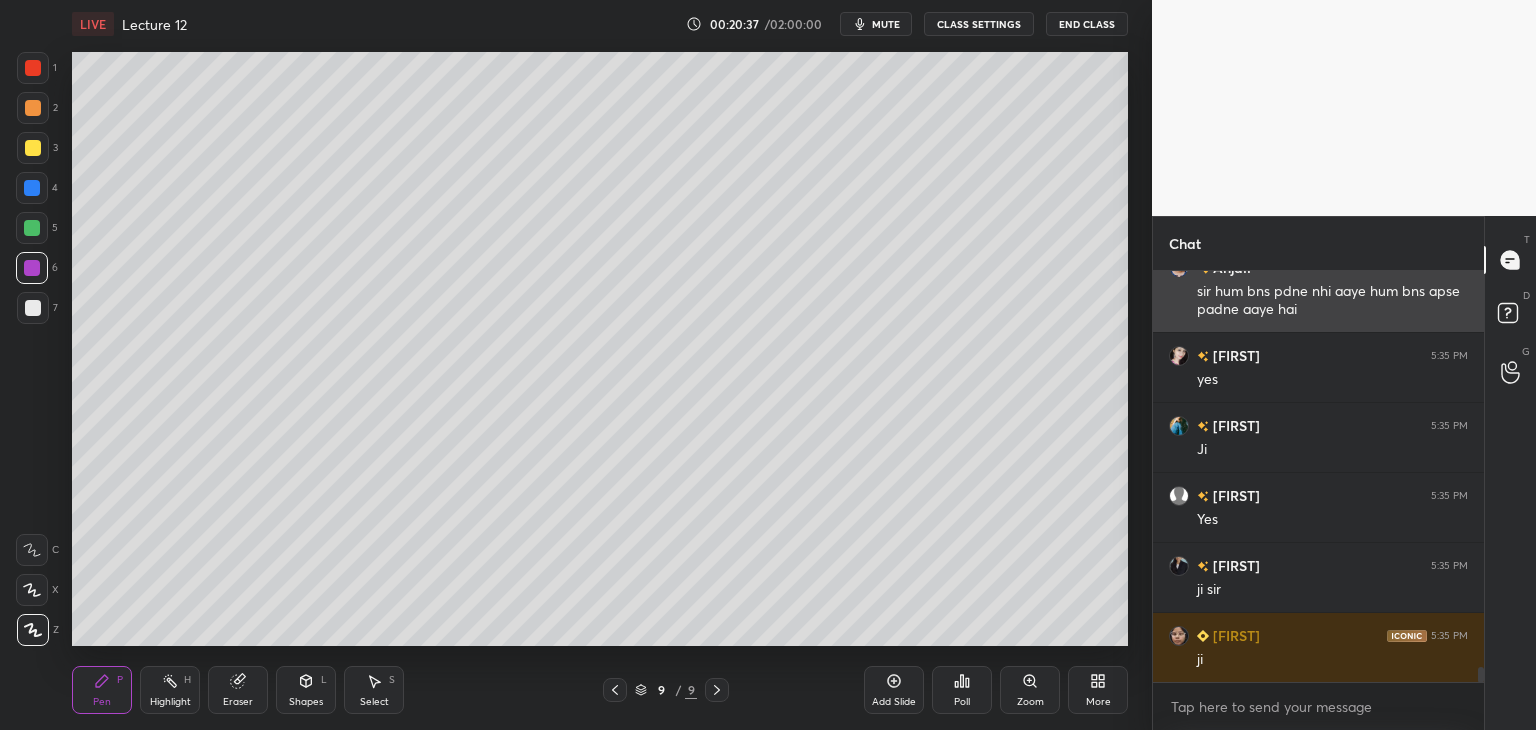 click on "sir hum bns pdne nhi aaye hum bns apse padne aaye hai" at bounding box center (1332, 301) 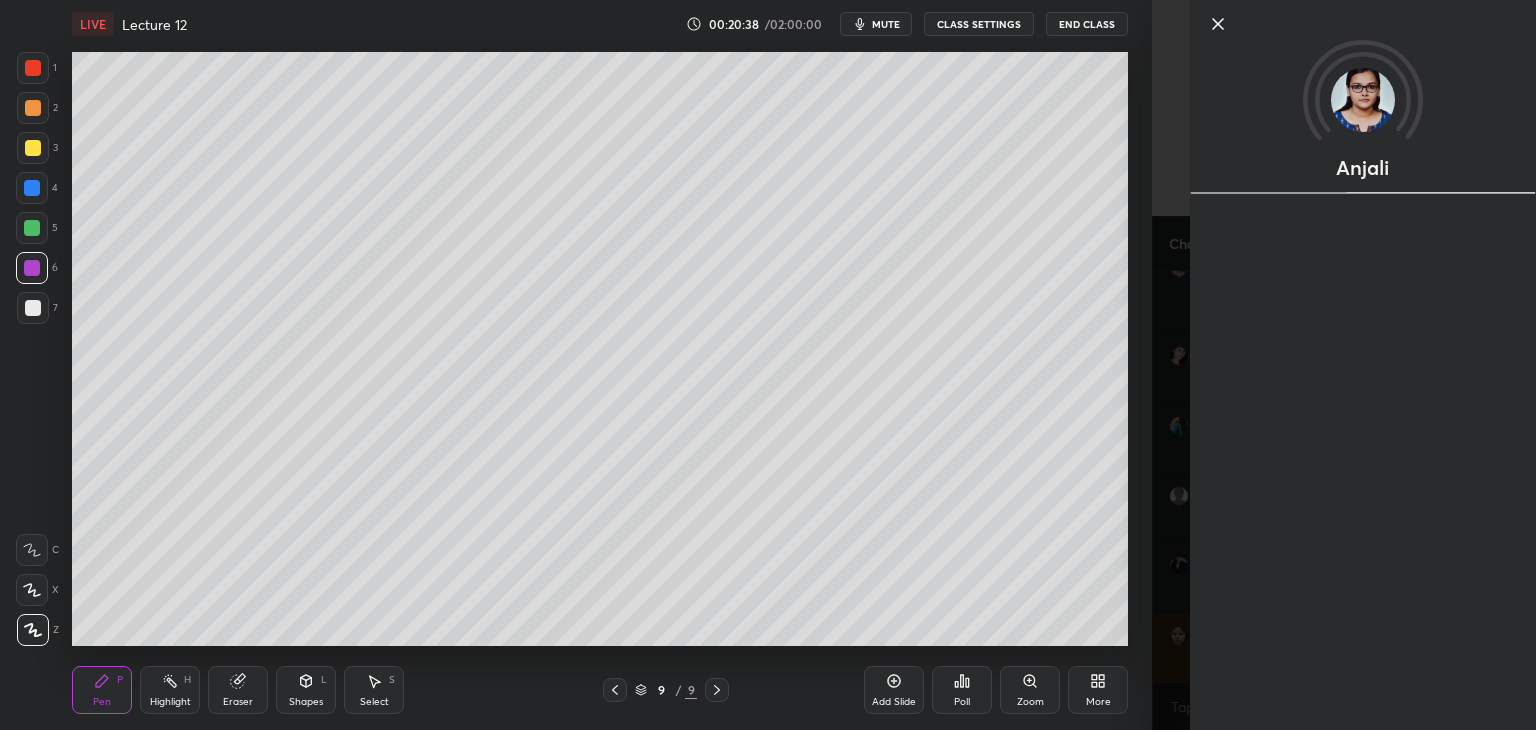 scroll, scrollTop: 10712, scrollLeft: 0, axis: vertical 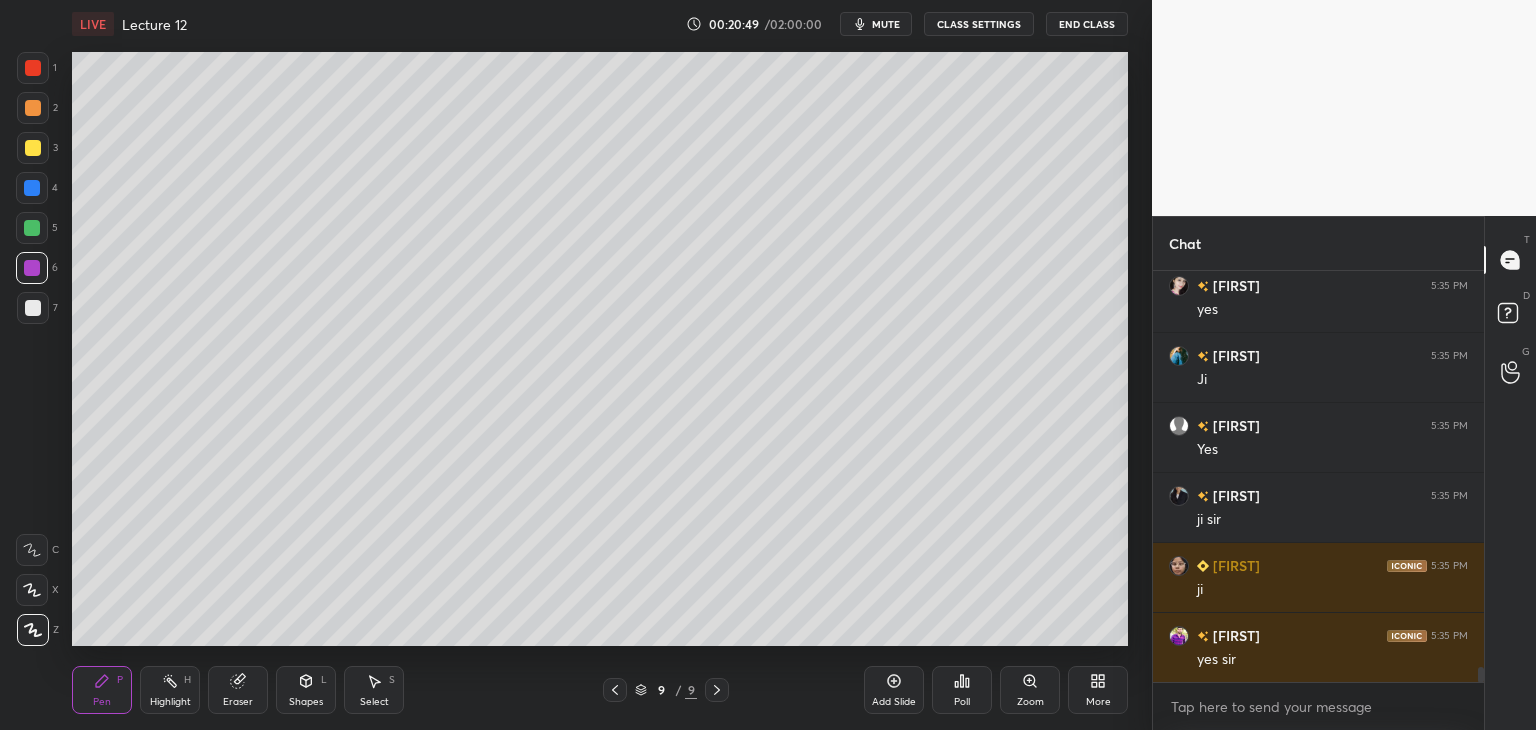 drag, startPoint x: 1481, startPoint y: 678, endPoint x: 1484, endPoint y: 776, distance: 98.045906 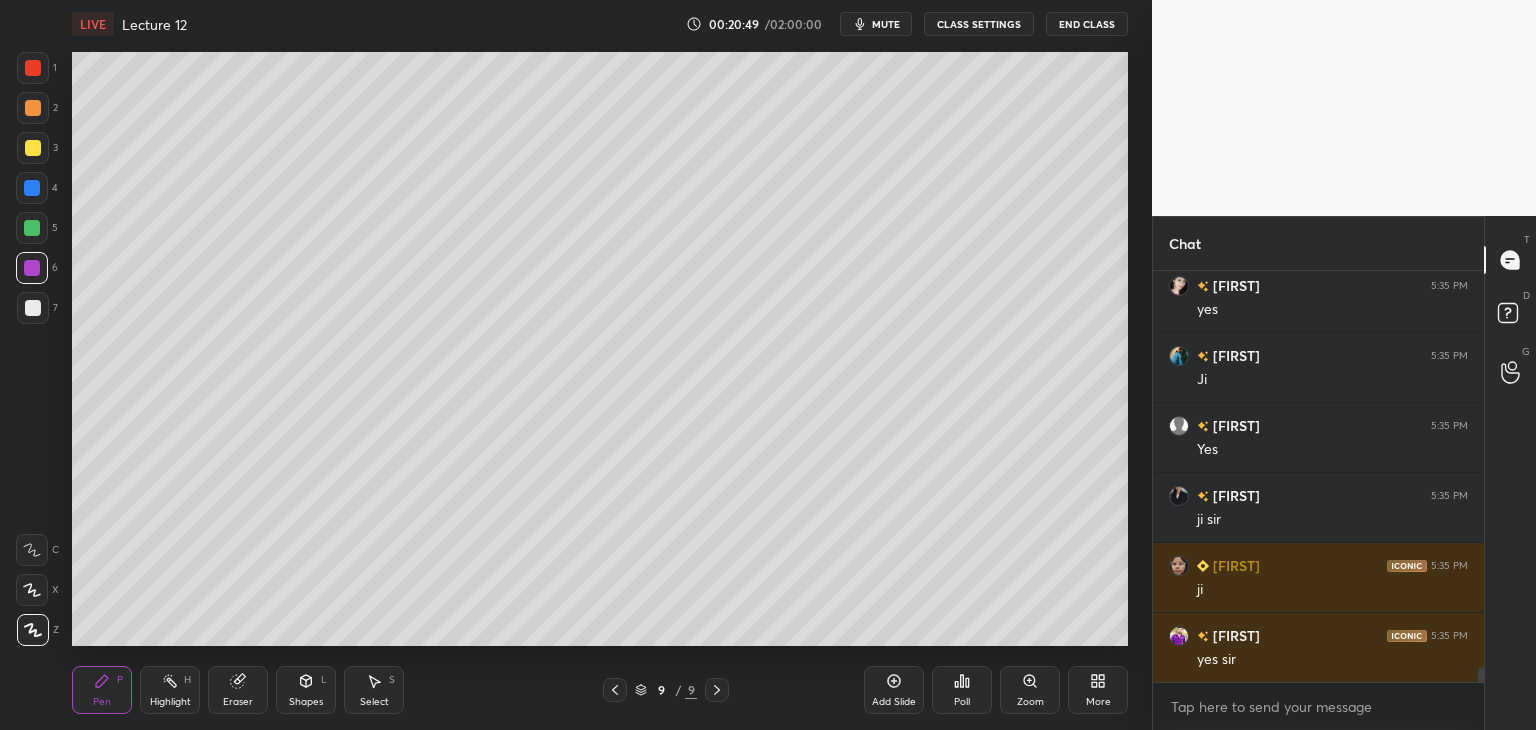 click on "1 2 3 4 5 6 7 C X Z C X Z E E Erase all   H H LIVE Lecture 12 00:20:49 /  02:00:00 mute CLASS SETTINGS End Class Setting up your live class Poll for   secs No correct answer Start poll Back Lecture 12 • L17 of Bharatiya Nagarik Suraksha Sanhita, 2023 Vasu Dev Monga Pen P Highlight H Eraser Shapes L Select S 9 / 9 Add Slide Poll Zoom More Chat Anjali 5:35 PM sir hum bns pdne nhi aaye hum bns apse padne aaye hai Sruti 5:35 PM yes Ruby 5:35 PM Ji preeti 5:35 PM Yes Ambika 5:35 PM ji sir kuhu 5:35 PM ji vansh 5:35 PM yes sir JUMP TO LATEST Enable hand raising Enable raise hand to speak to learners. Once enabled, chat will be turned off temporarily. Enable x   Doubts asked by learners will show up here NEW DOUBTS ASKED No one has raised a hand yet Can't raise hand Looks like educator just invited you to speak. Please wait before you can raise your hand again. Got it T Messages (T) D Doubts (D) G Raise Hand (G) Report an issue Reason for reporting Buffering Chat not working Audio - Video sync issue ​ Report" at bounding box center (768, 0) 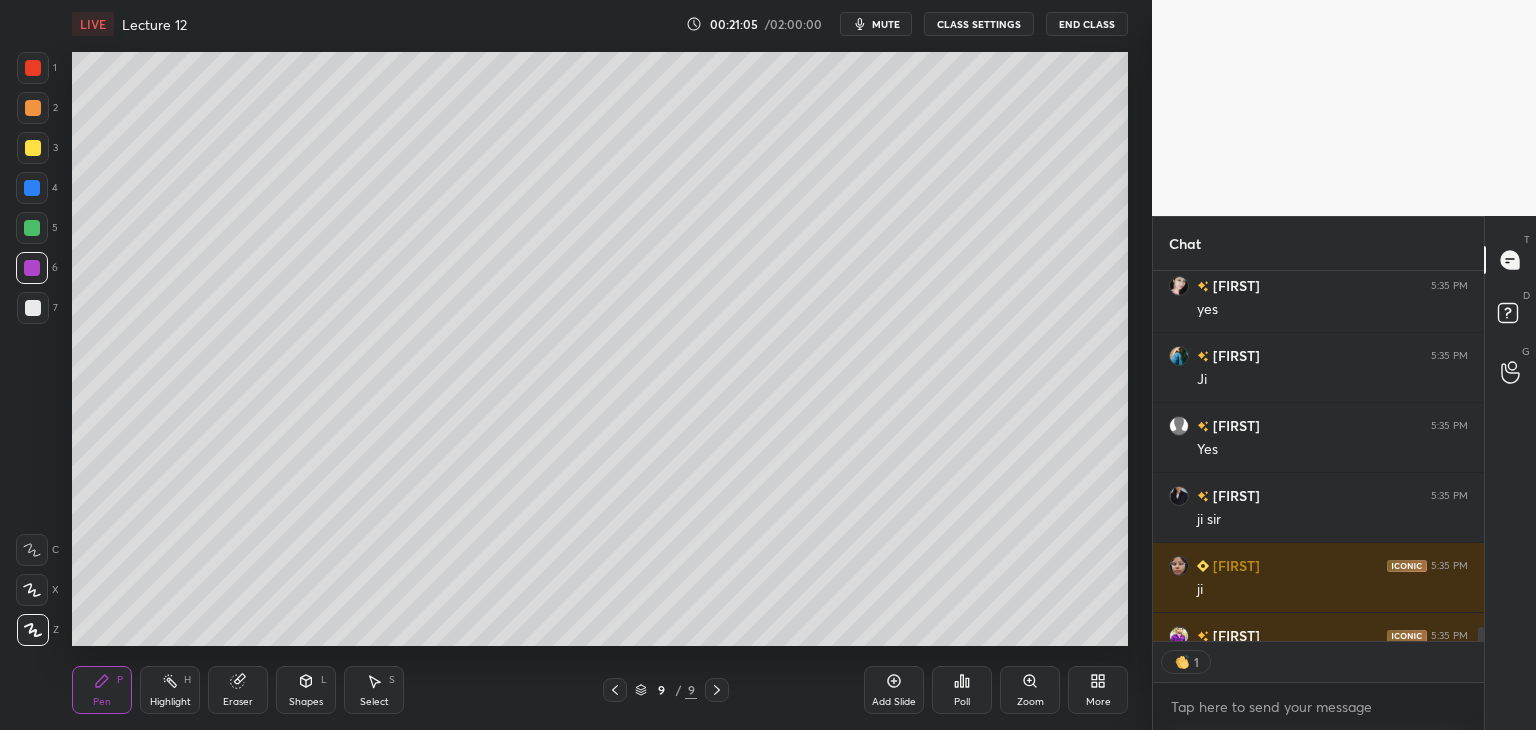 scroll, scrollTop: 365, scrollLeft: 325, axis: both 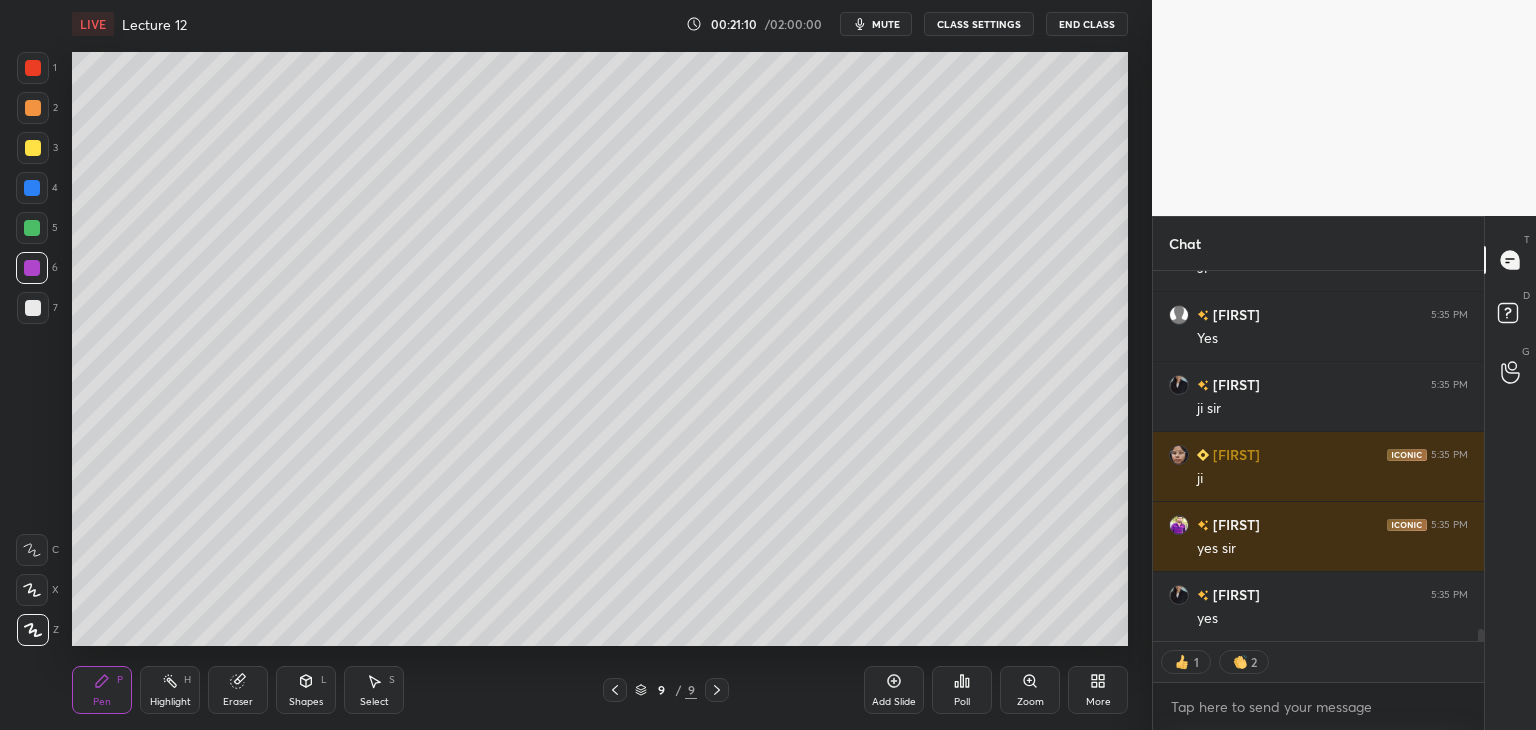 click at bounding box center (33, 148) 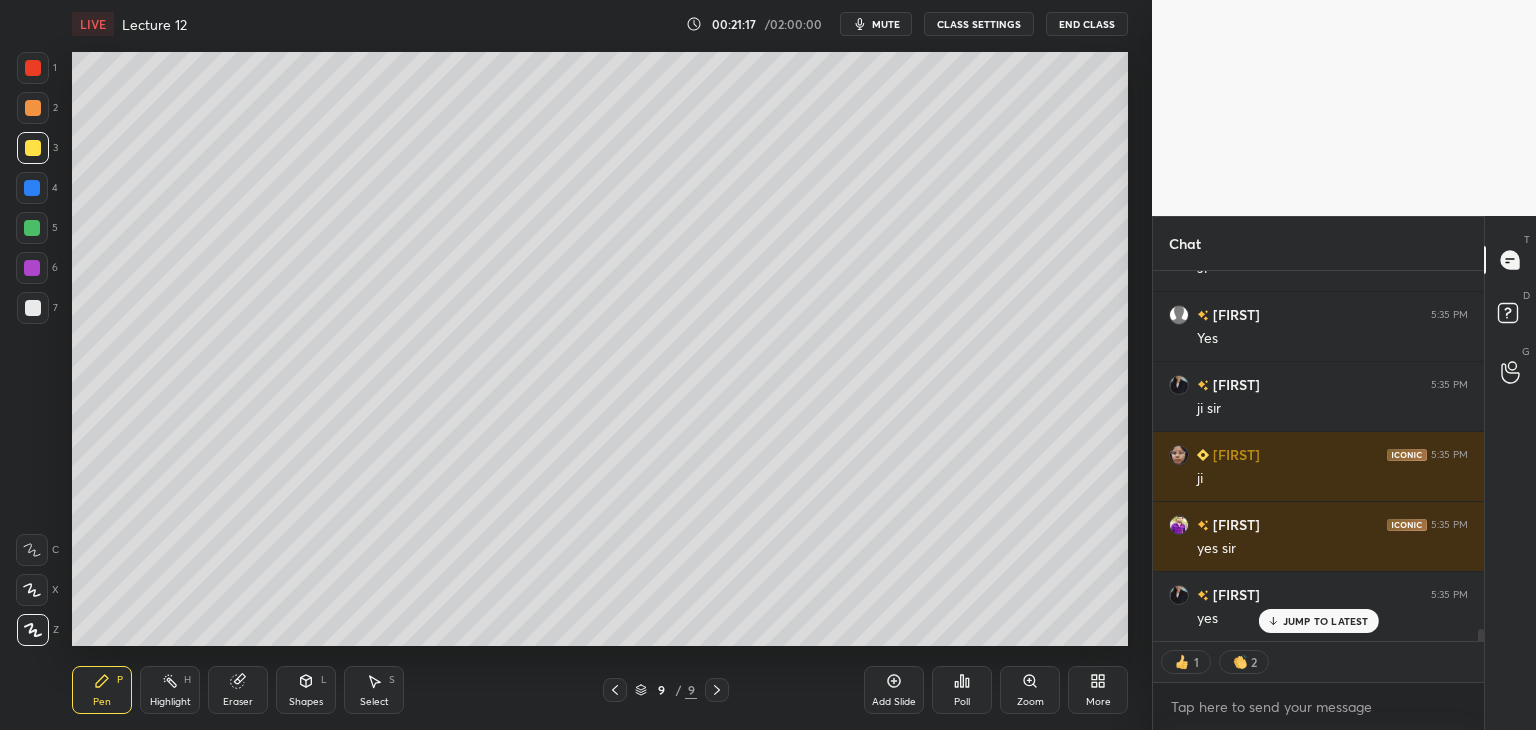 scroll, scrollTop: 10892, scrollLeft: 0, axis: vertical 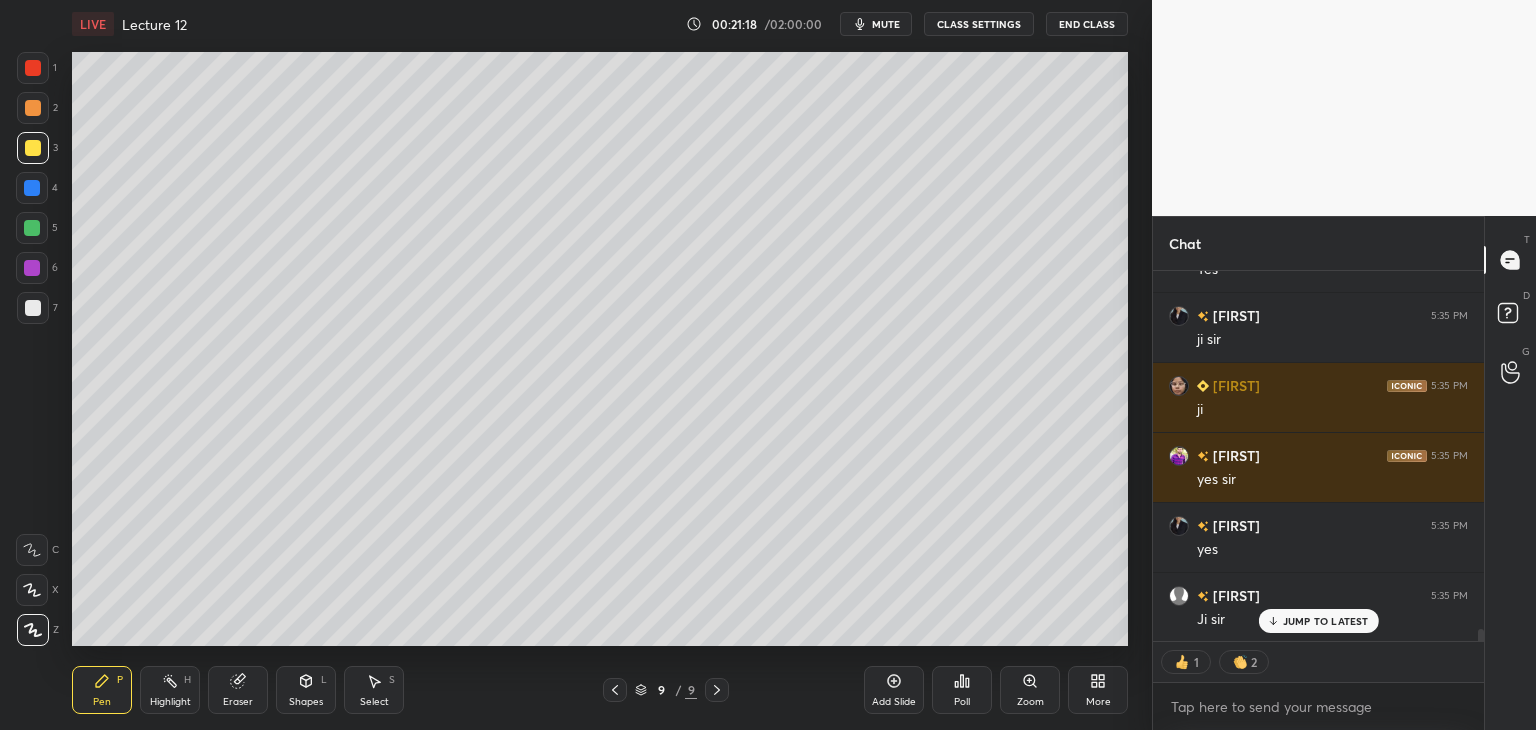 click on "4" at bounding box center (37, 192) 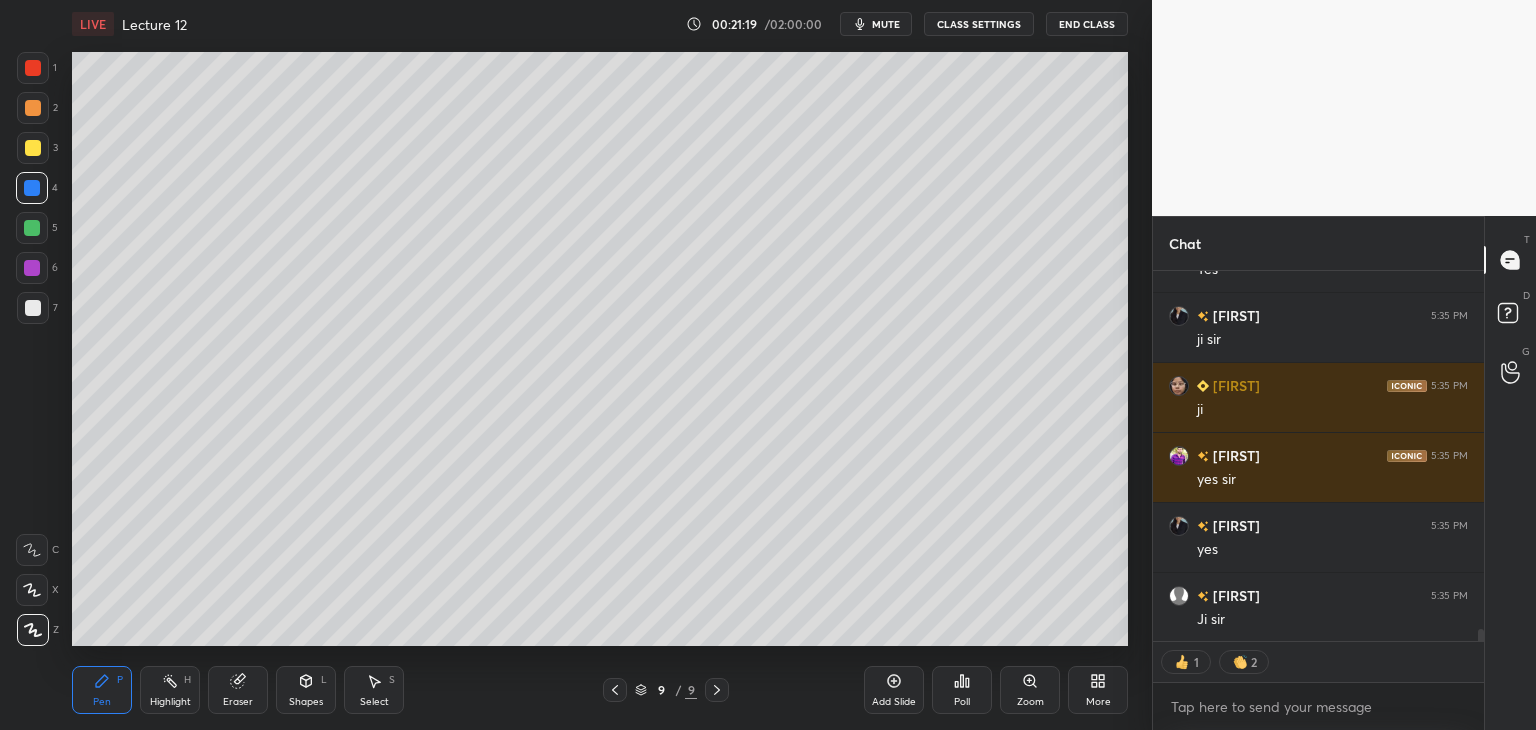 scroll, scrollTop: 10963, scrollLeft: 0, axis: vertical 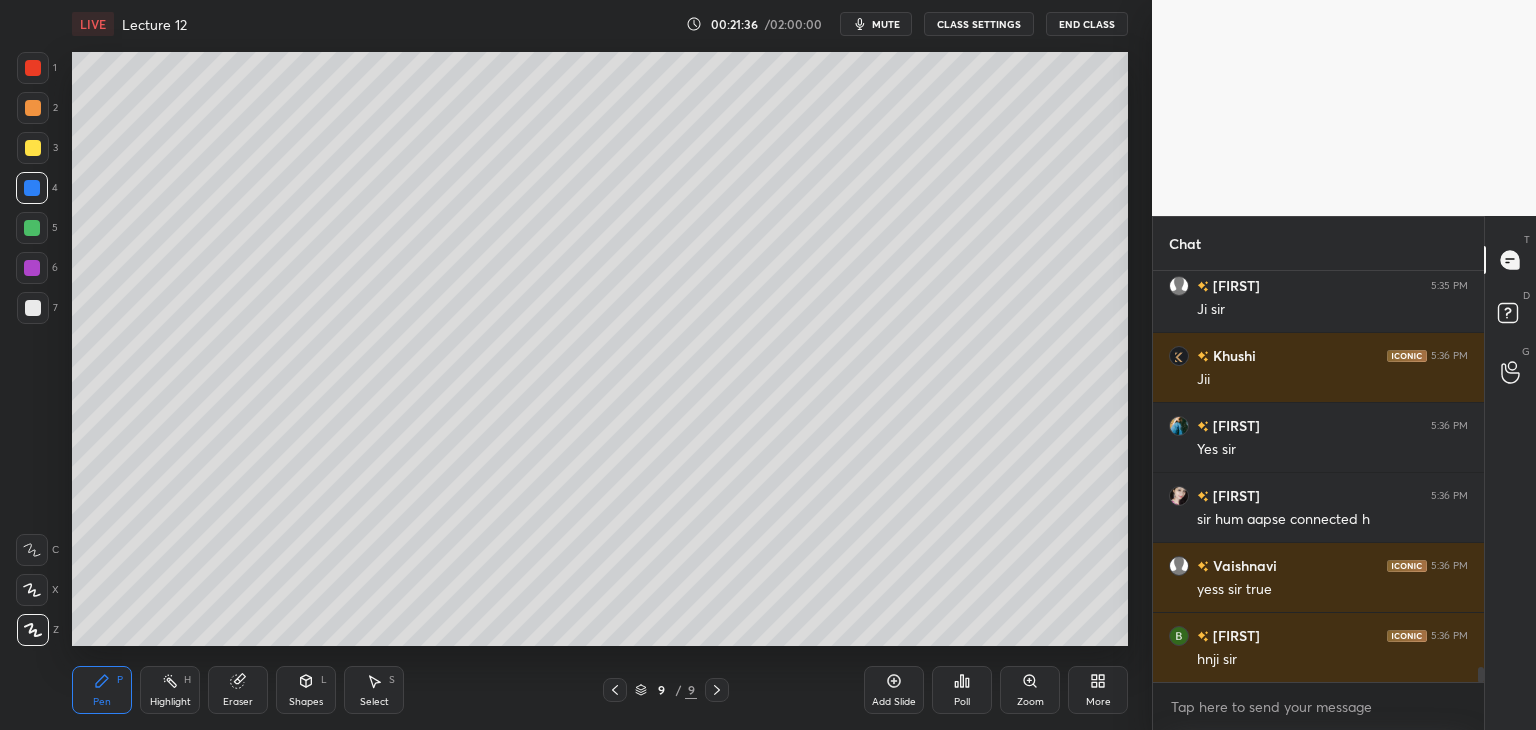 click at bounding box center (33, 308) 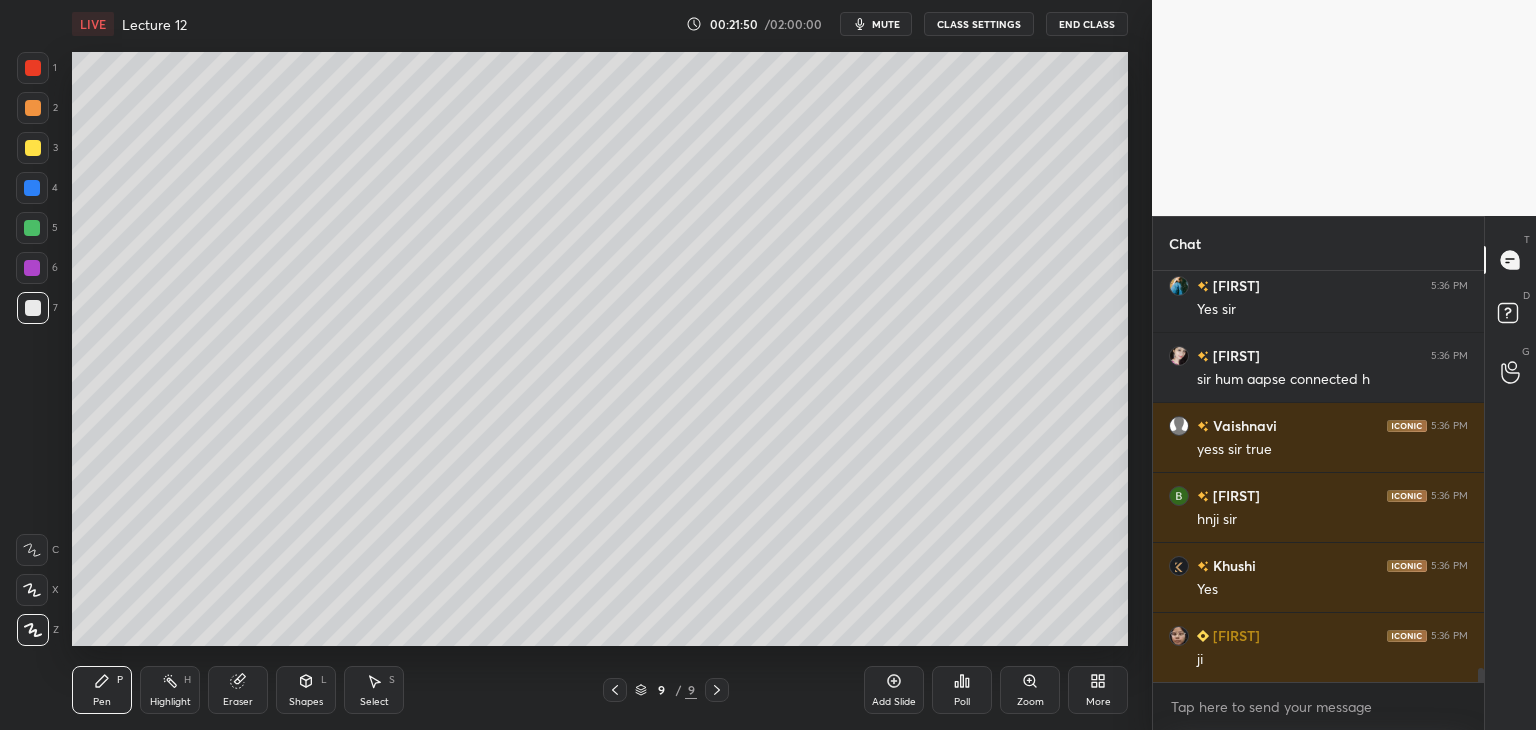 scroll, scrollTop: 11412, scrollLeft: 0, axis: vertical 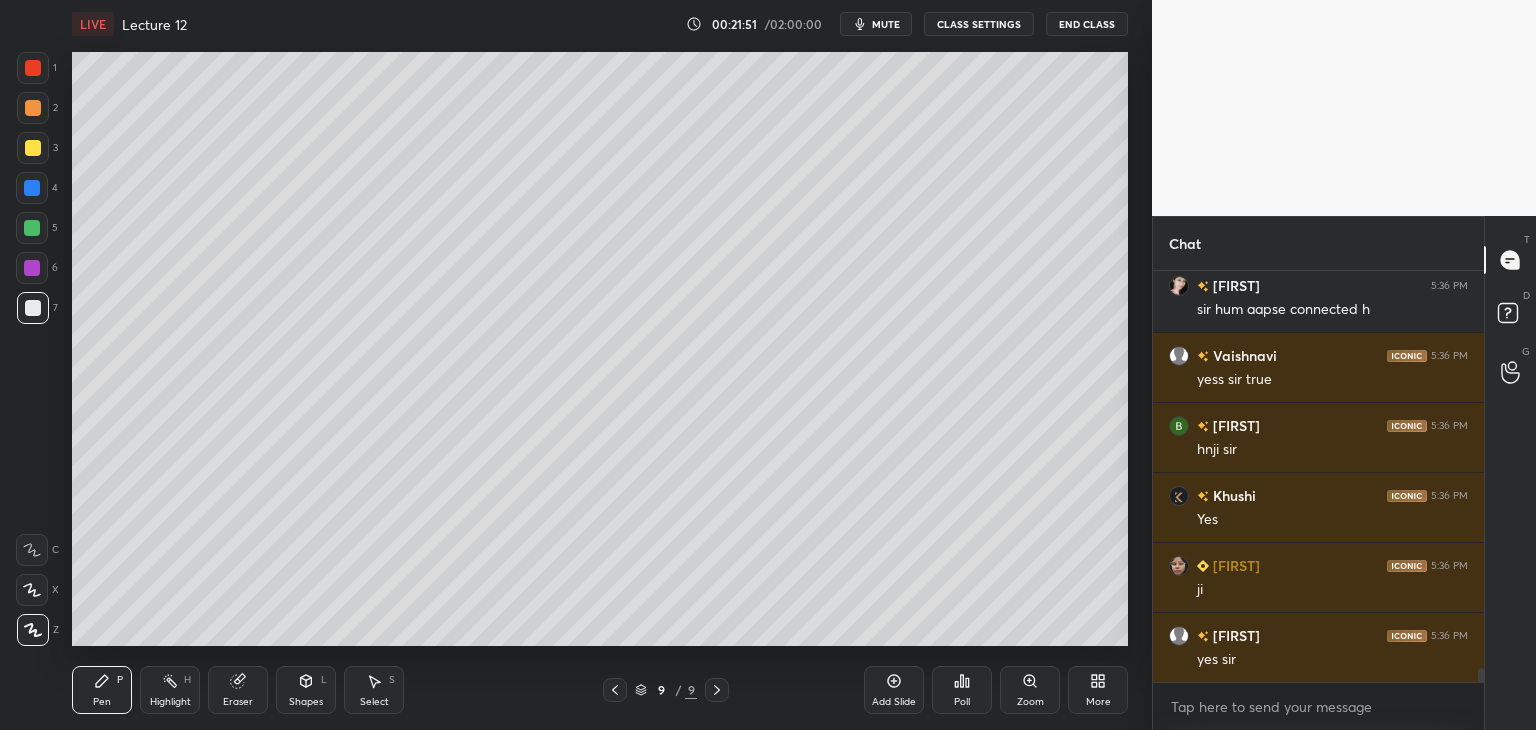 click at bounding box center [33, 308] 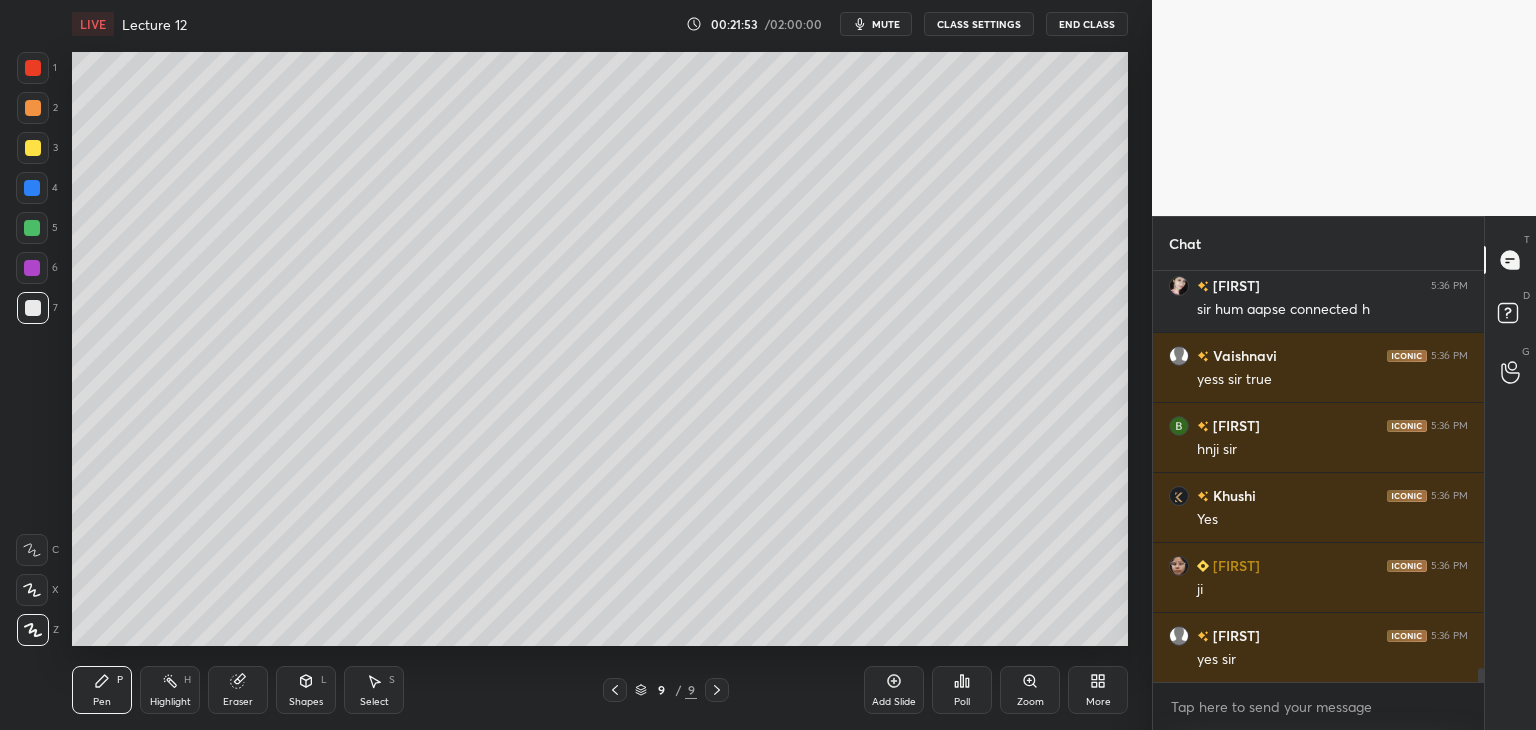 scroll, scrollTop: 11482, scrollLeft: 0, axis: vertical 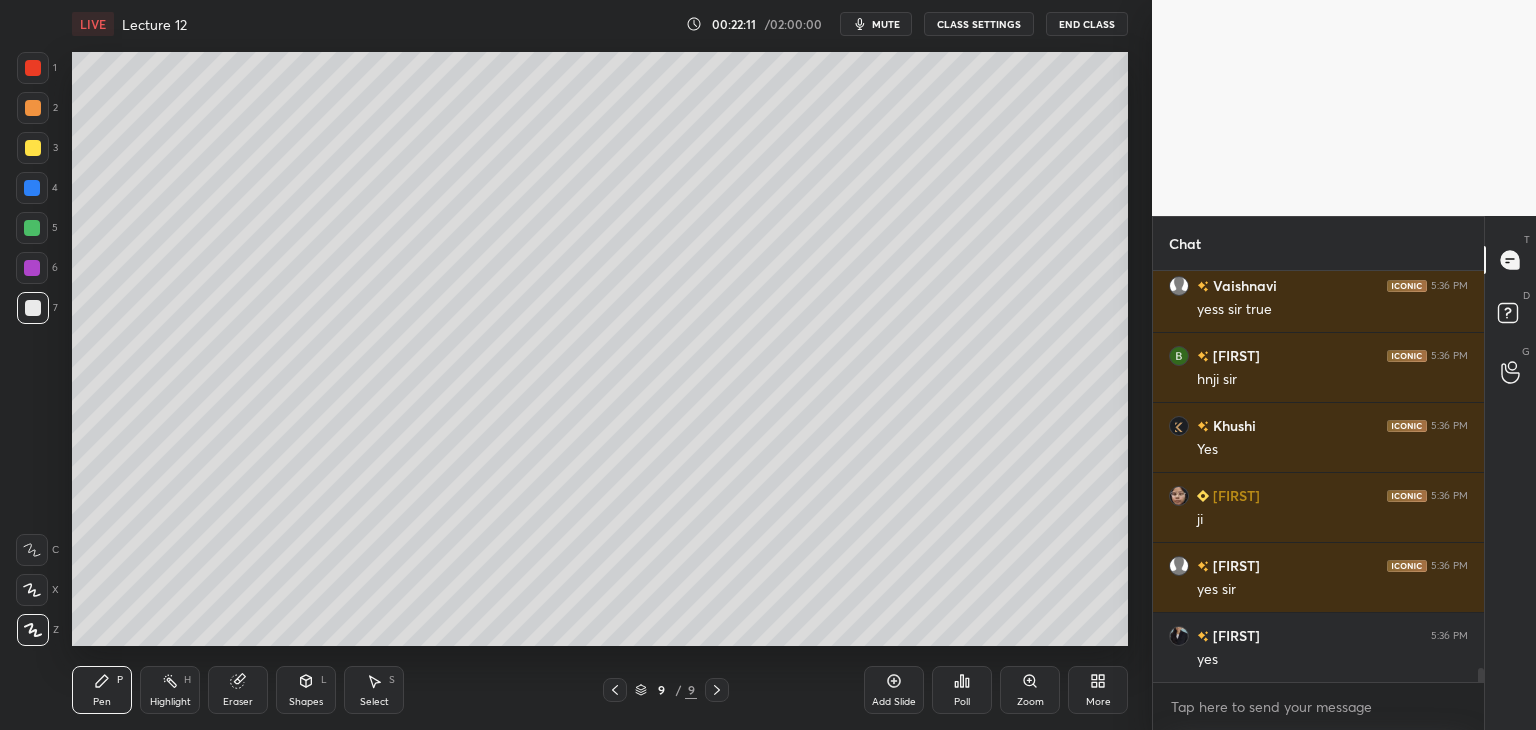 click at bounding box center [32, 268] 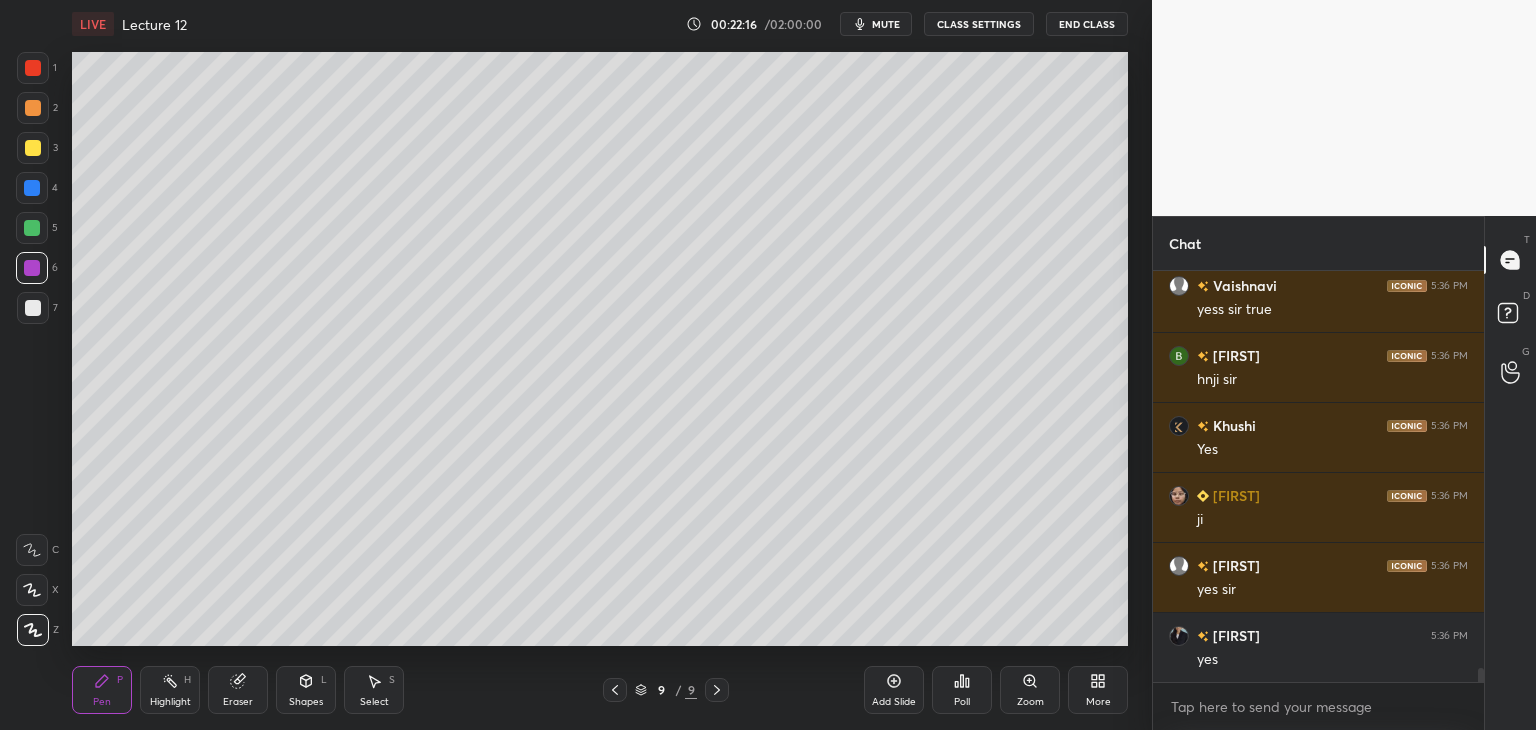 scroll, scrollTop: 11552, scrollLeft: 0, axis: vertical 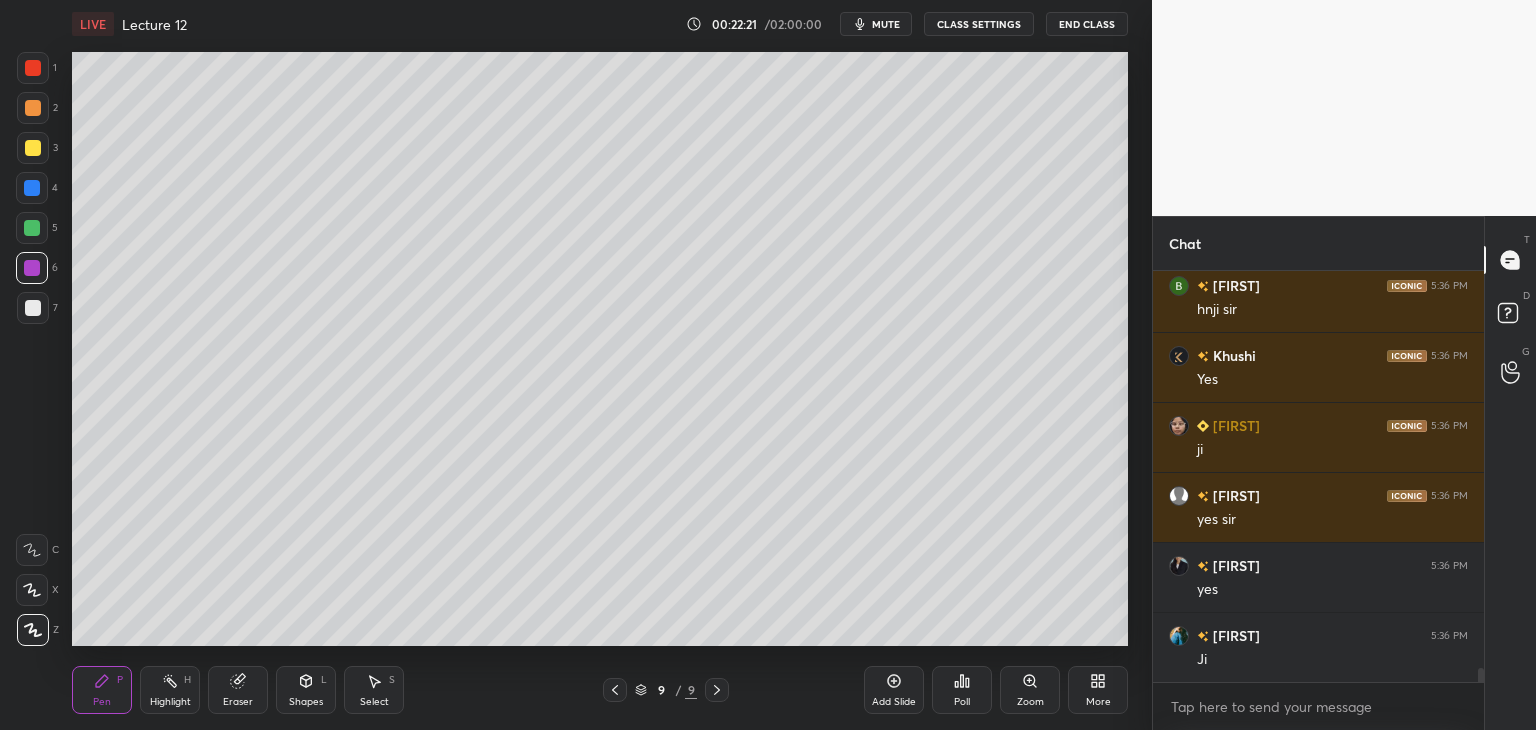 click on "Add Slide" at bounding box center [894, 702] 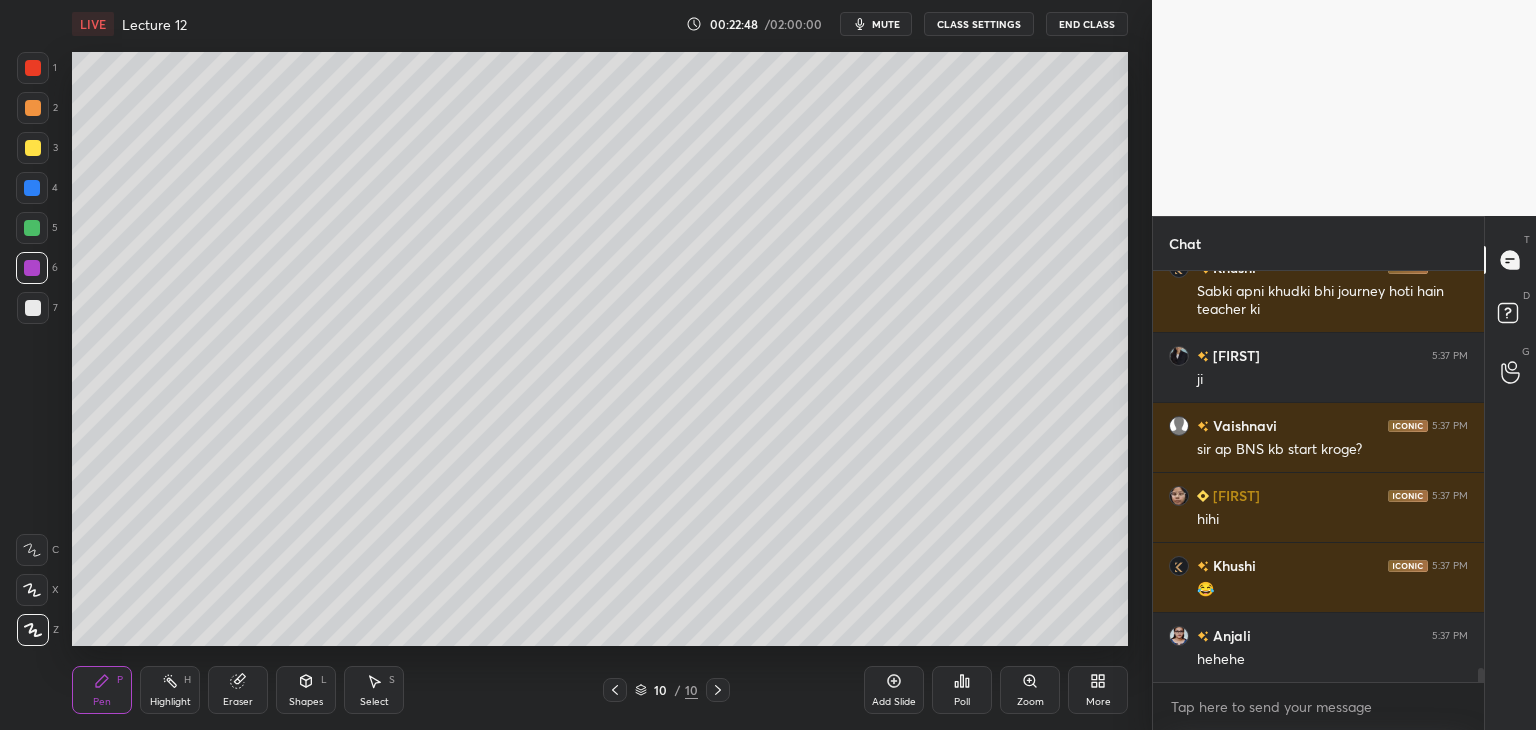 scroll, scrollTop: 12060, scrollLeft: 0, axis: vertical 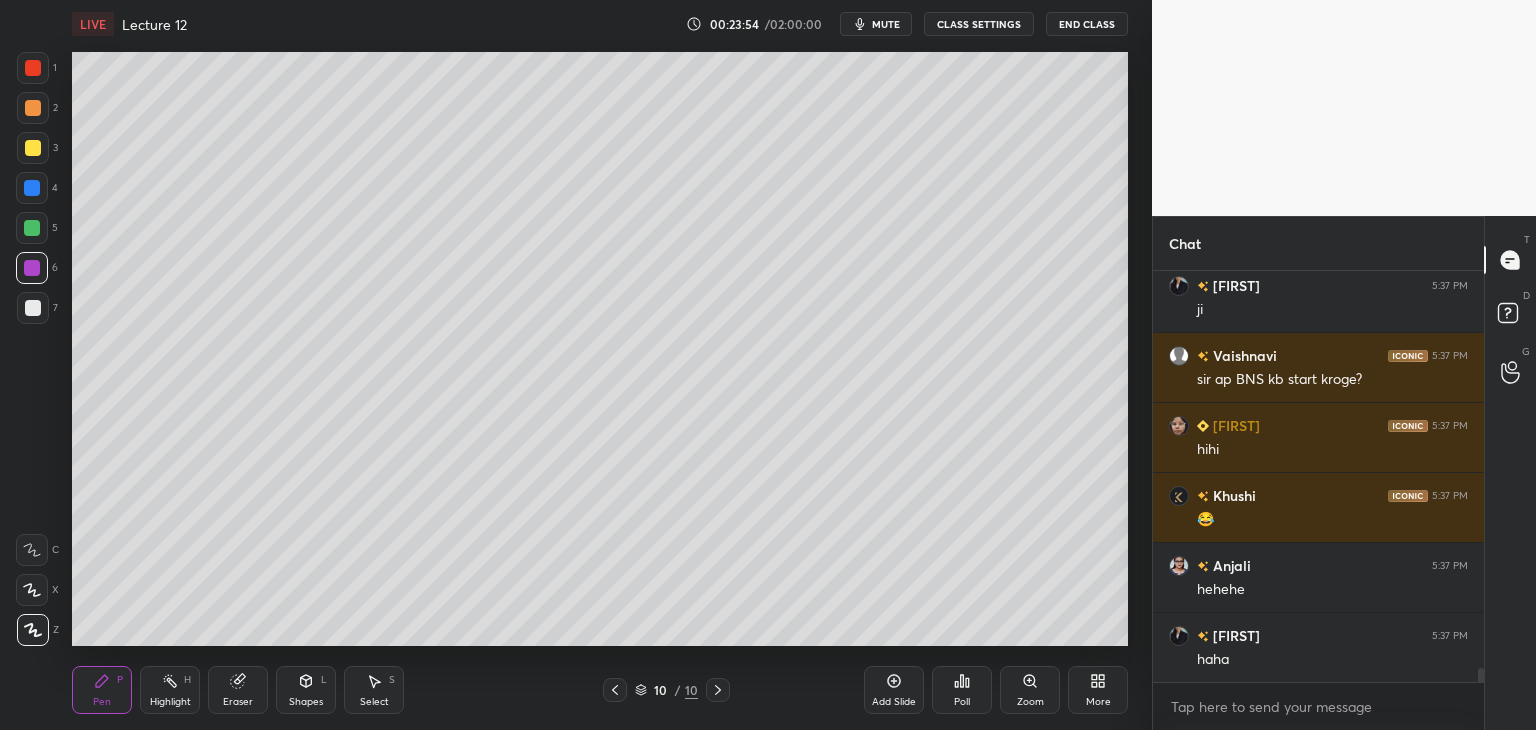 click at bounding box center [32, 228] 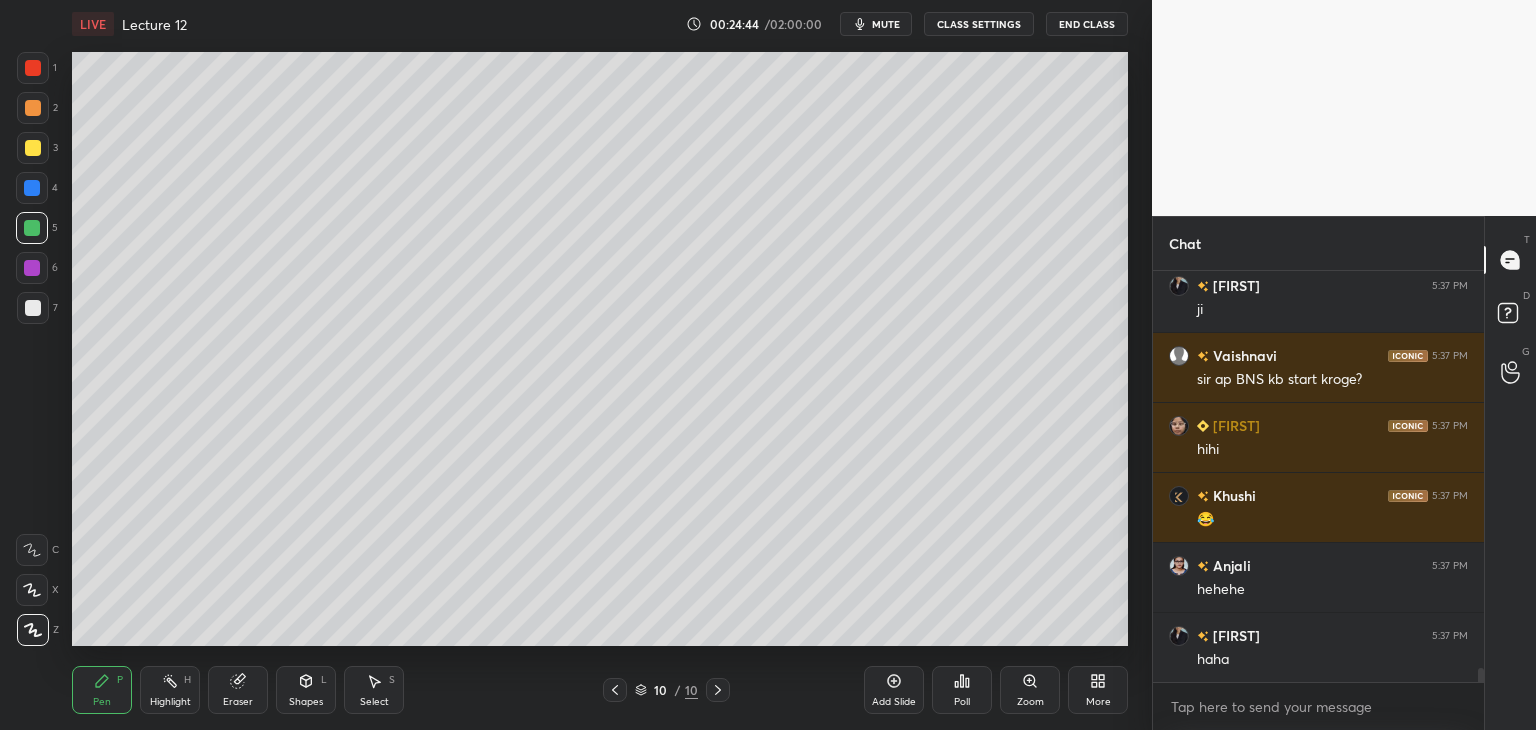 click at bounding box center [33, 308] 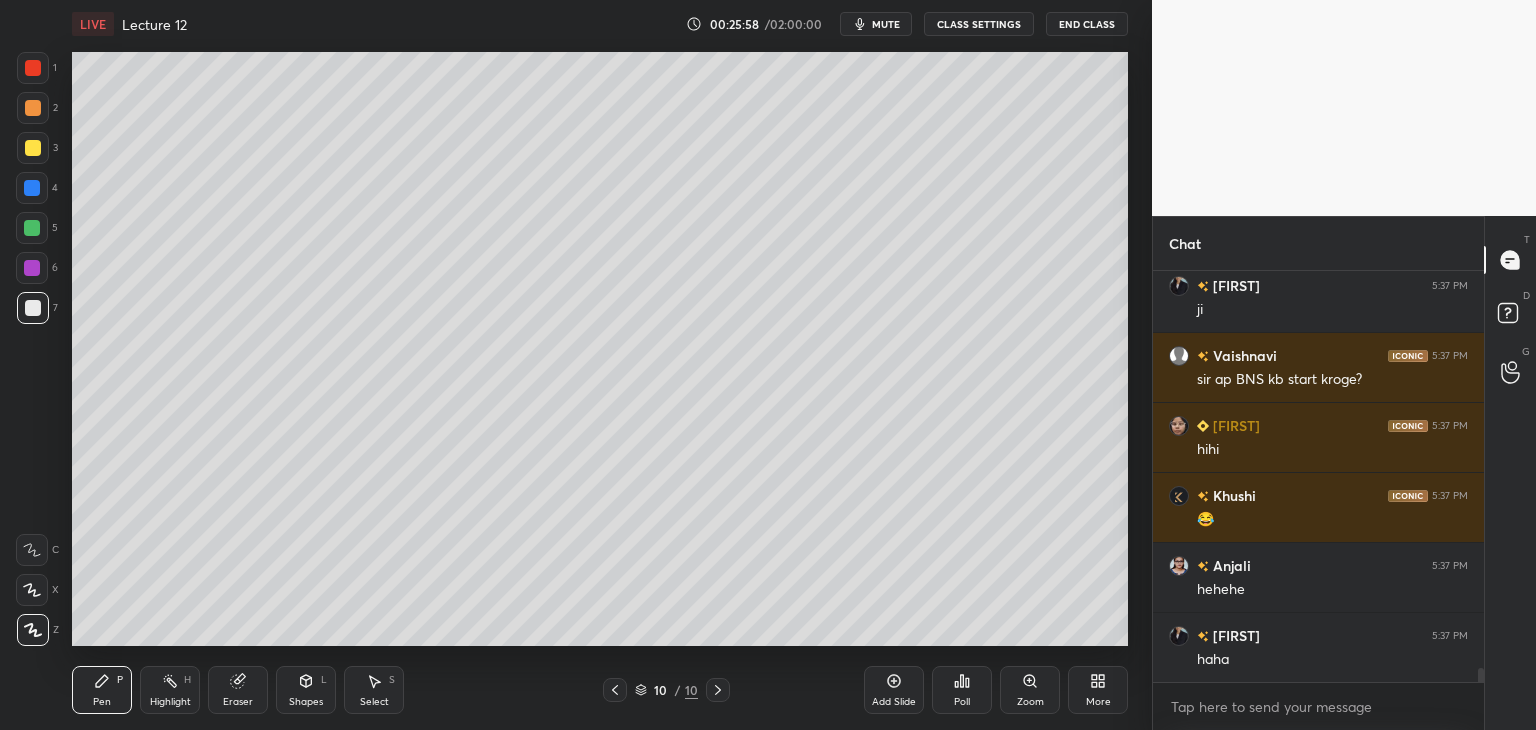 click on "Add Slide" at bounding box center (894, 690) 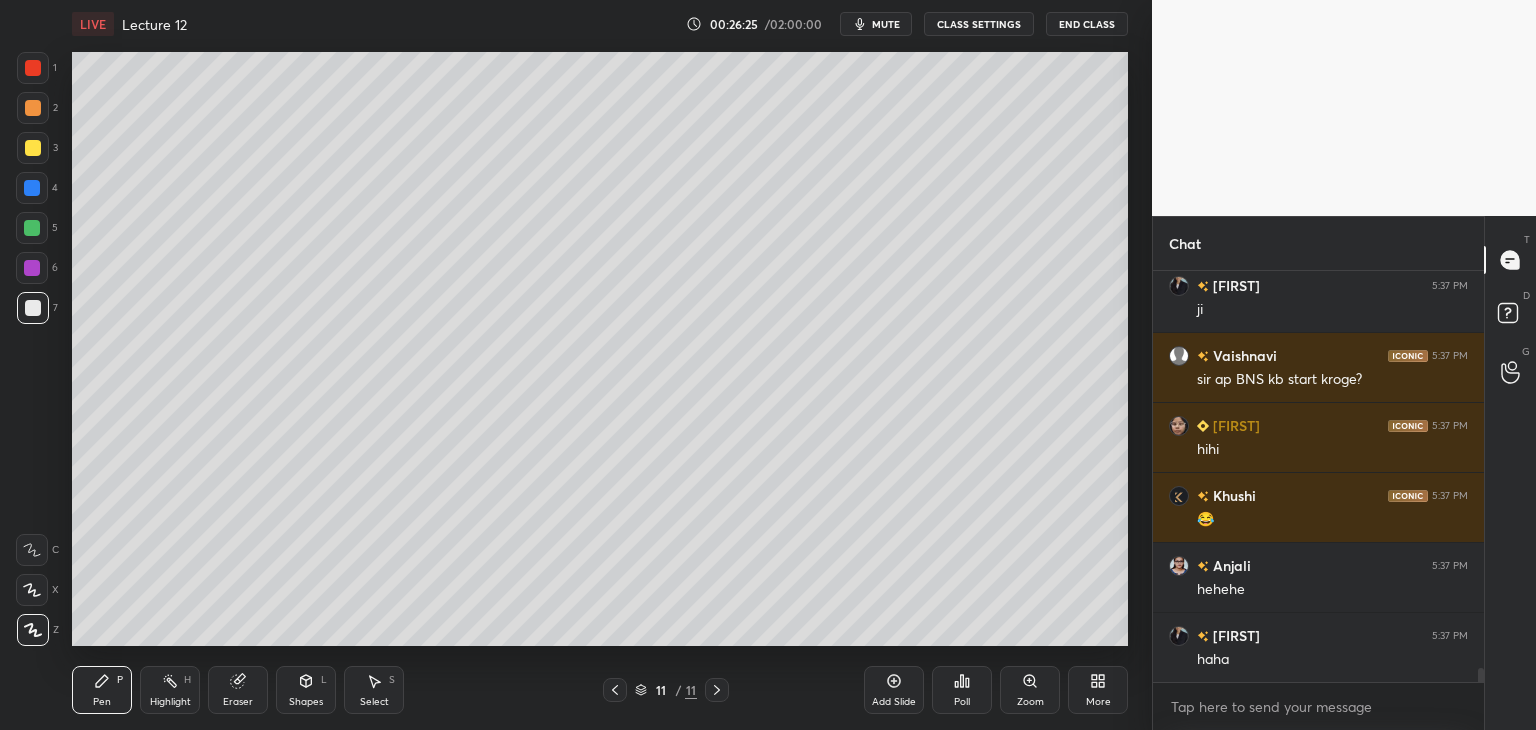 click at bounding box center [32, 268] 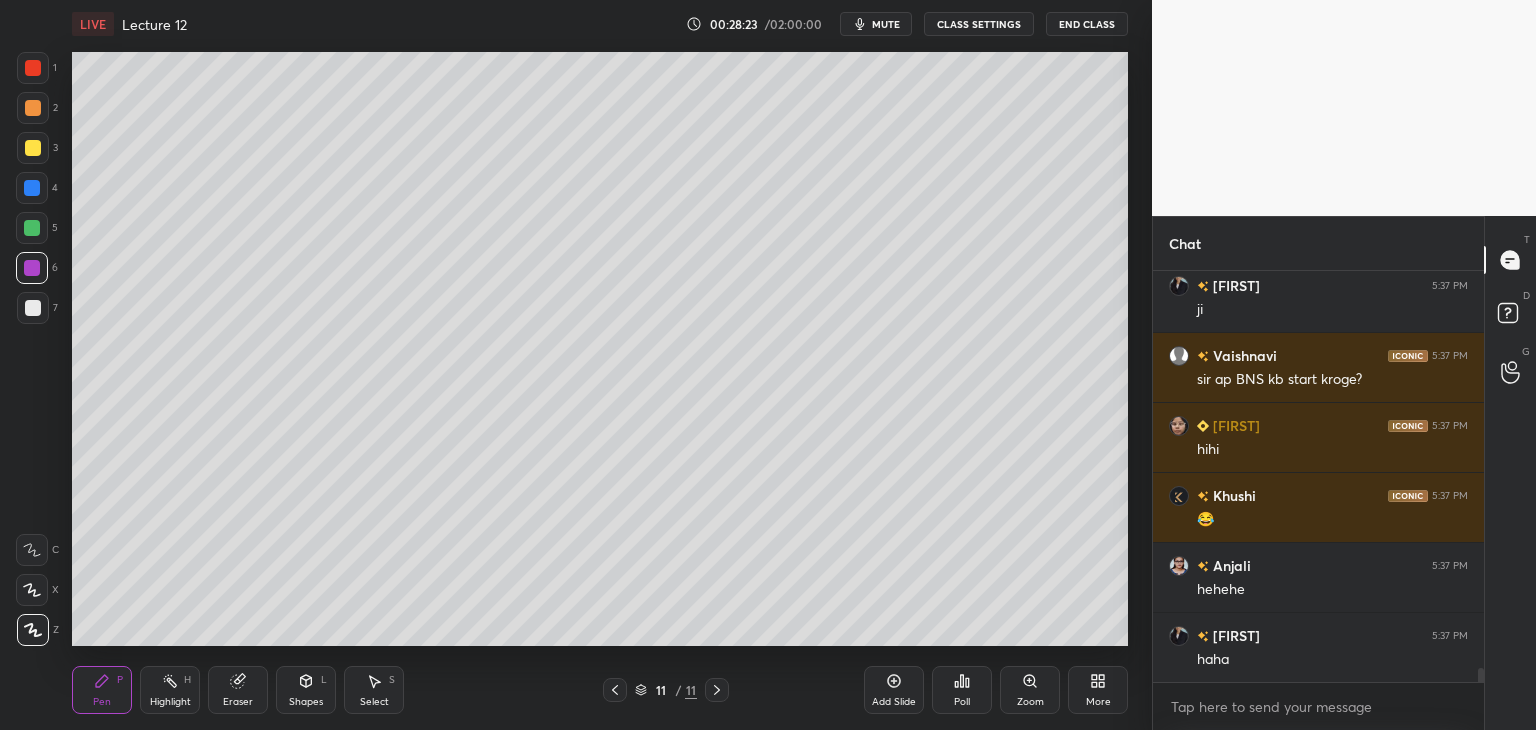 click on "Add Slide" at bounding box center (894, 690) 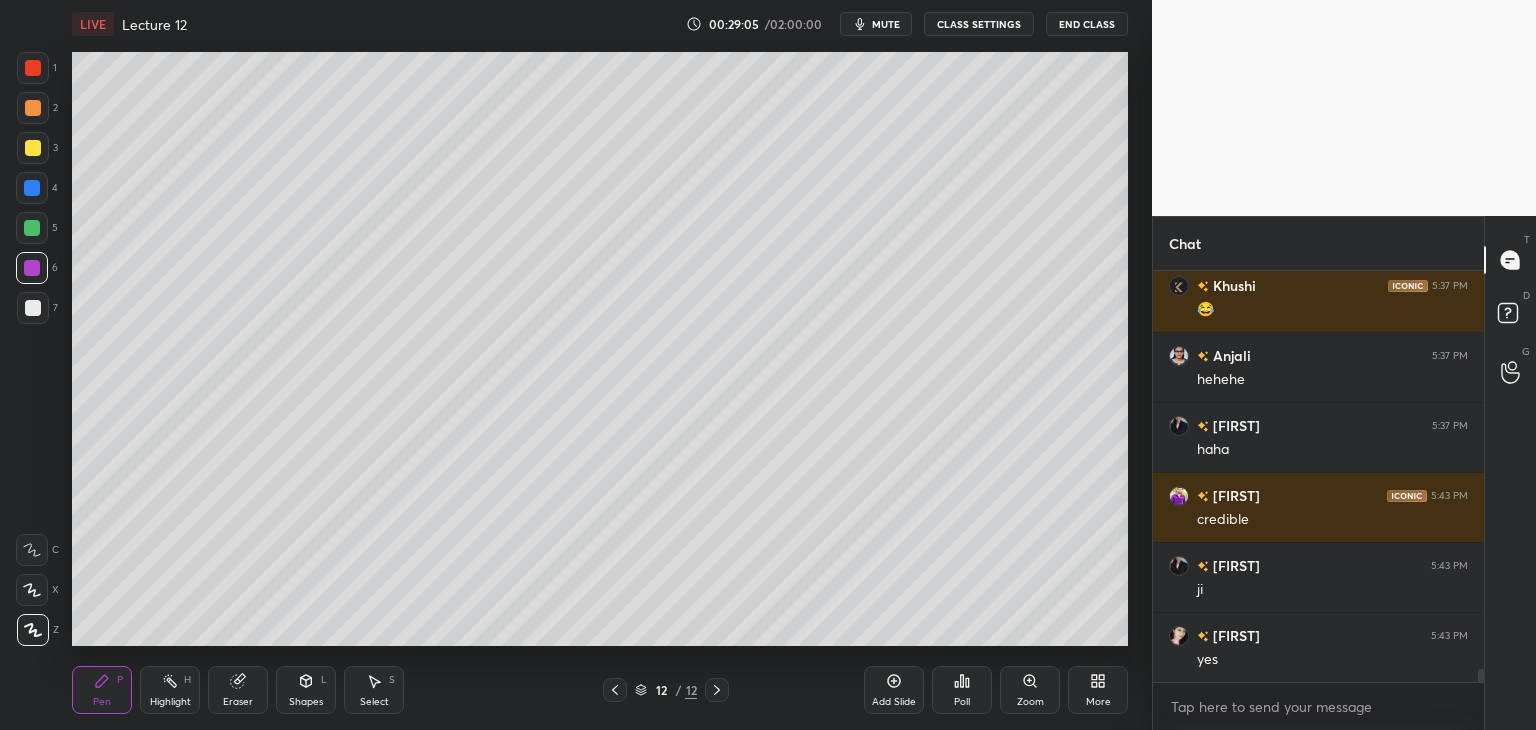 scroll, scrollTop: 12340, scrollLeft: 0, axis: vertical 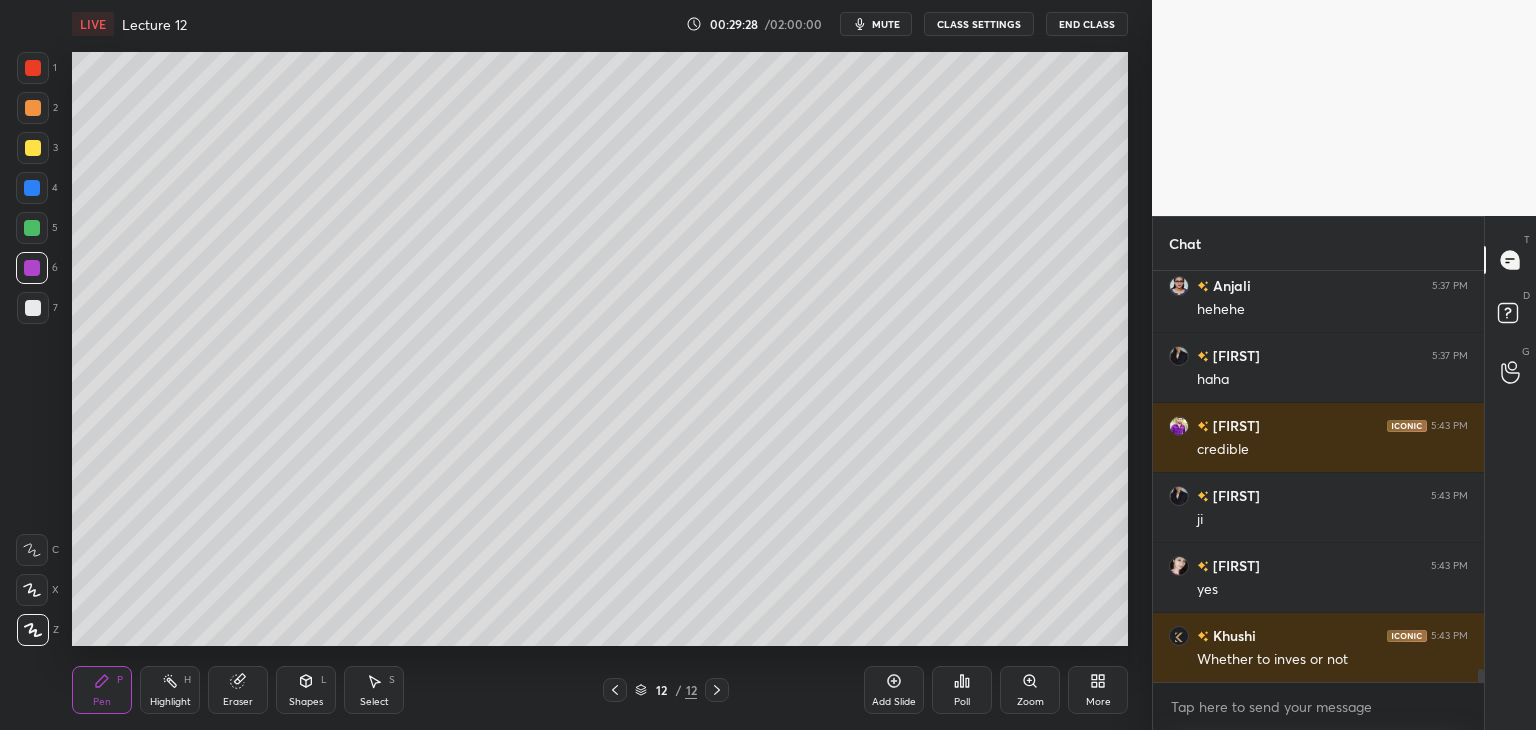 click at bounding box center [33, 308] 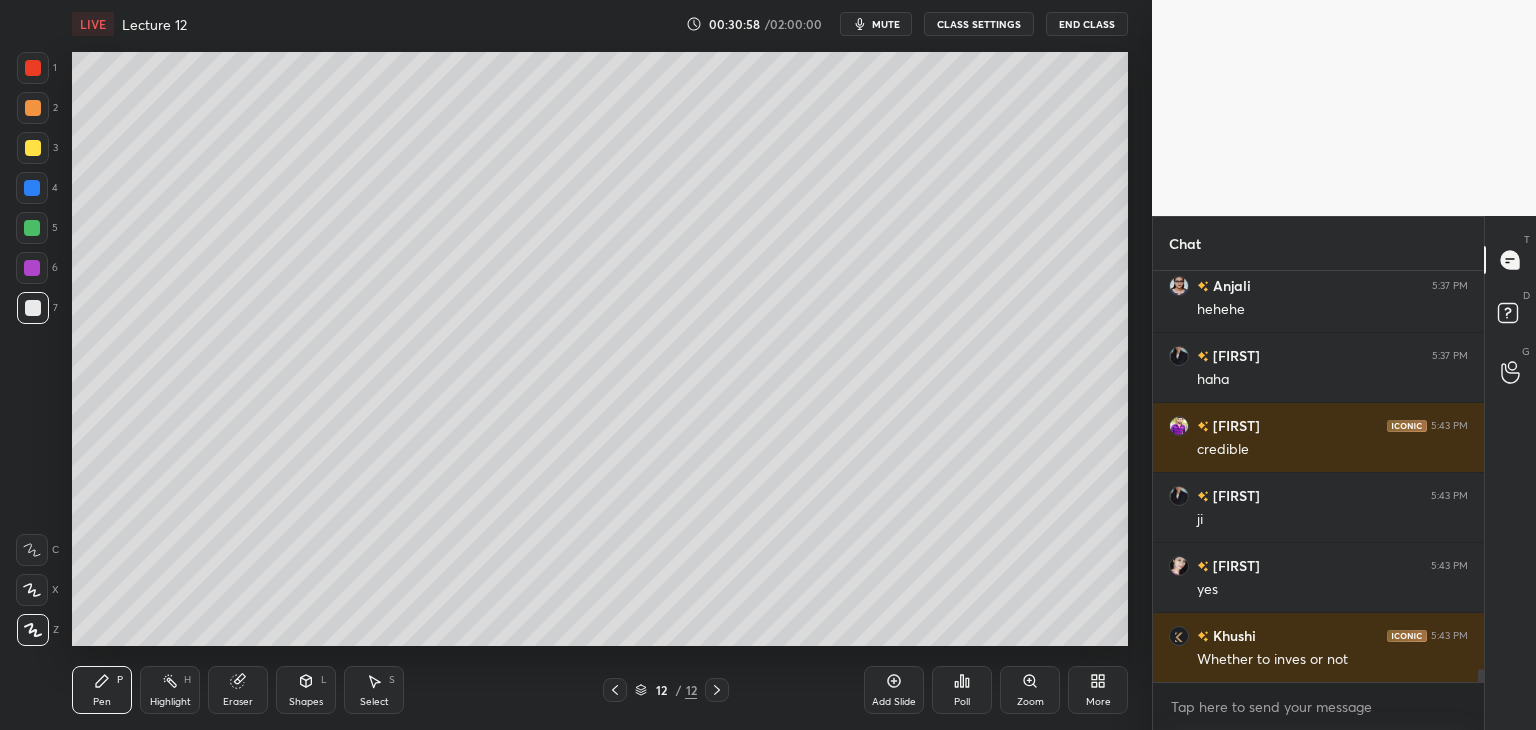 click on "Add Slide" at bounding box center [894, 702] 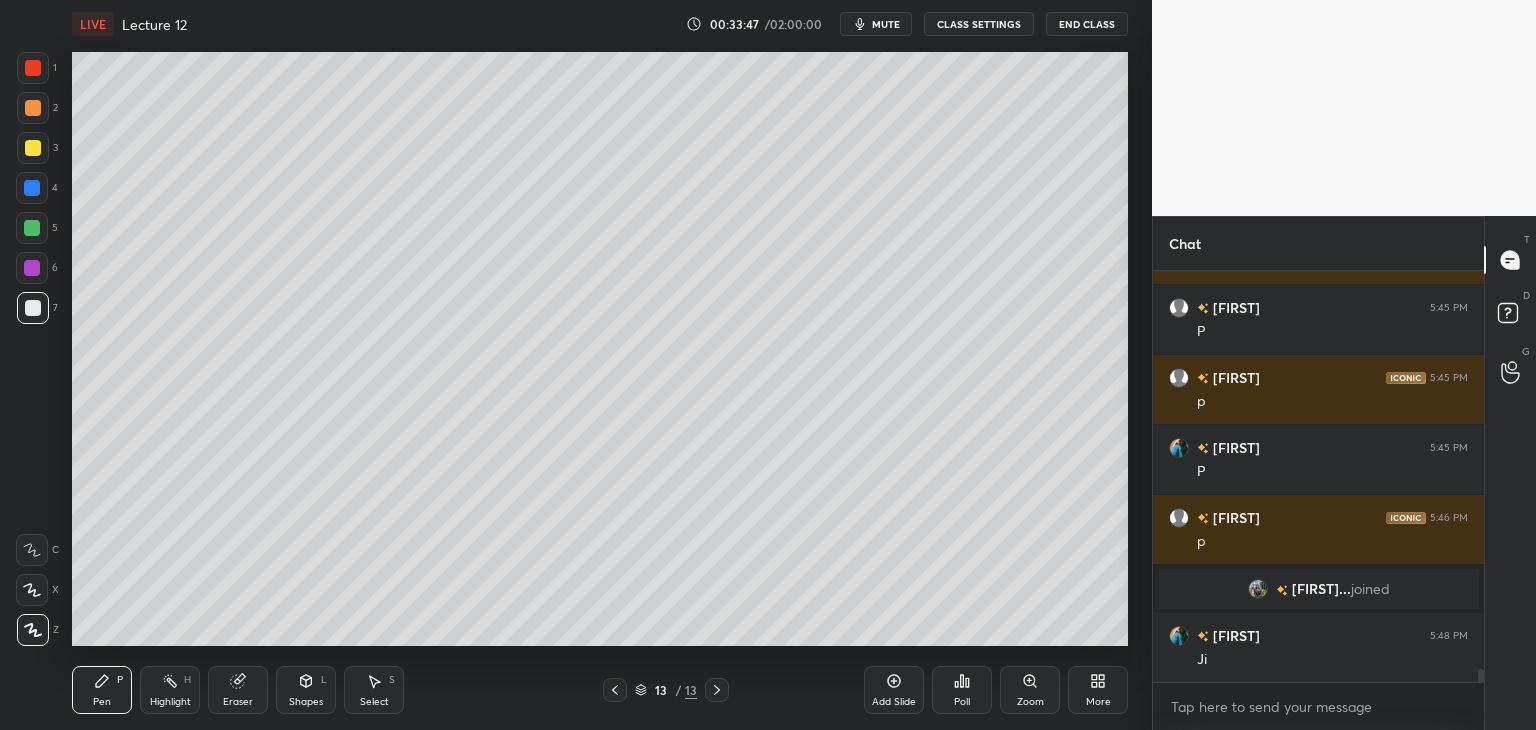 scroll, scrollTop: 12936, scrollLeft: 0, axis: vertical 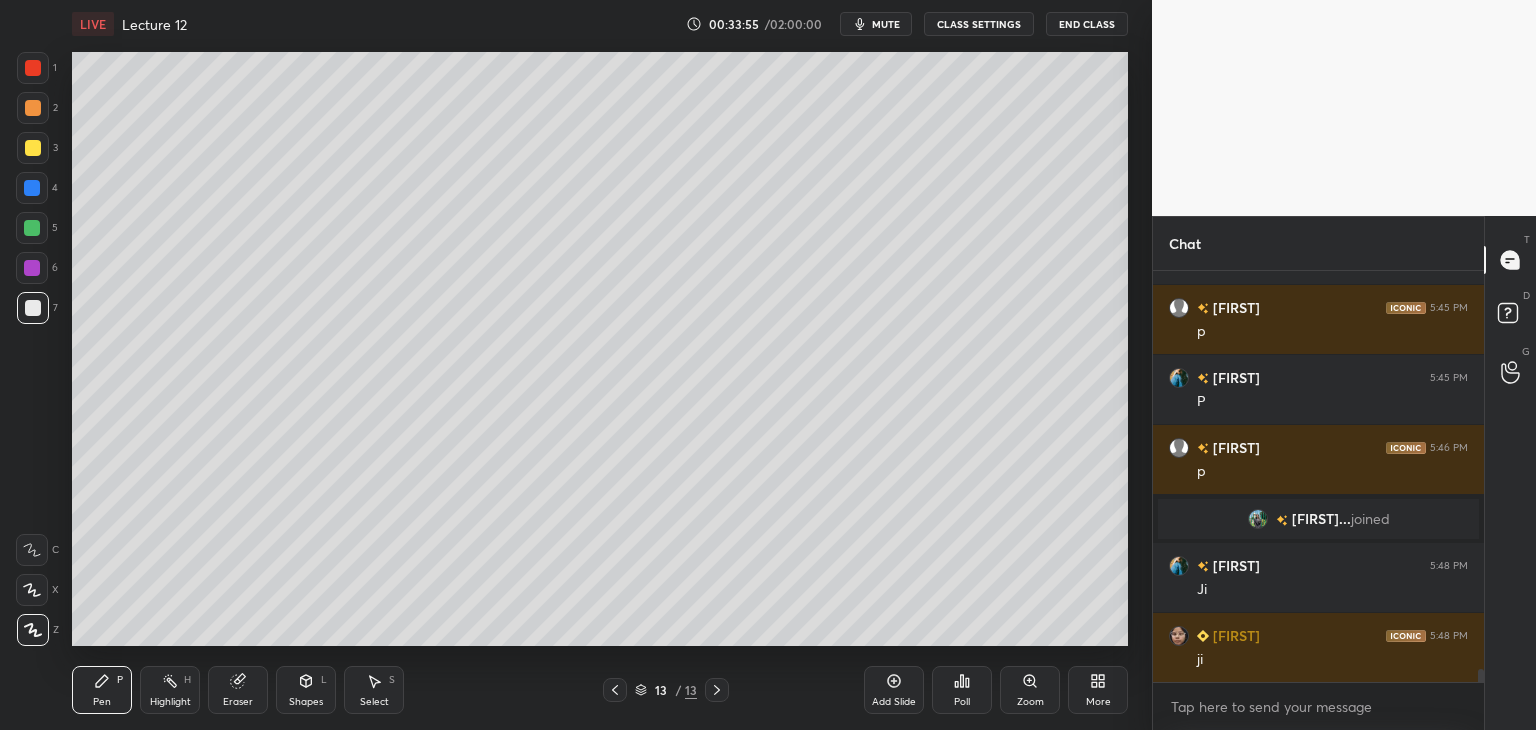 click at bounding box center (32, 268) 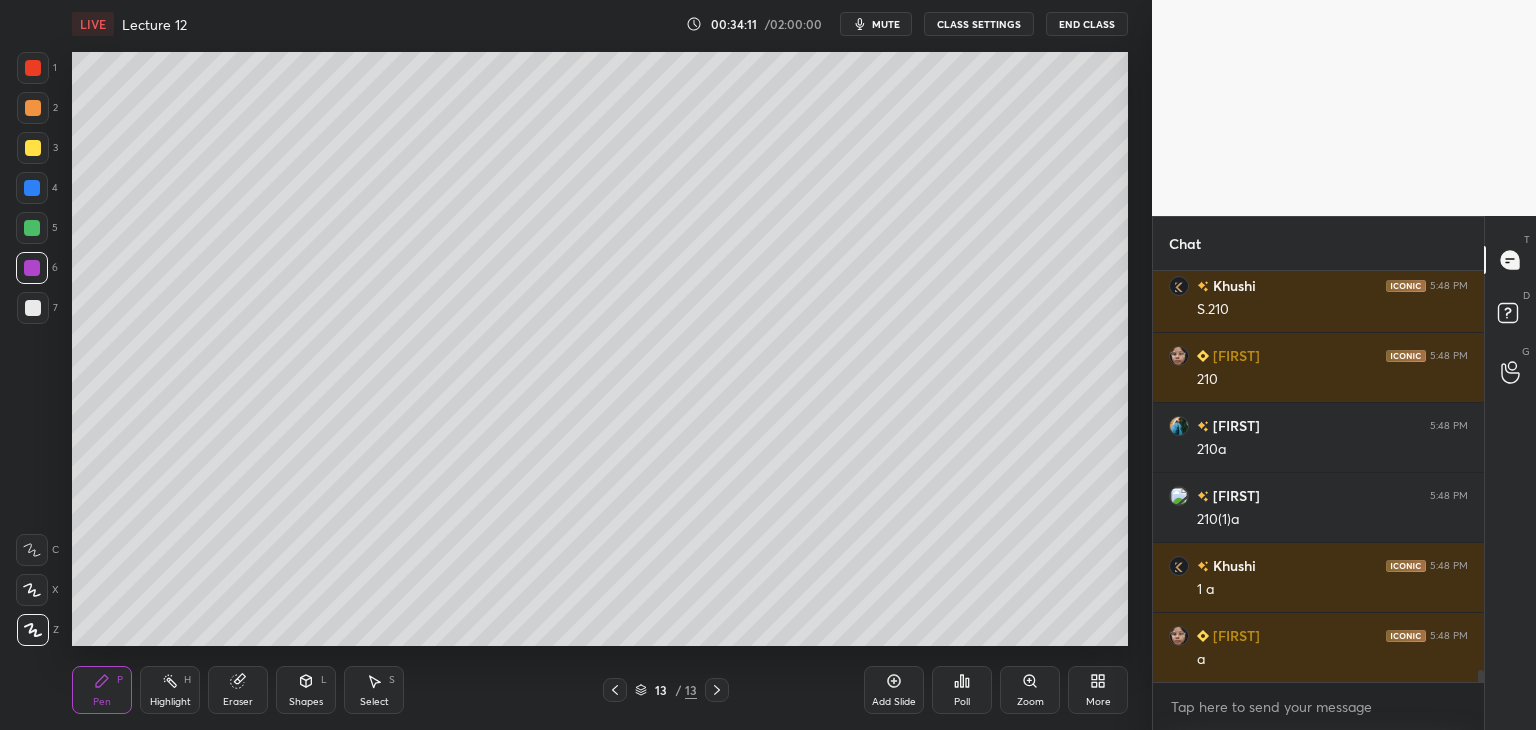 scroll, scrollTop: 13426, scrollLeft: 0, axis: vertical 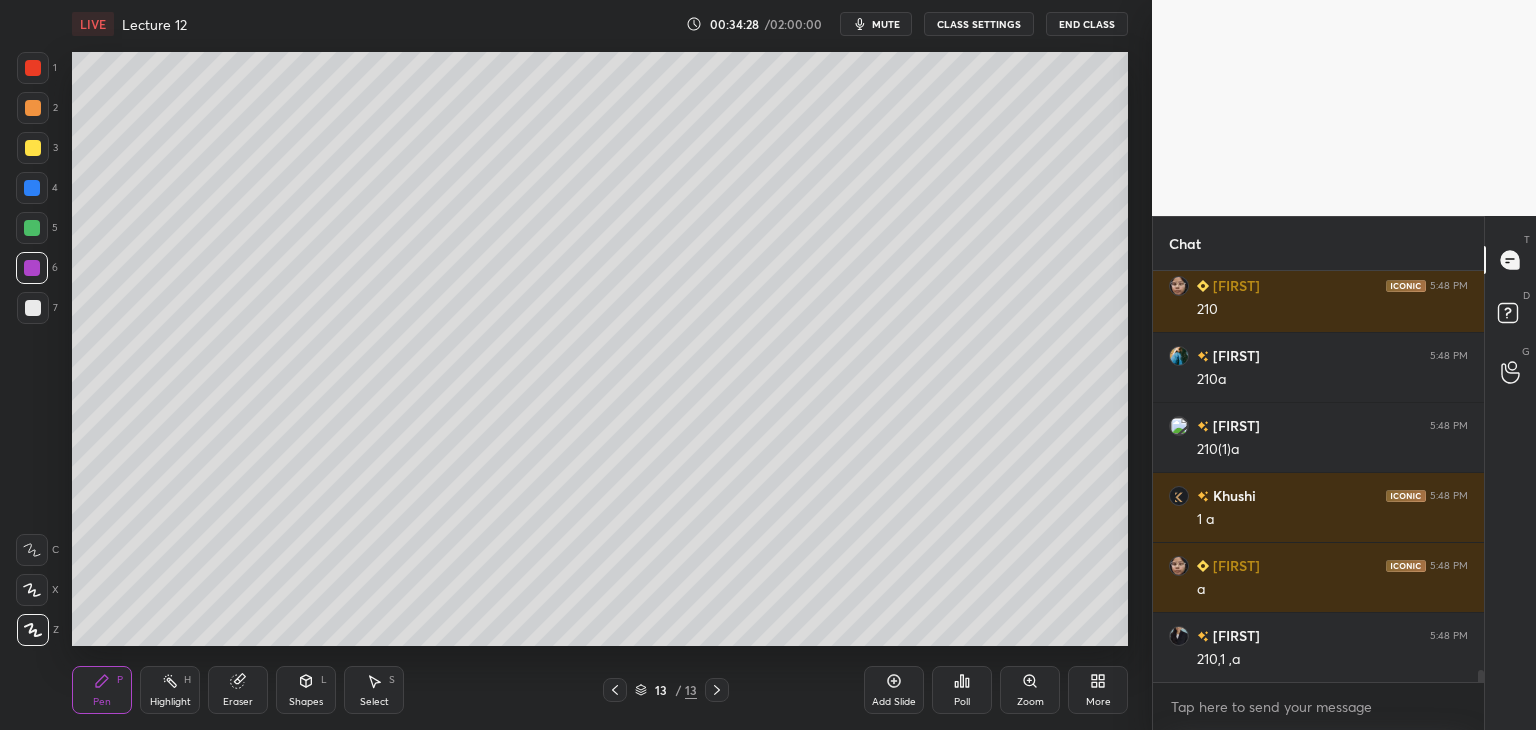 click on "Add Slide" at bounding box center [894, 690] 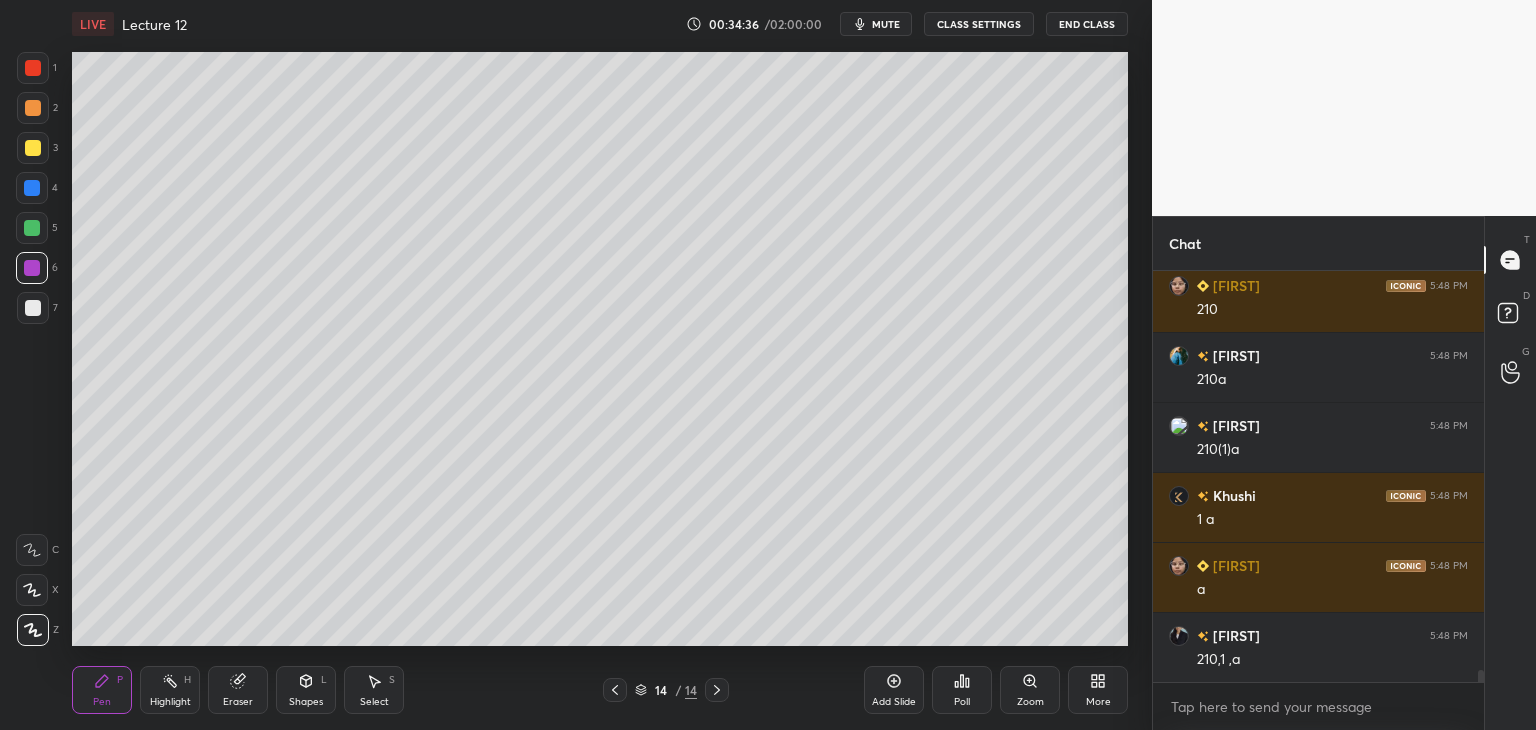 click at bounding box center (32, 228) 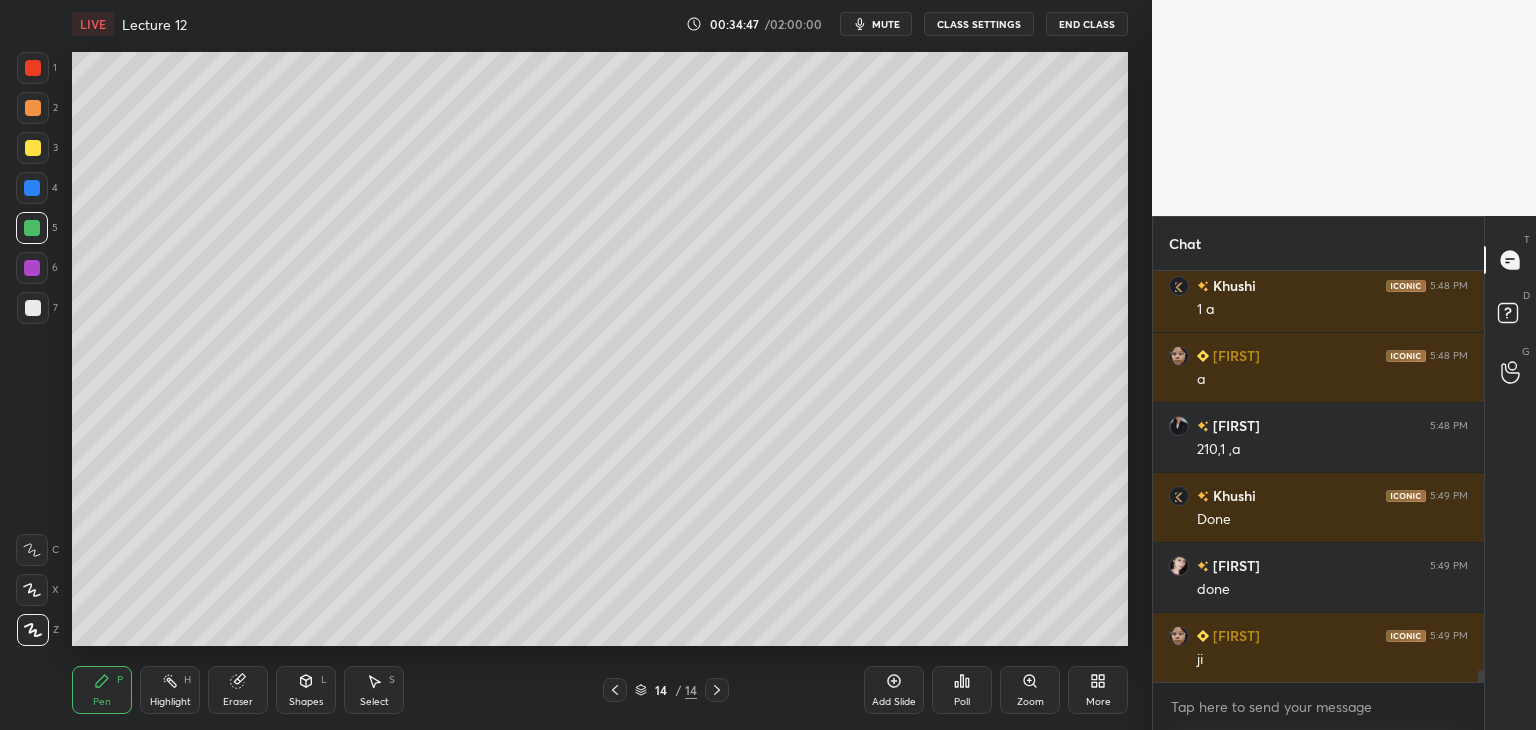scroll, scrollTop: 13706, scrollLeft: 0, axis: vertical 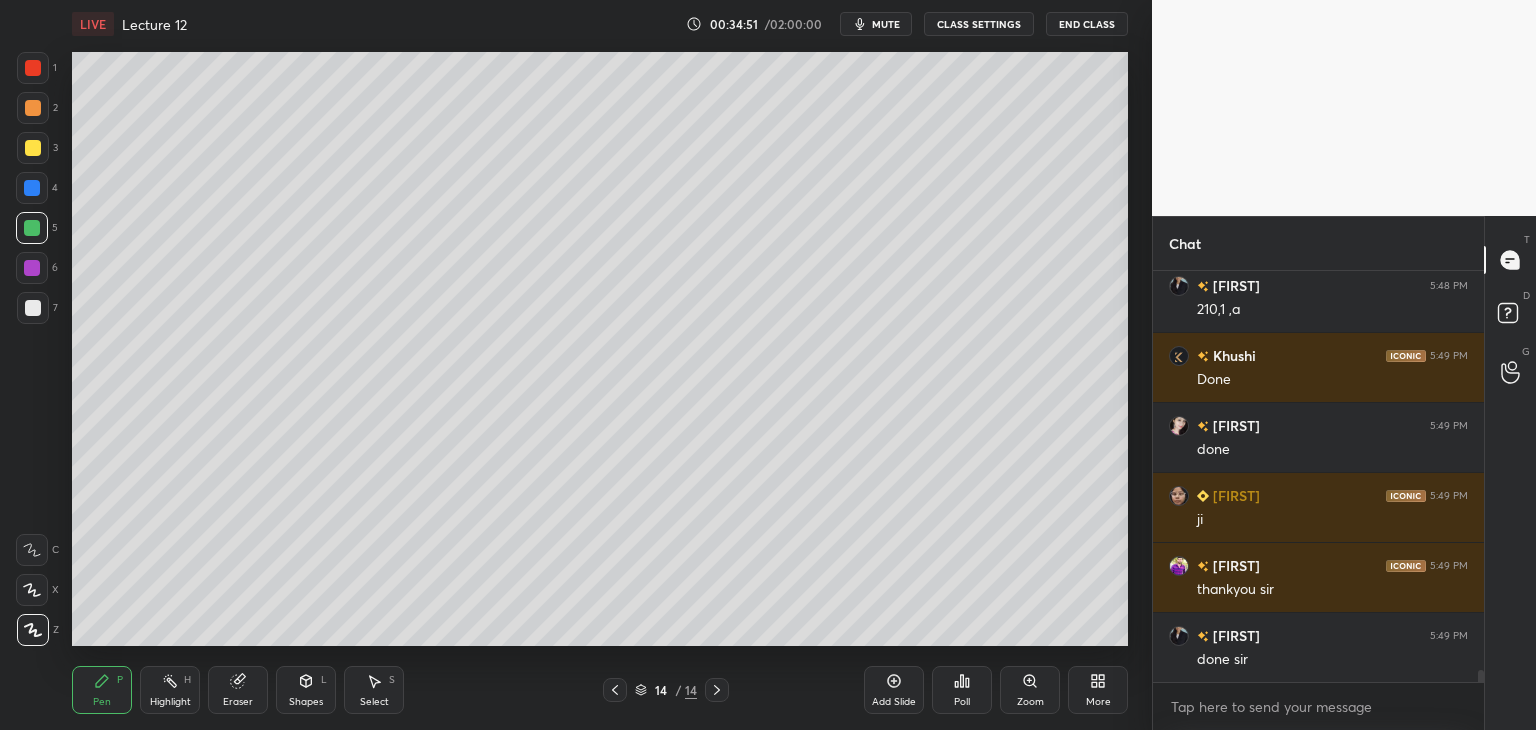 click on "Add Slide Poll Zoom More" at bounding box center (996, 690) 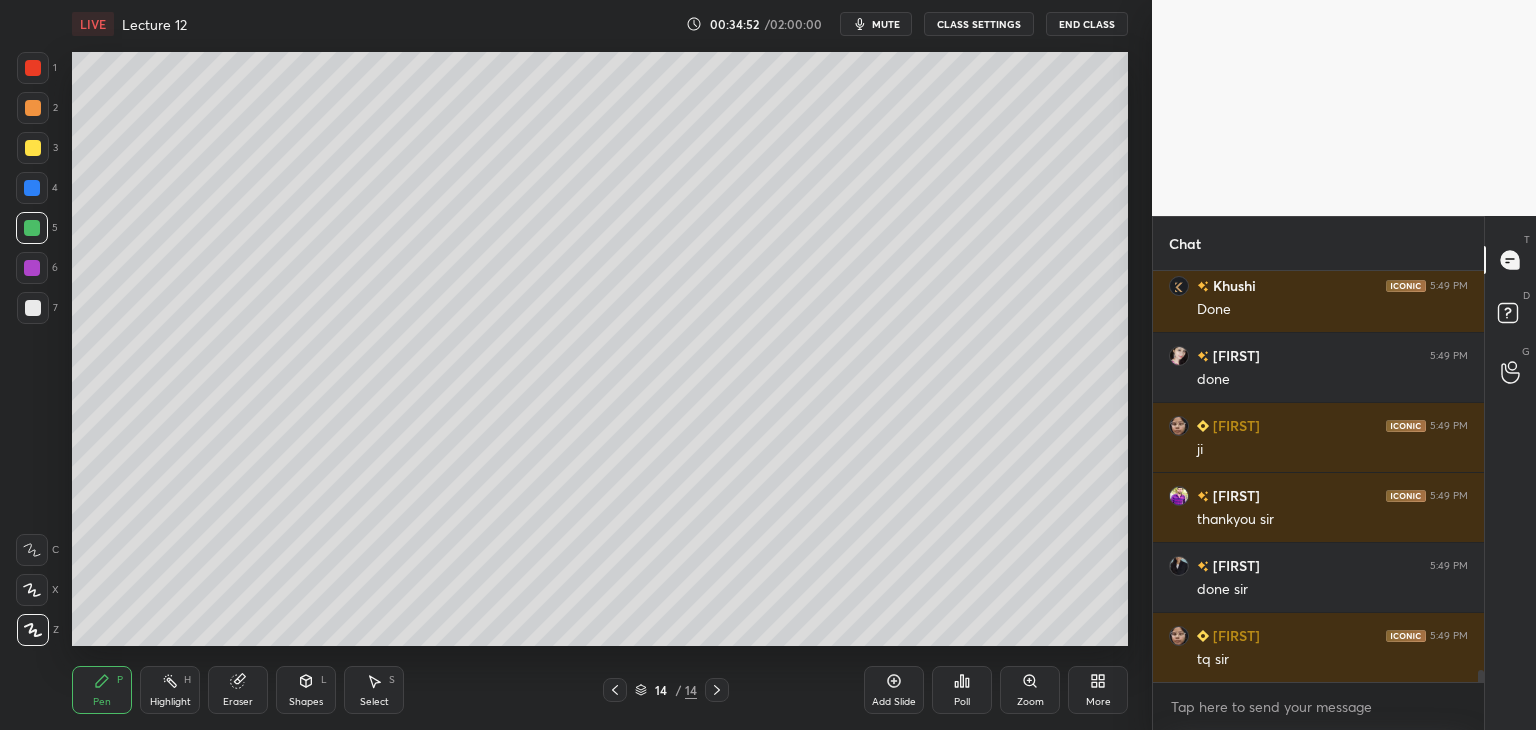 click on "Add Slide" at bounding box center [894, 690] 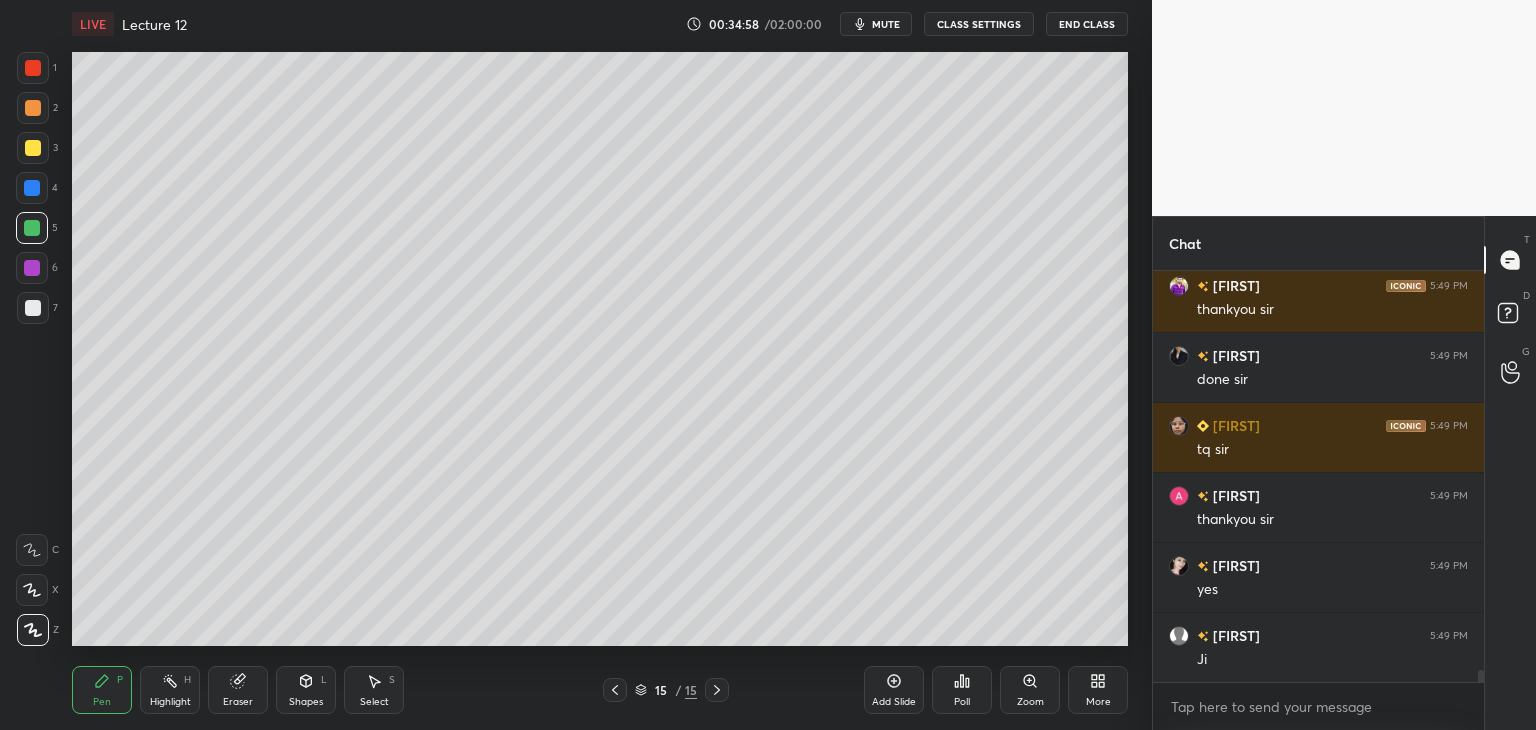 scroll, scrollTop: 14126, scrollLeft: 0, axis: vertical 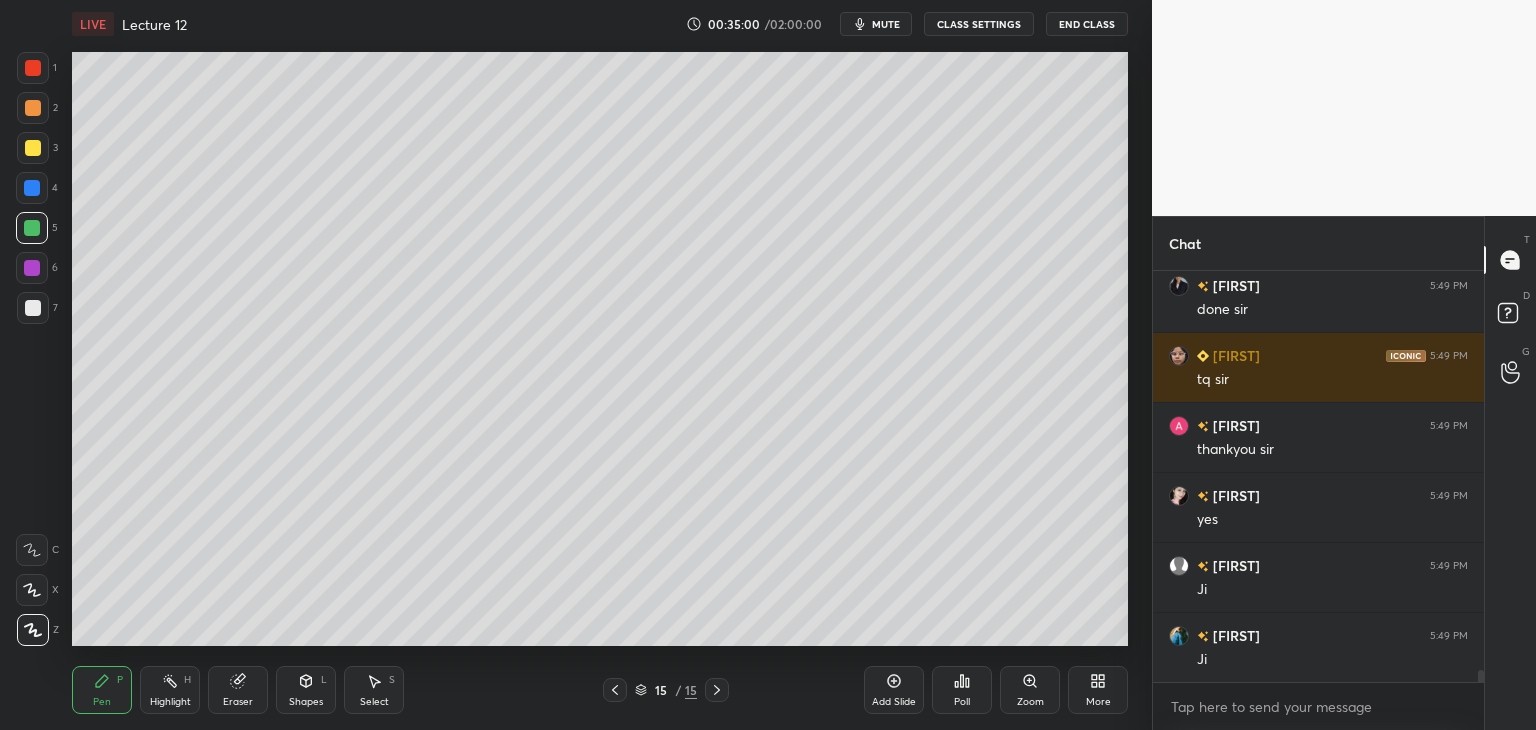 click at bounding box center (33, 148) 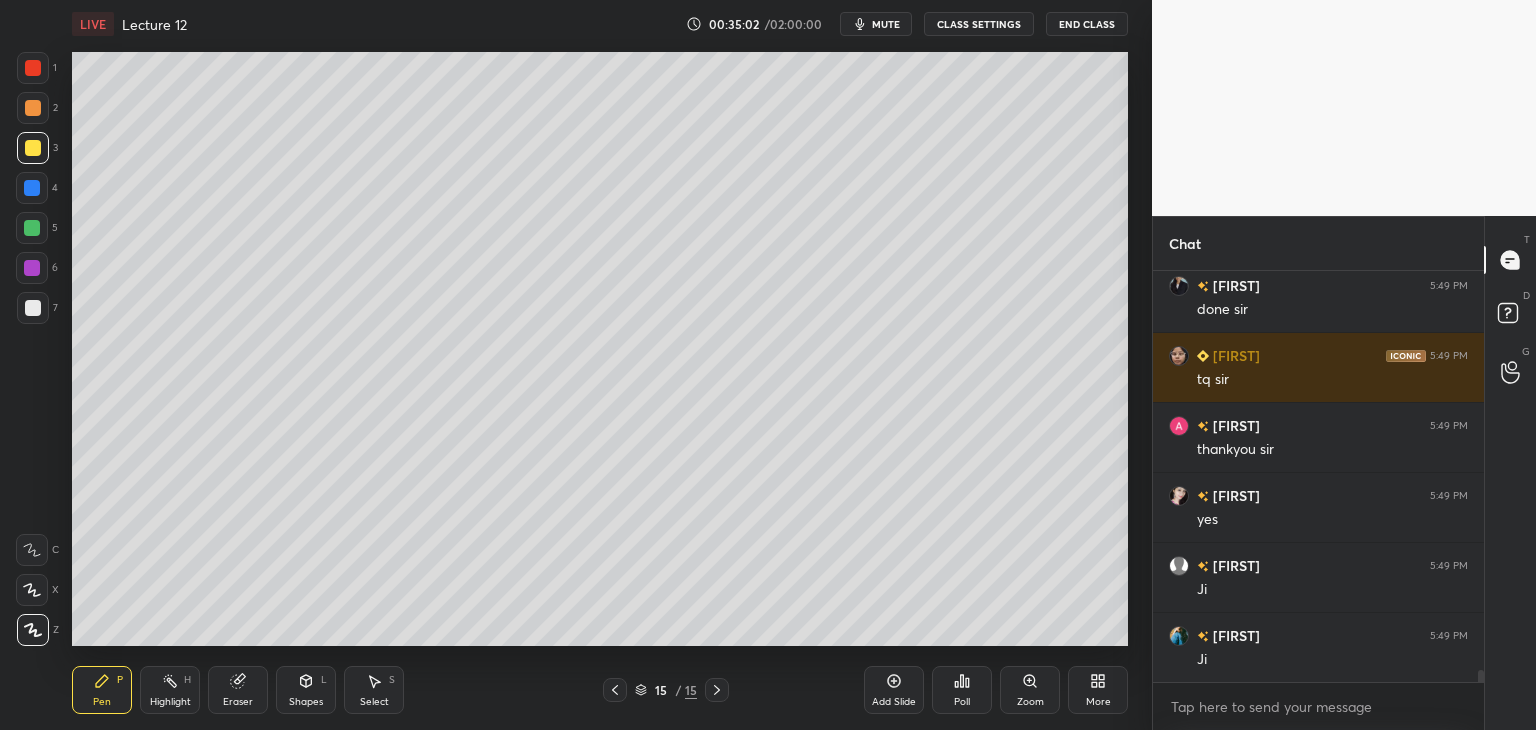 scroll, scrollTop: 14196, scrollLeft: 0, axis: vertical 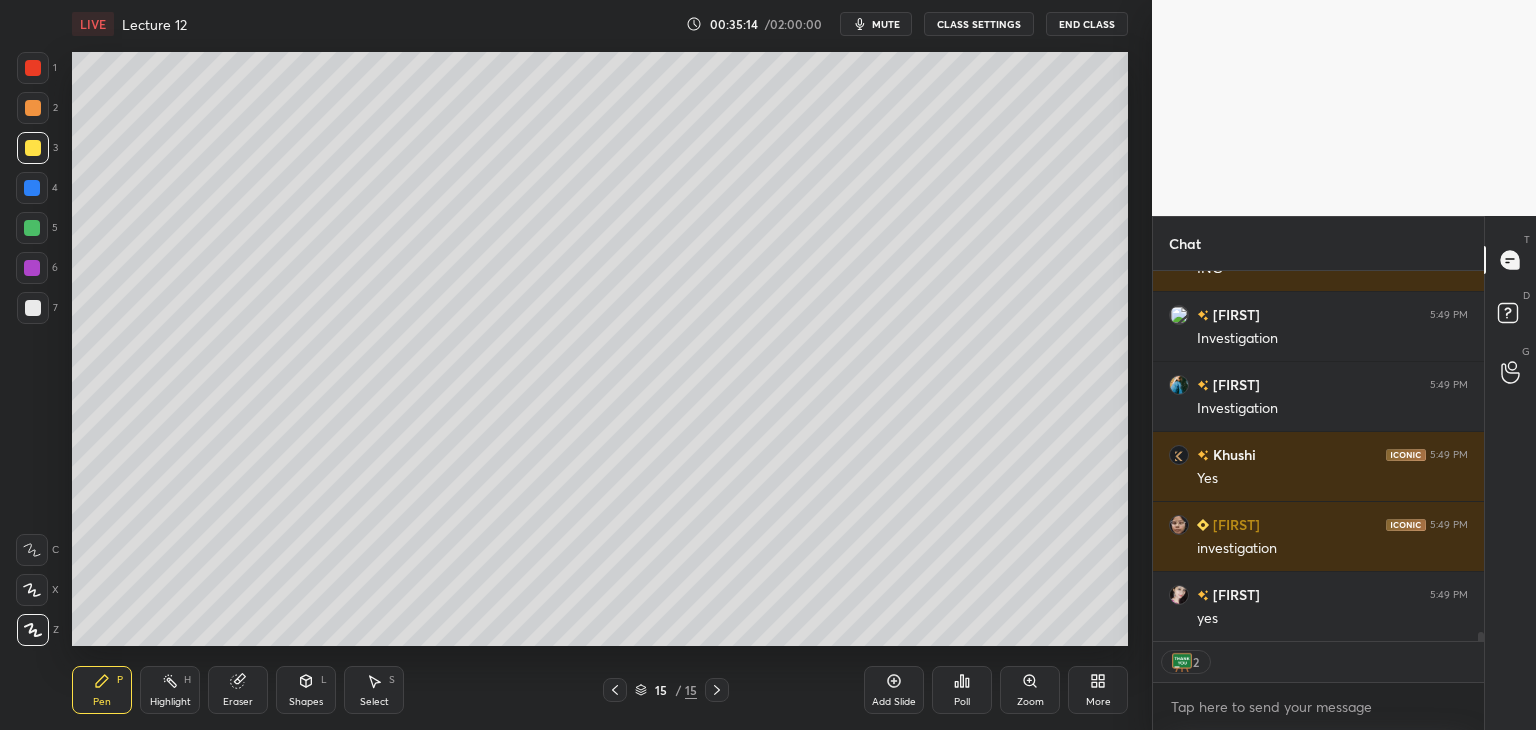 click at bounding box center [32, 188] 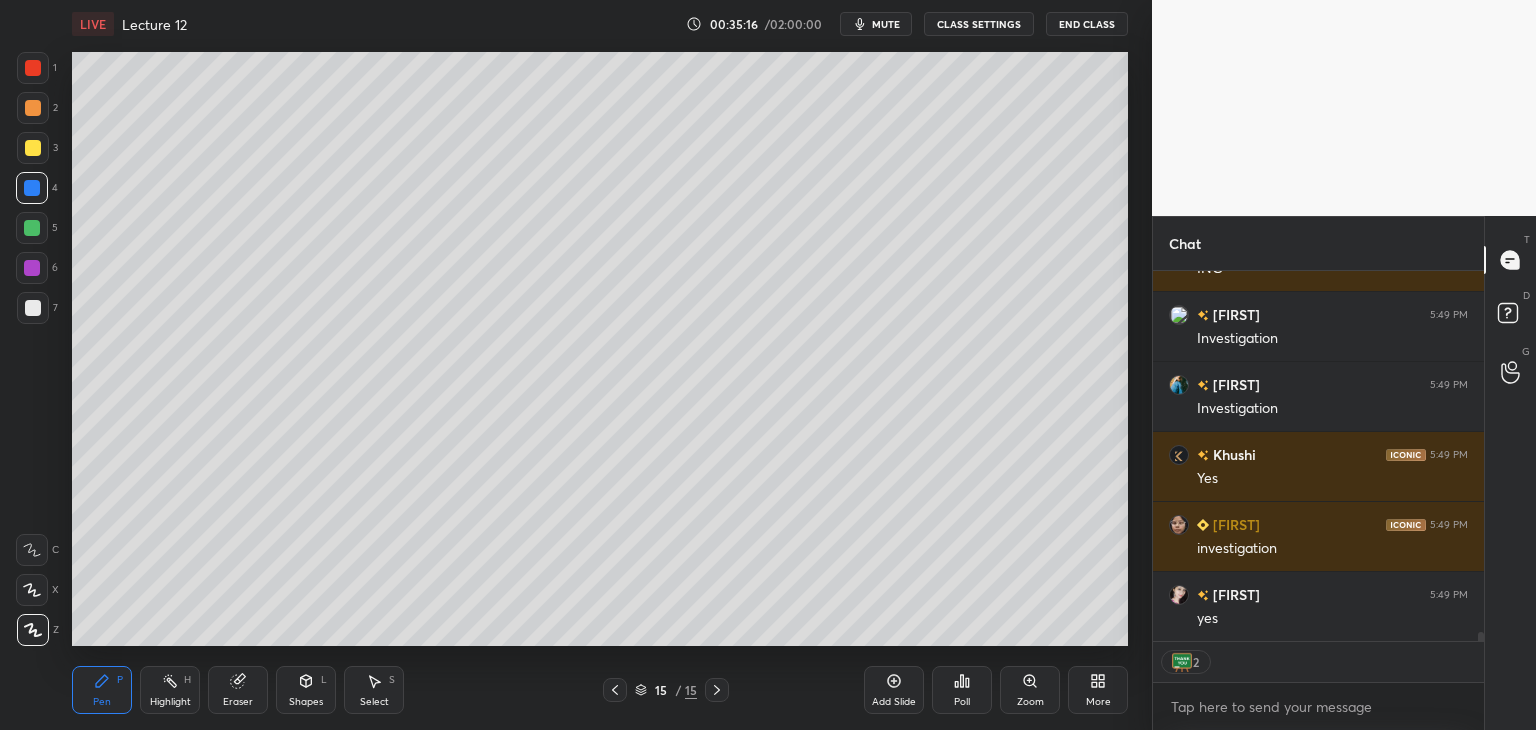 scroll, scrollTop: 6, scrollLeft: 6, axis: both 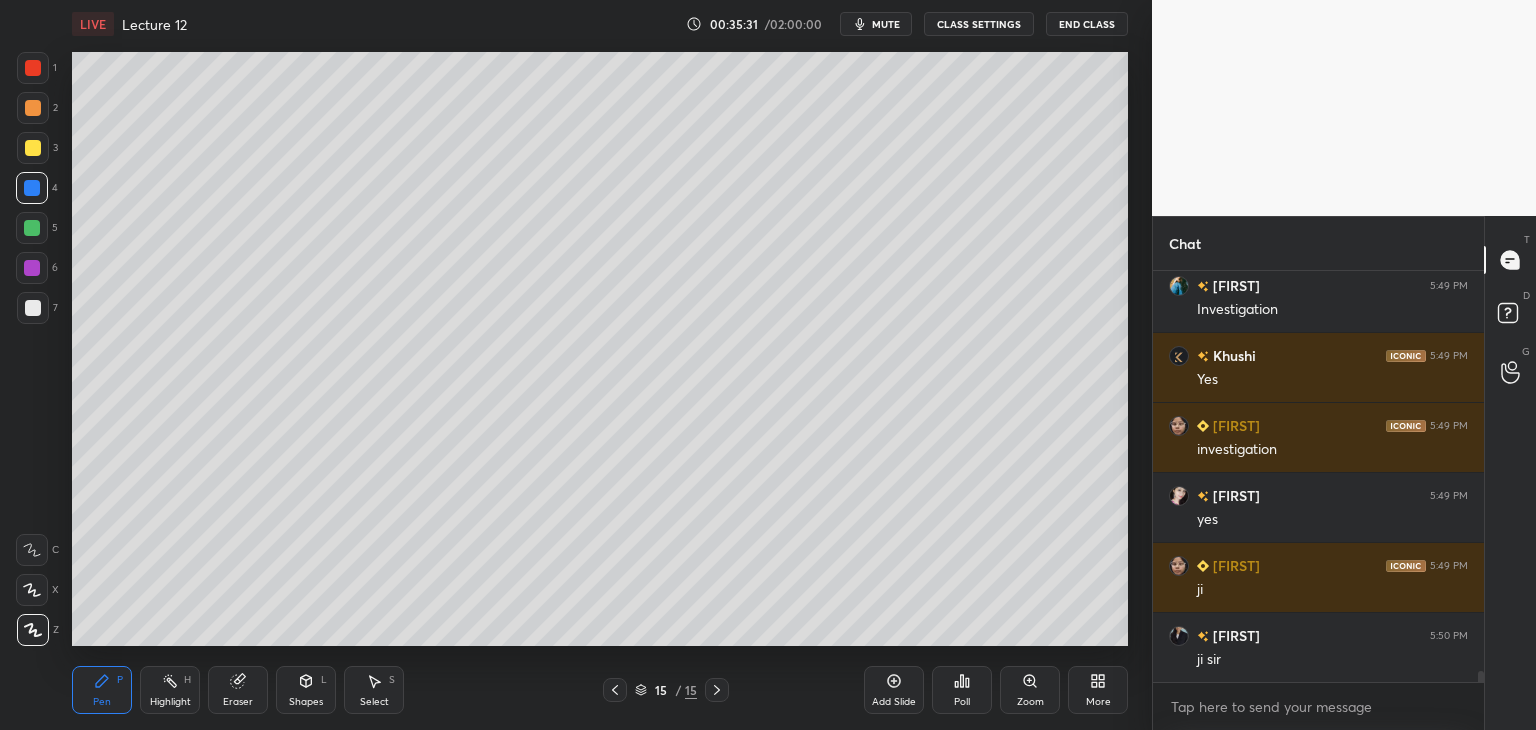 click 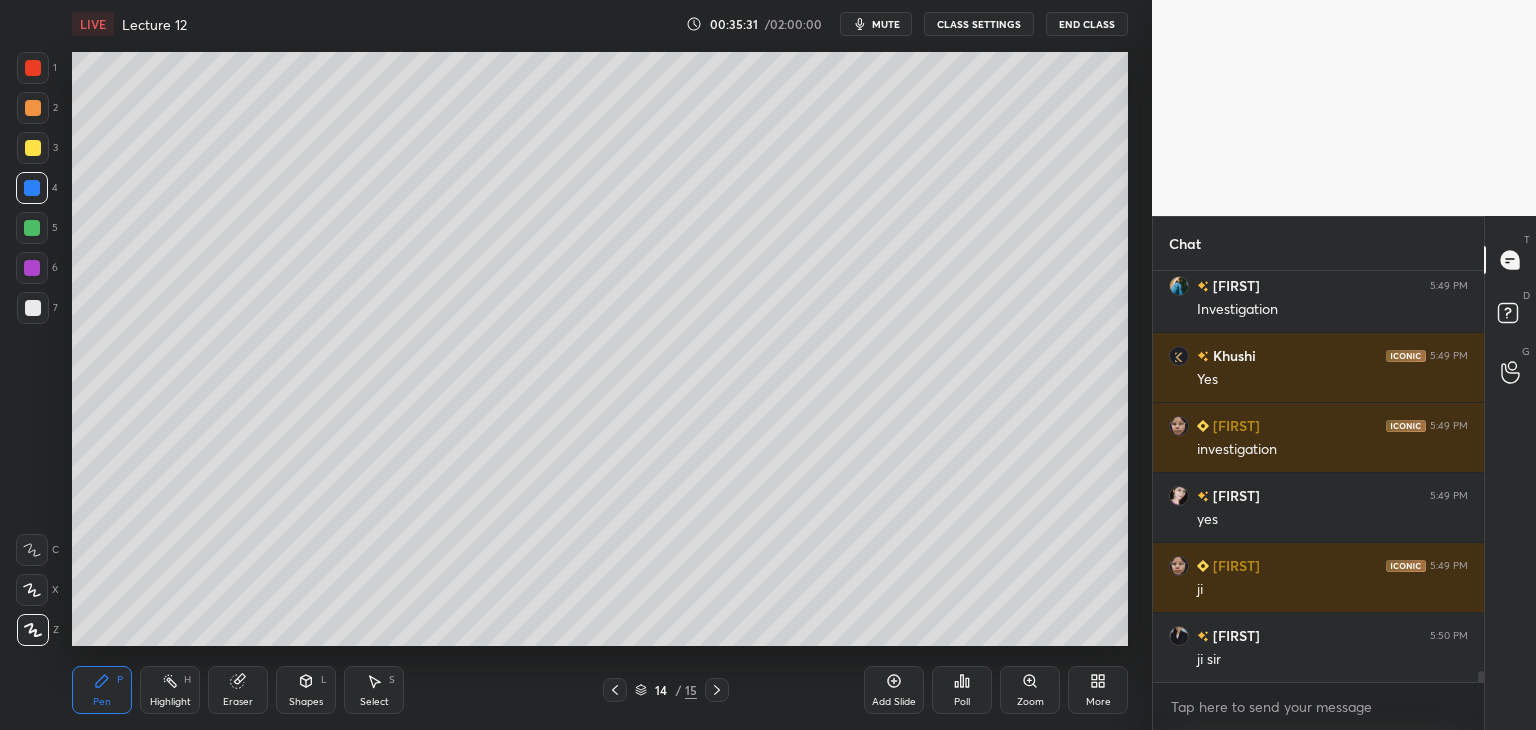 click 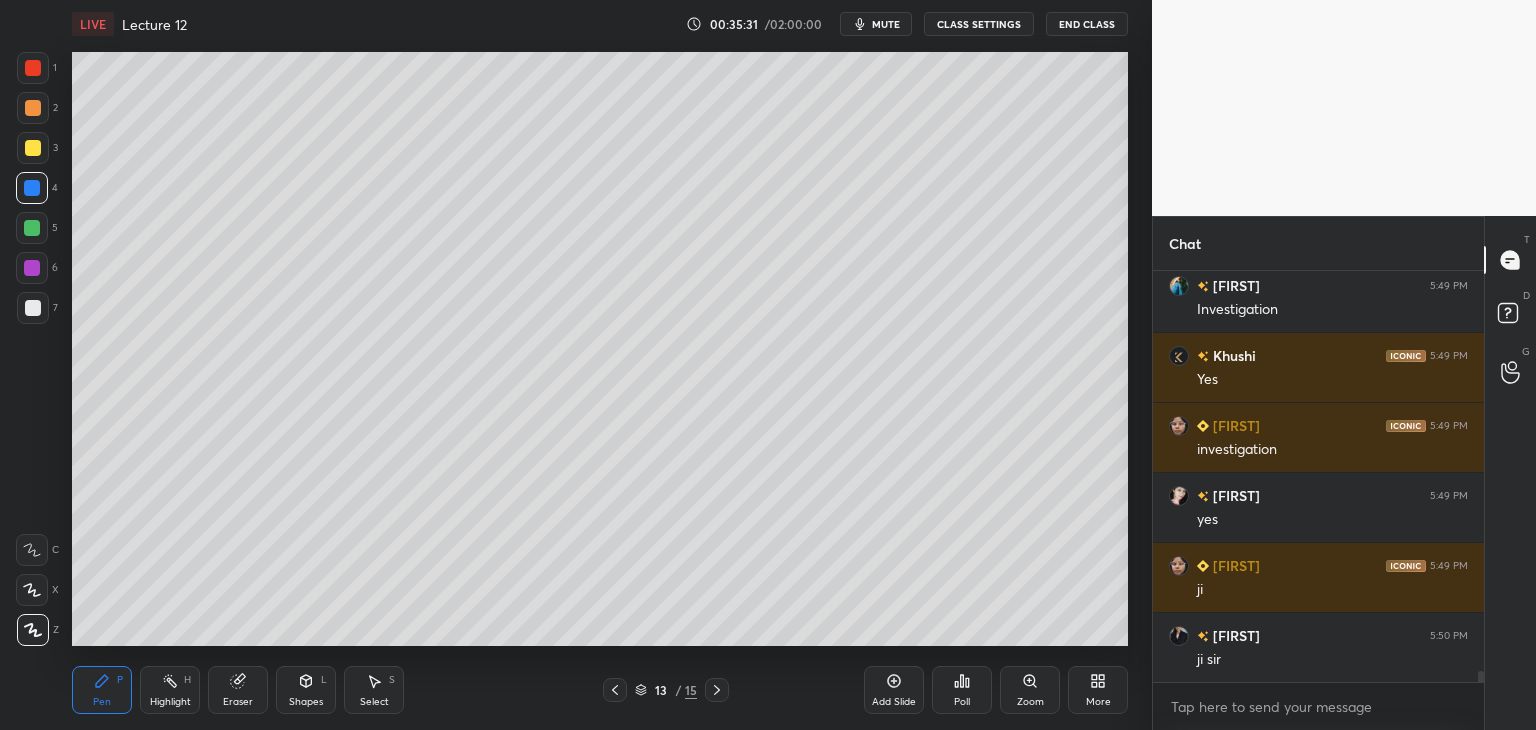 click 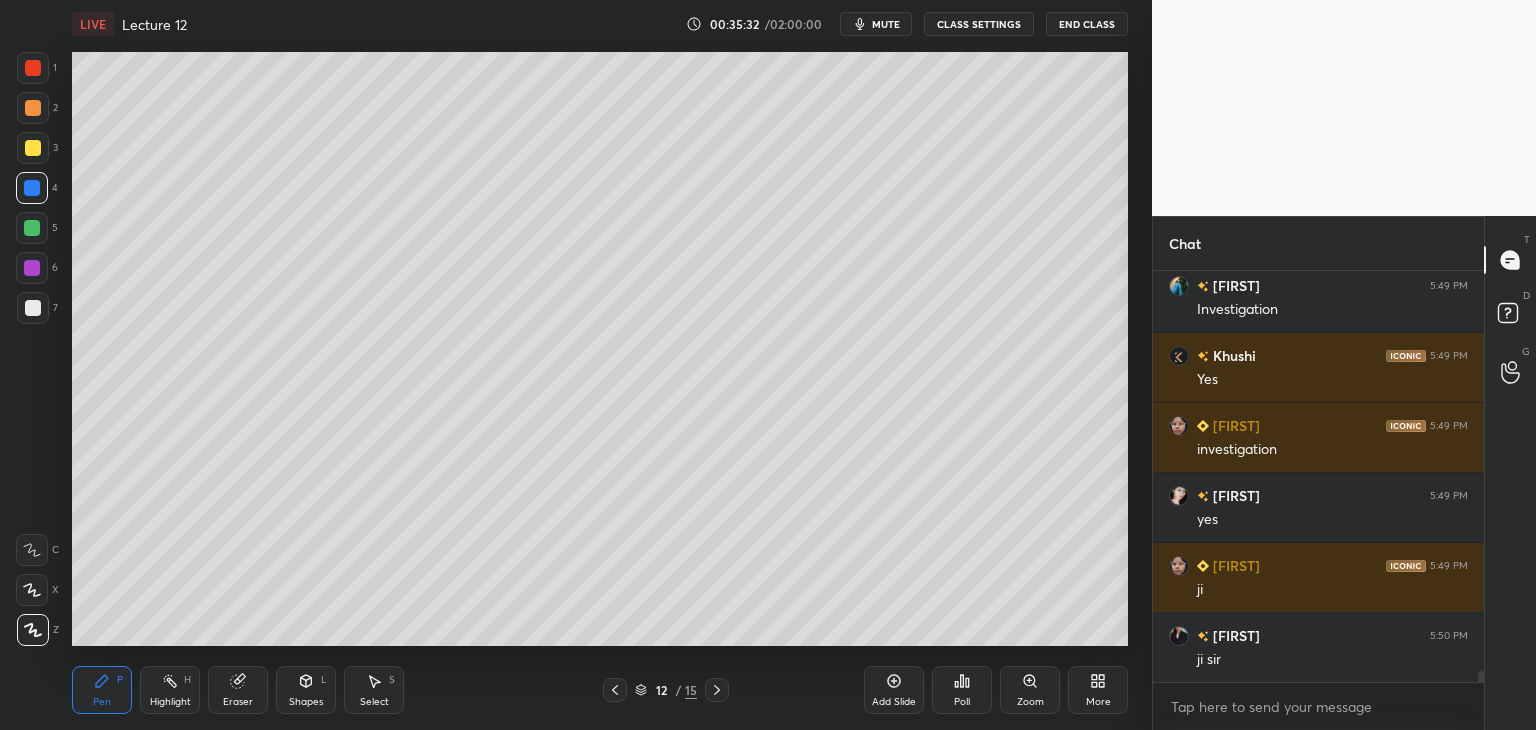 click on "12 / 15" at bounding box center [666, 690] 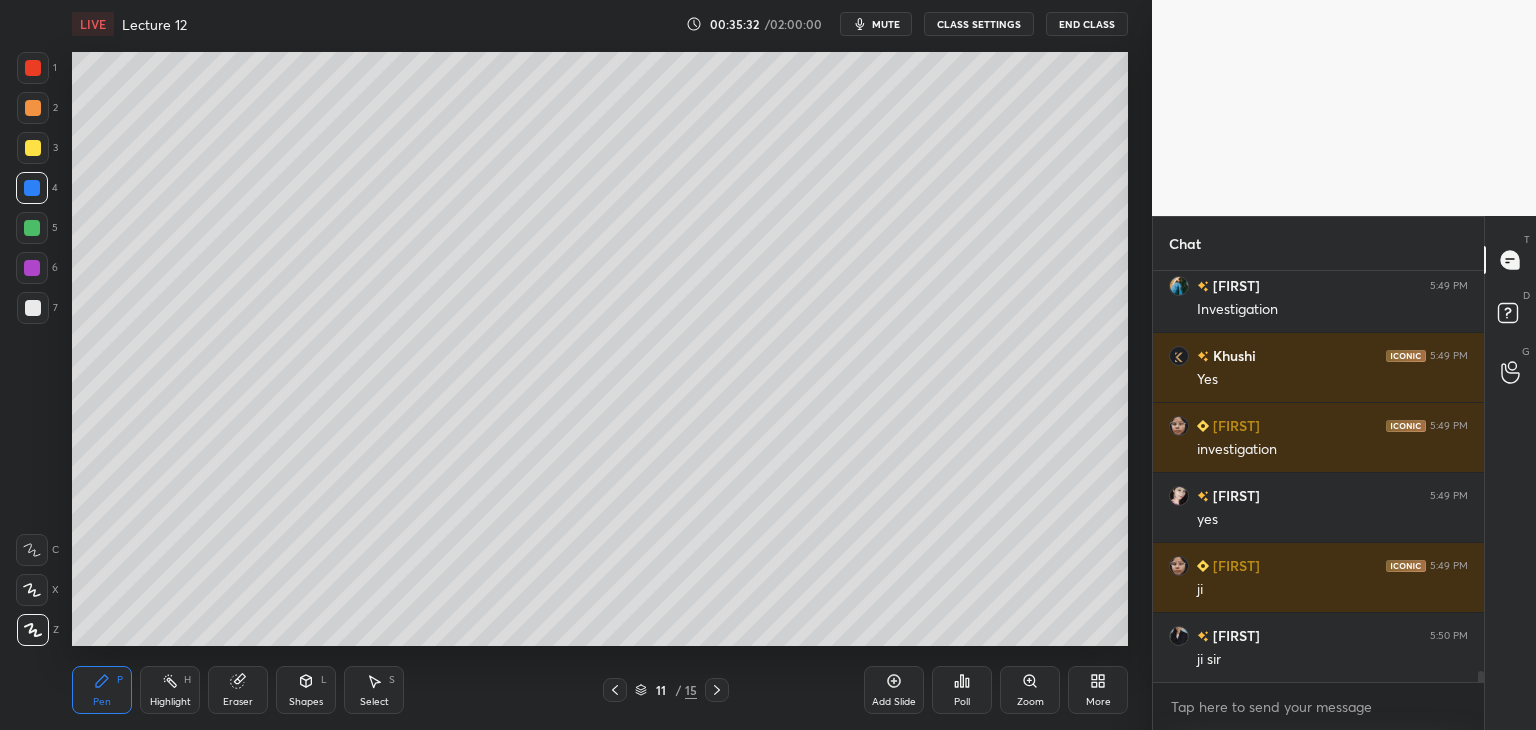 click 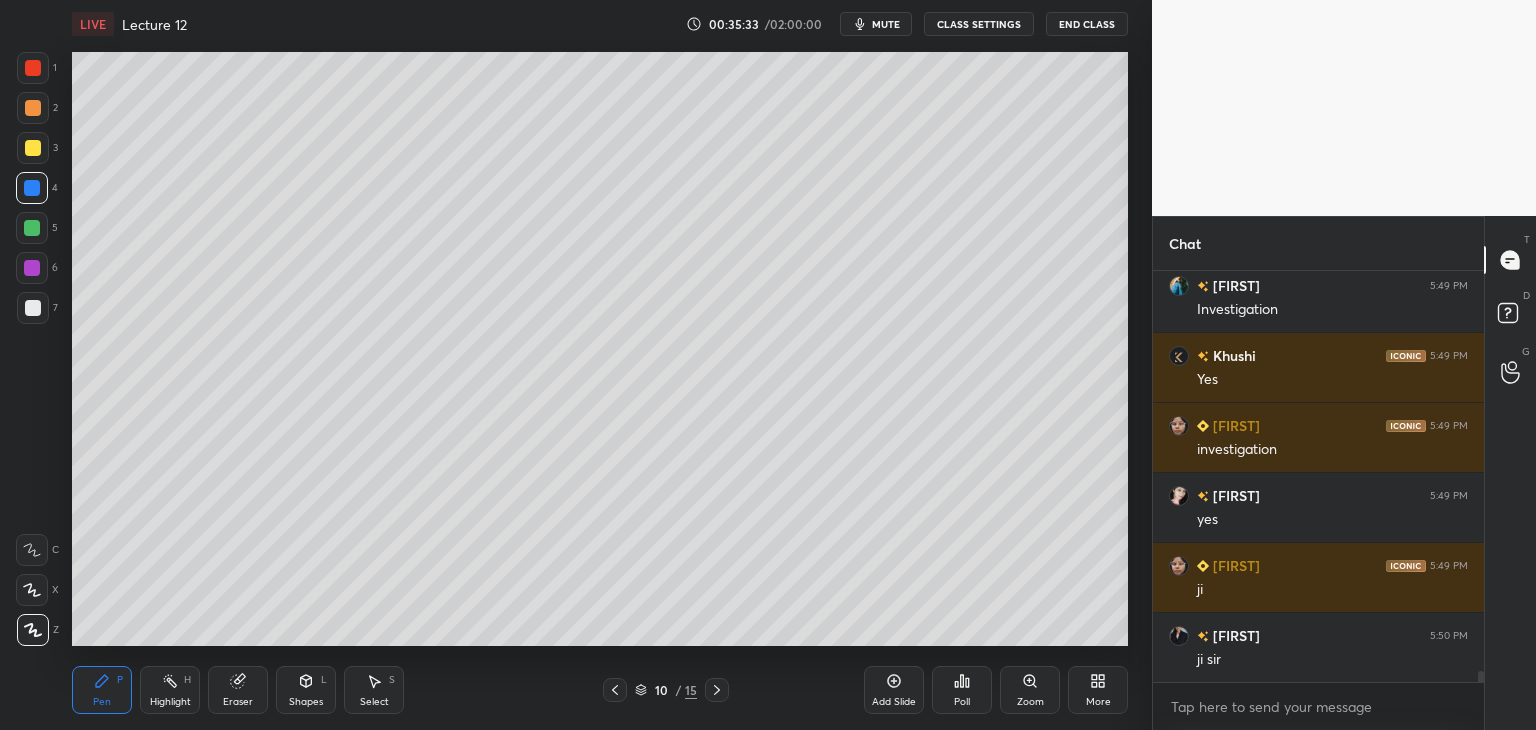click 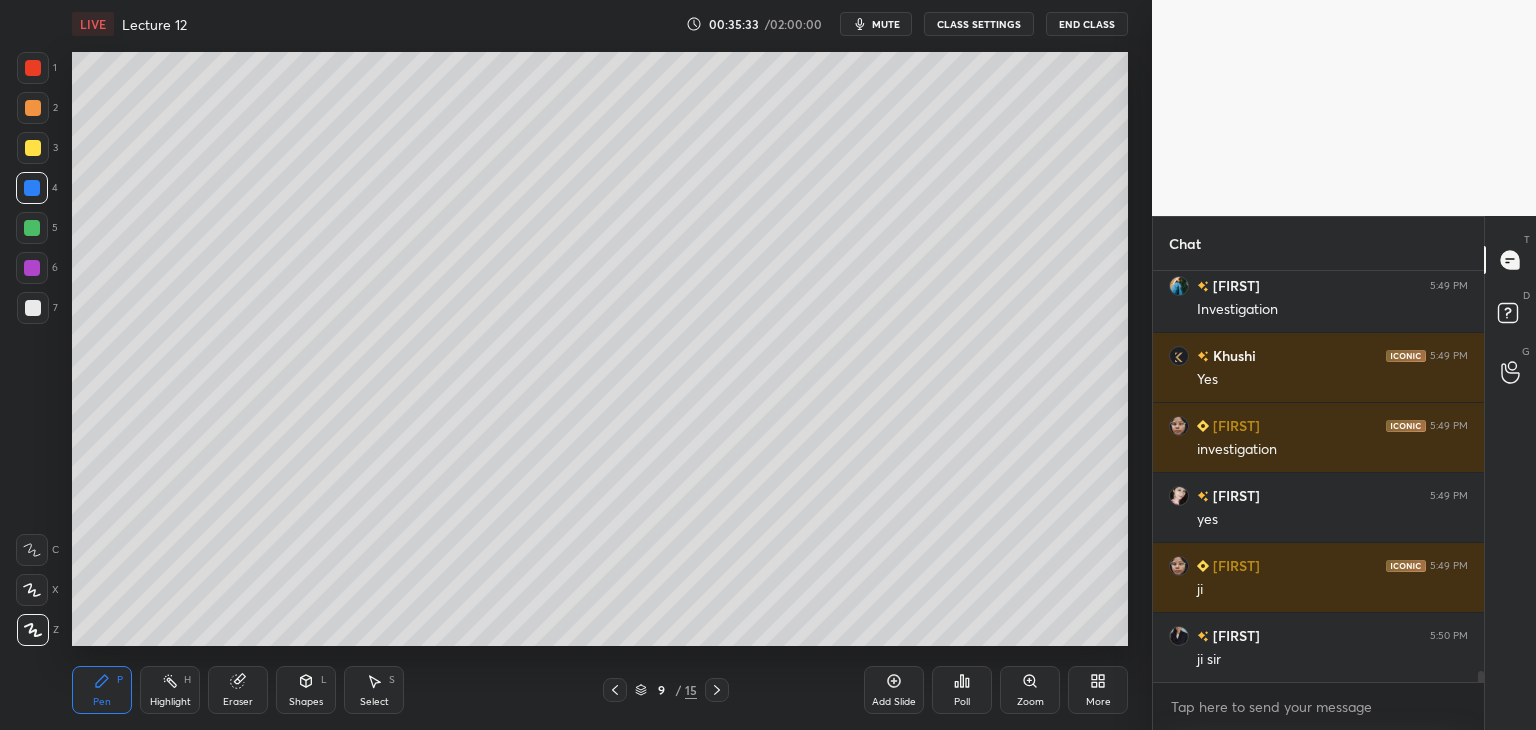 click 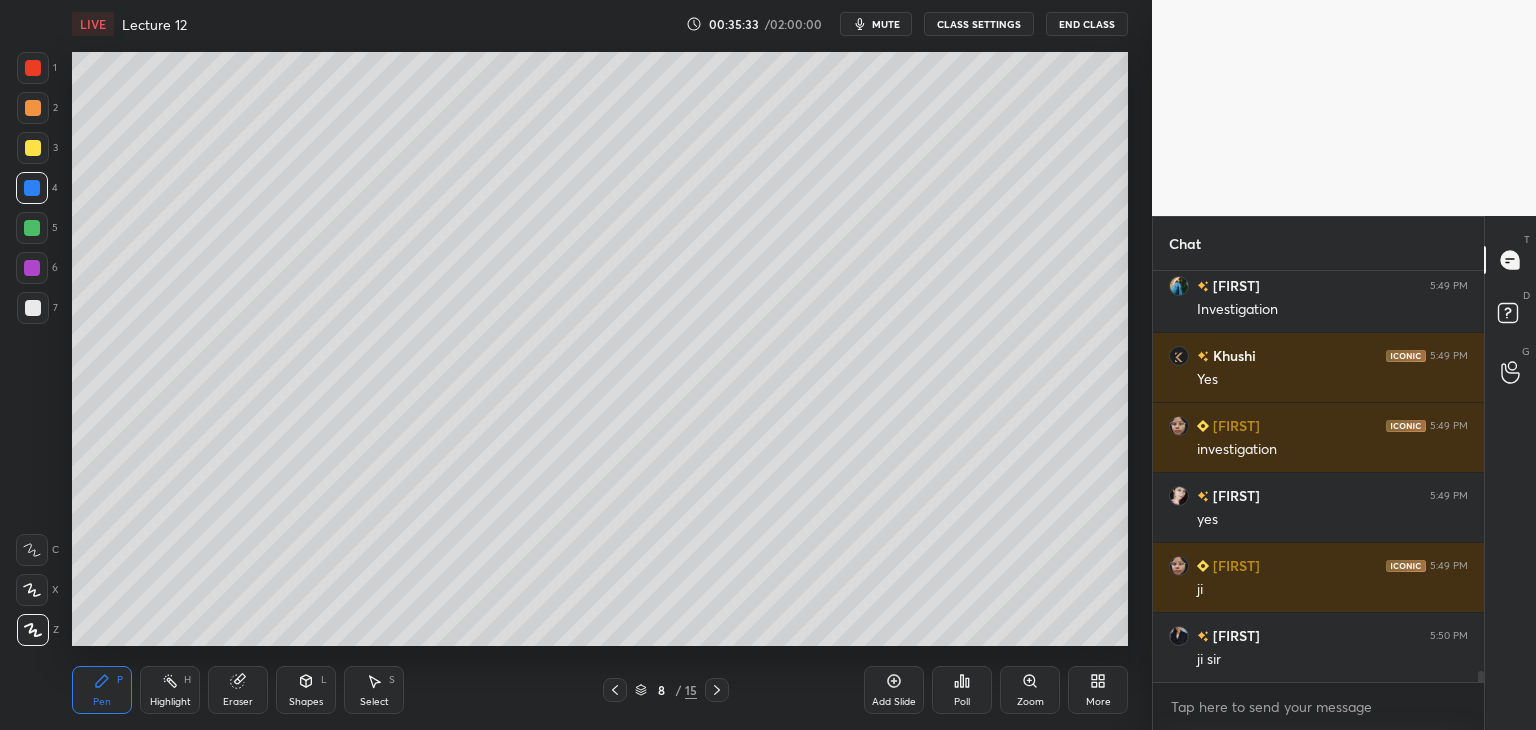 click 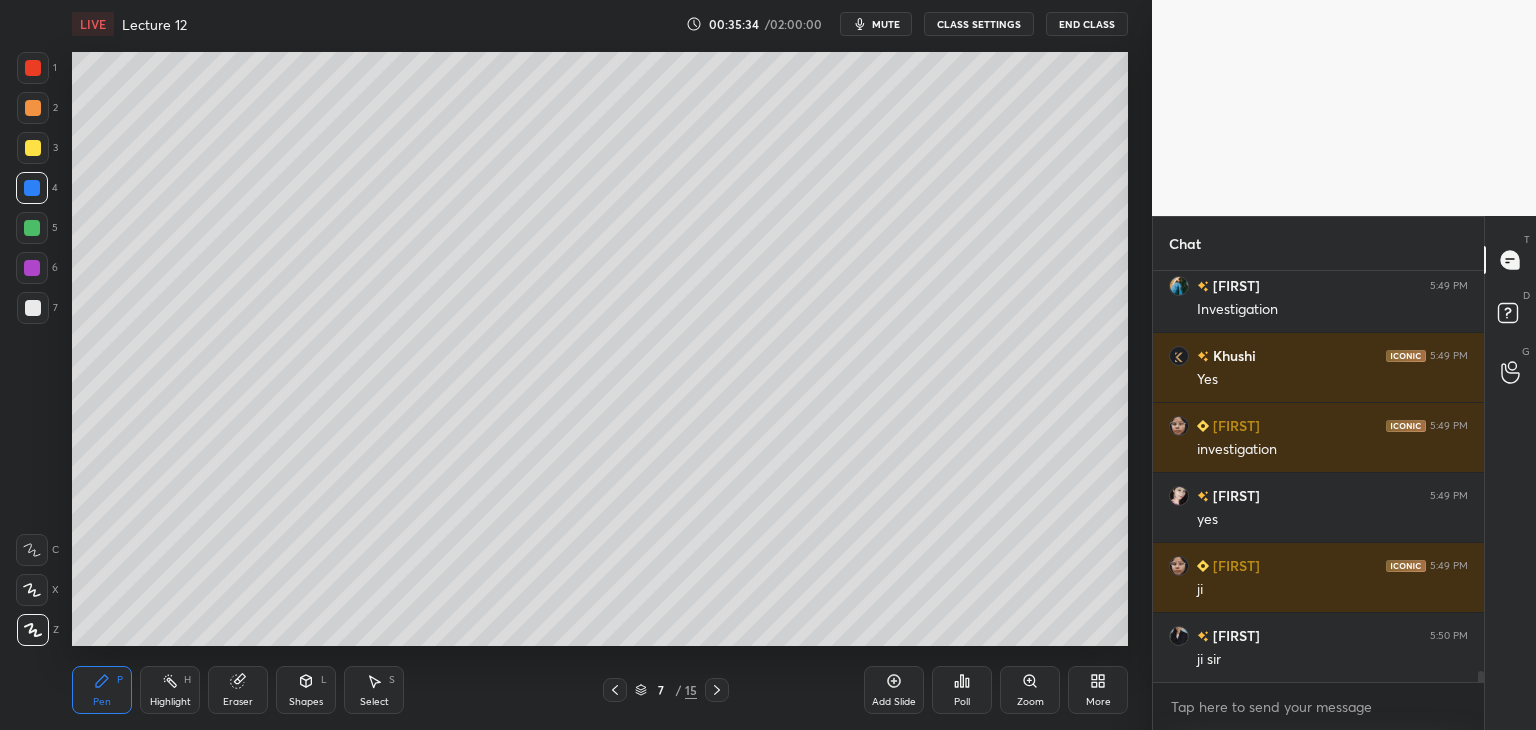 click 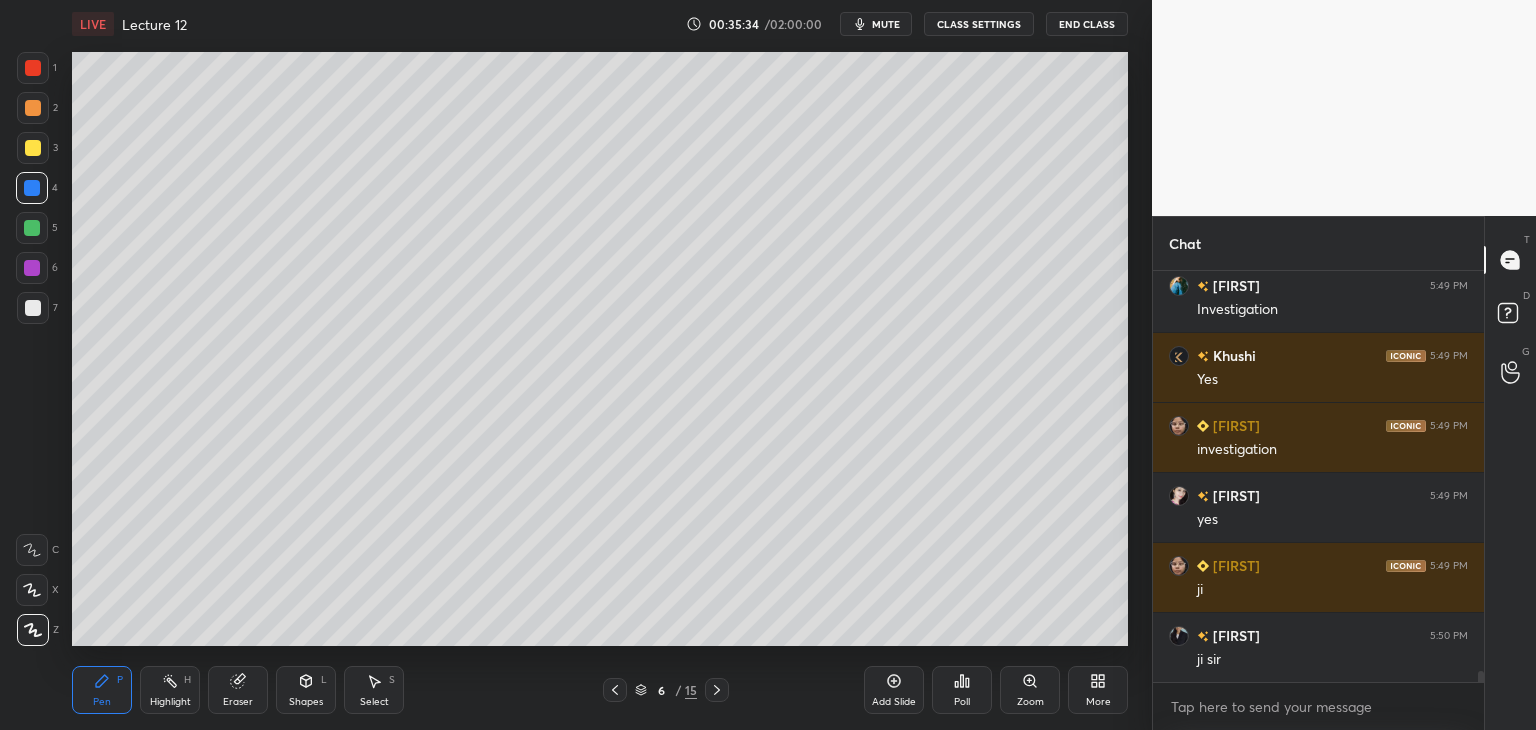 click 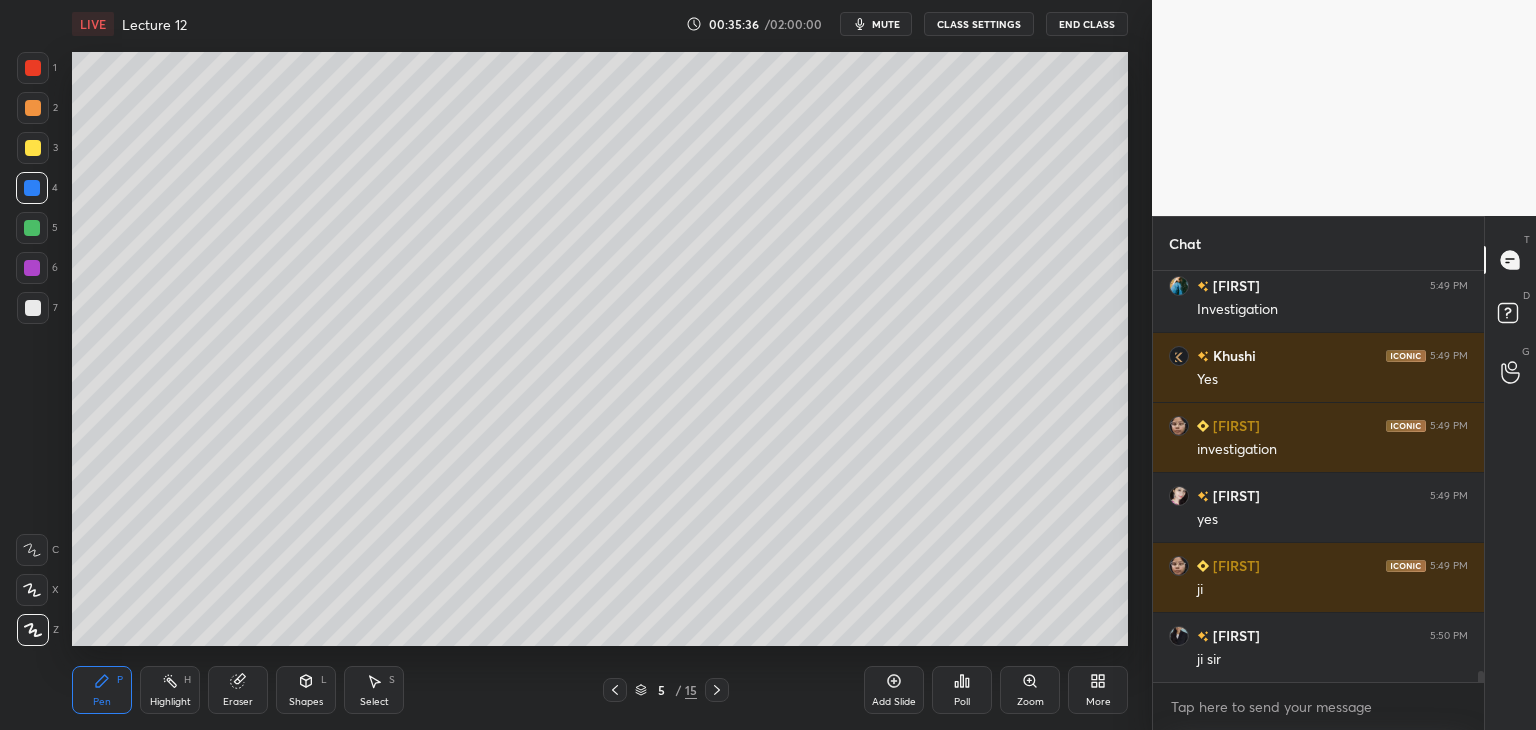 click 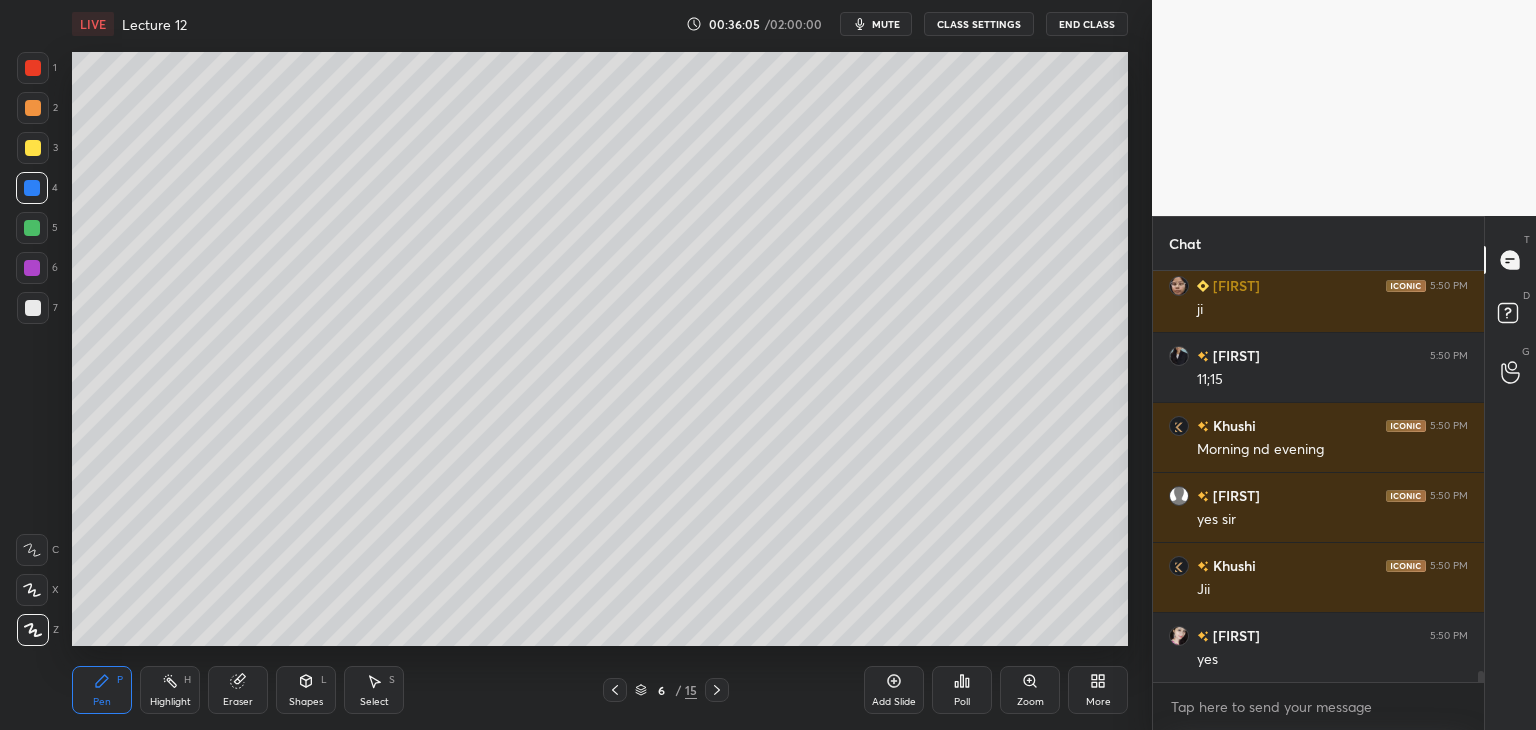 scroll, scrollTop: 15666, scrollLeft: 0, axis: vertical 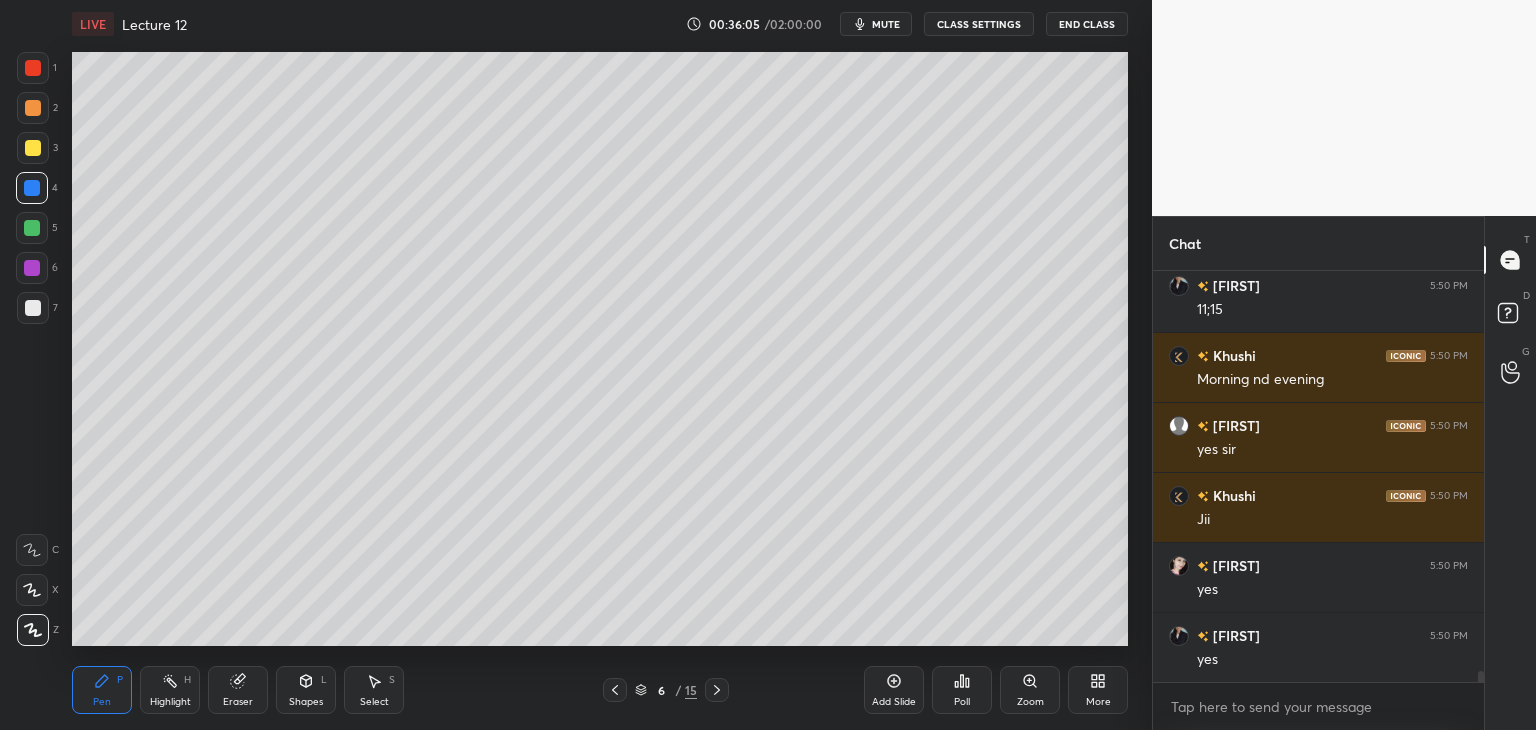 click on "Add Slide" at bounding box center [894, 702] 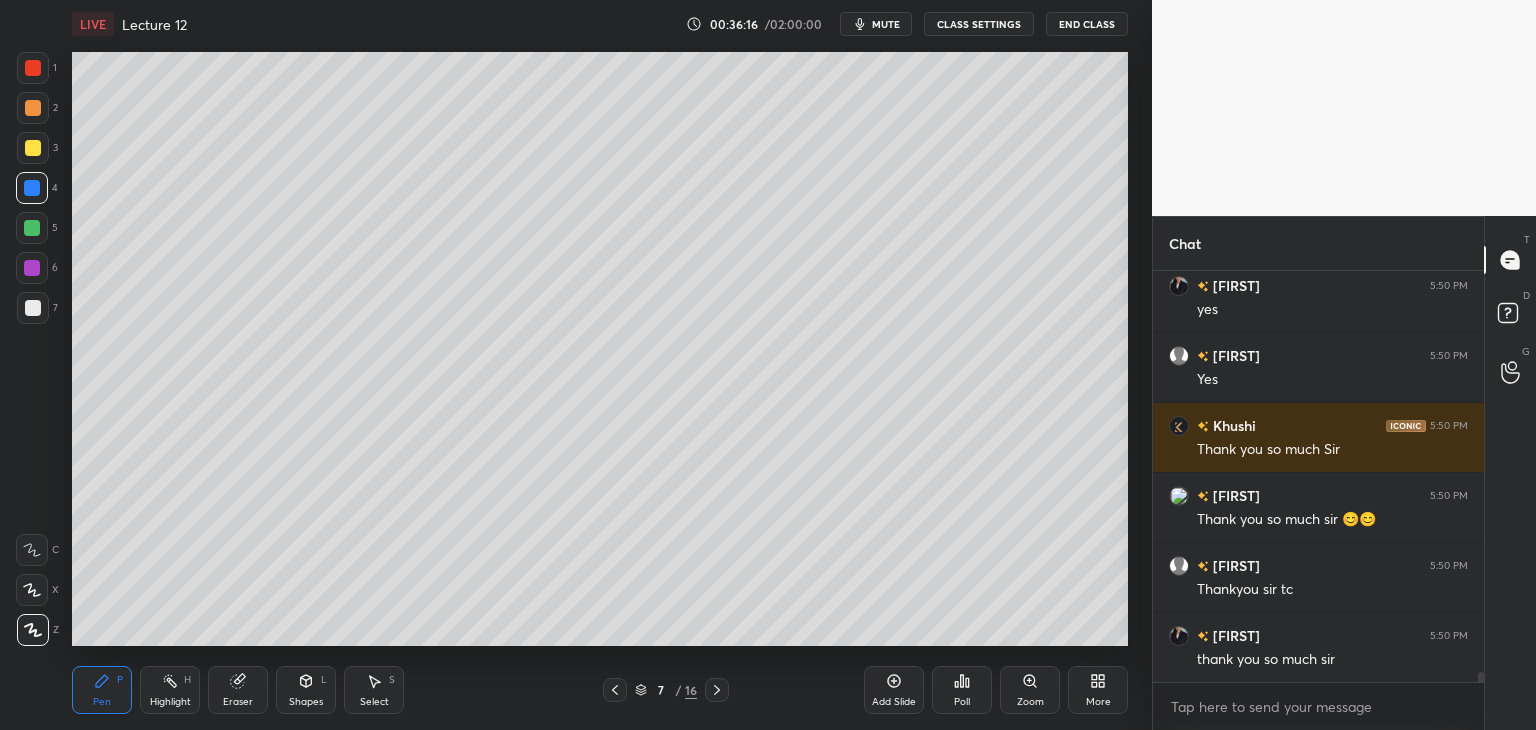 scroll, scrollTop: 16086, scrollLeft: 0, axis: vertical 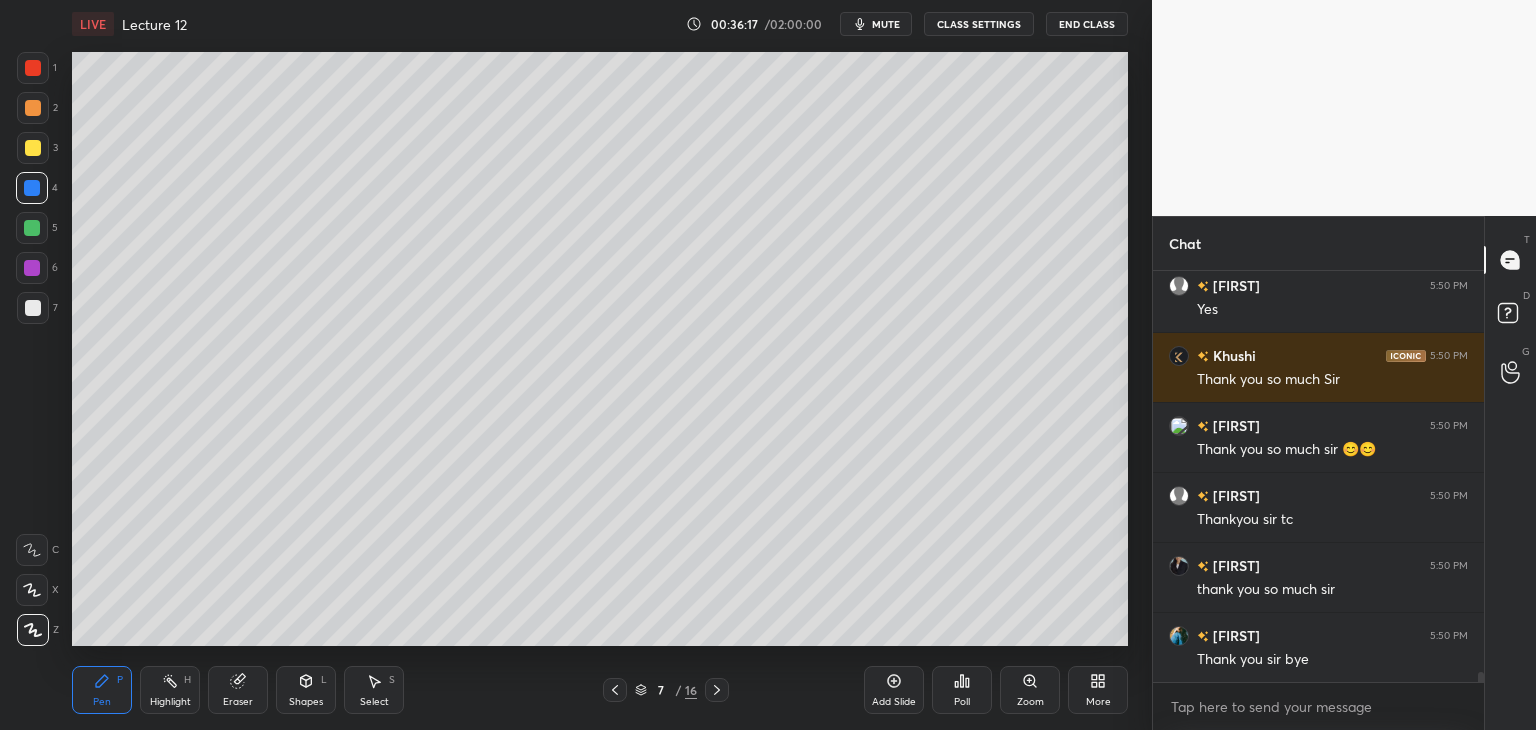 click on "End Class" at bounding box center (1087, 24) 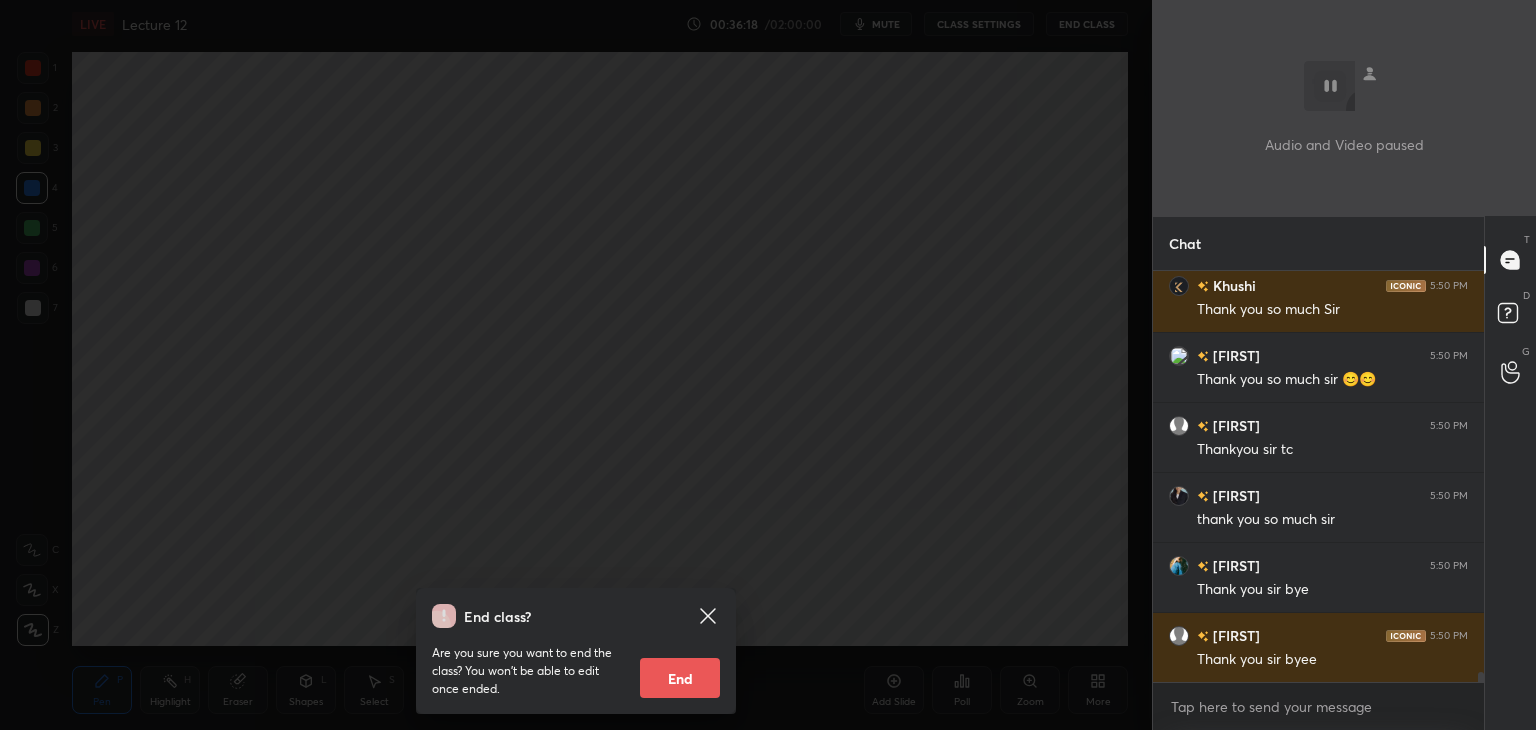 scroll, scrollTop: 16226, scrollLeft: 0, axis: vertical 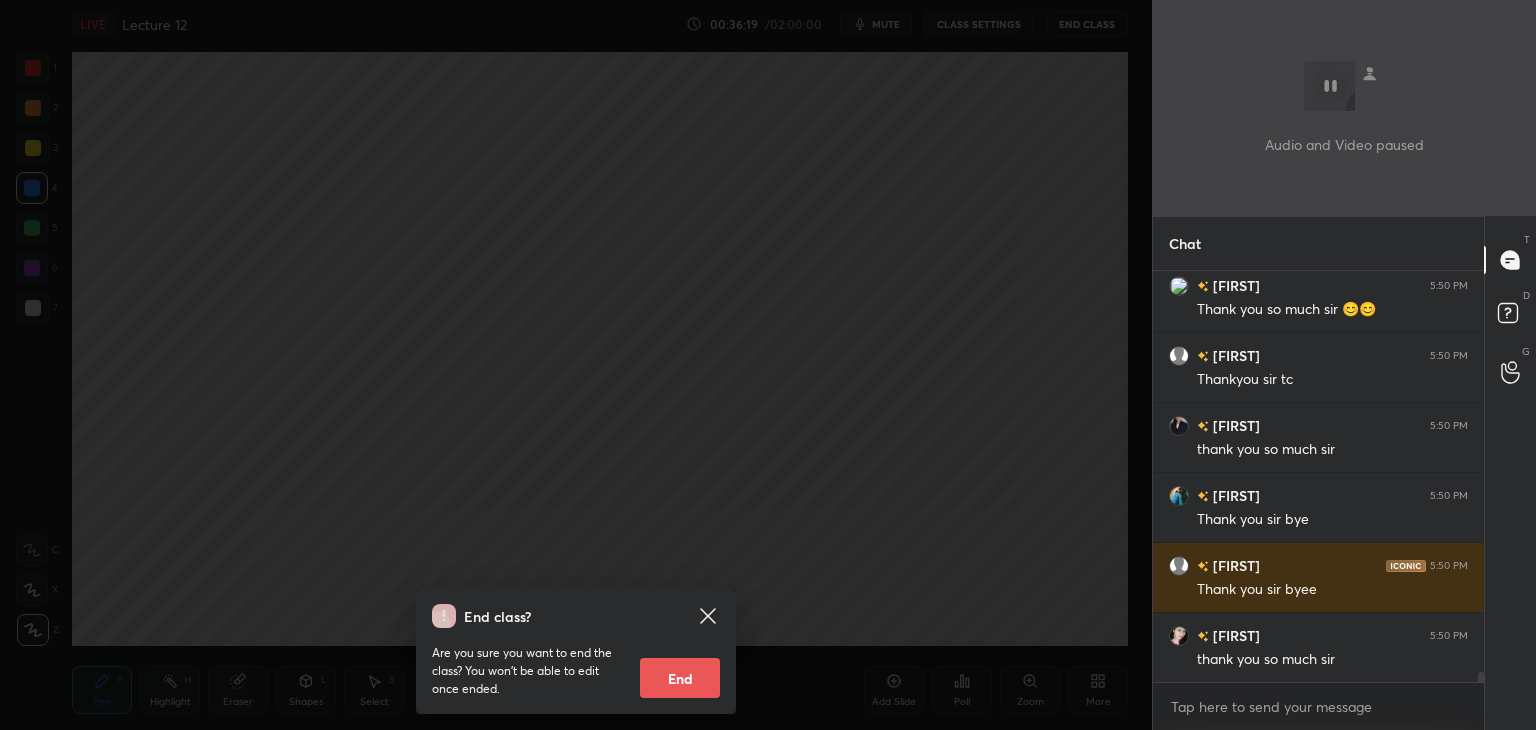 click on "End" at bounding box center (680, 678) 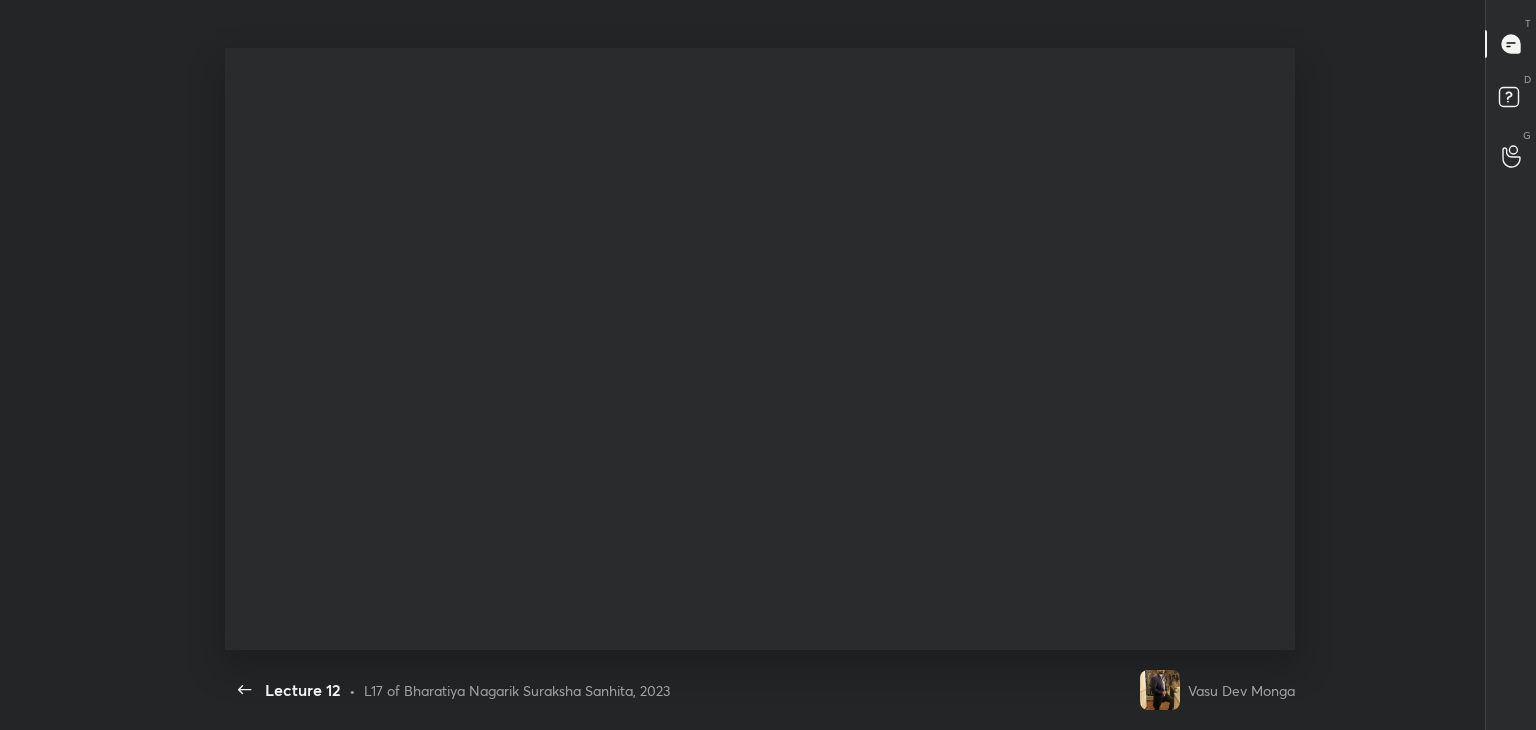scroll, scrollTop: 99397, scrollLeft: 98775, axis: both 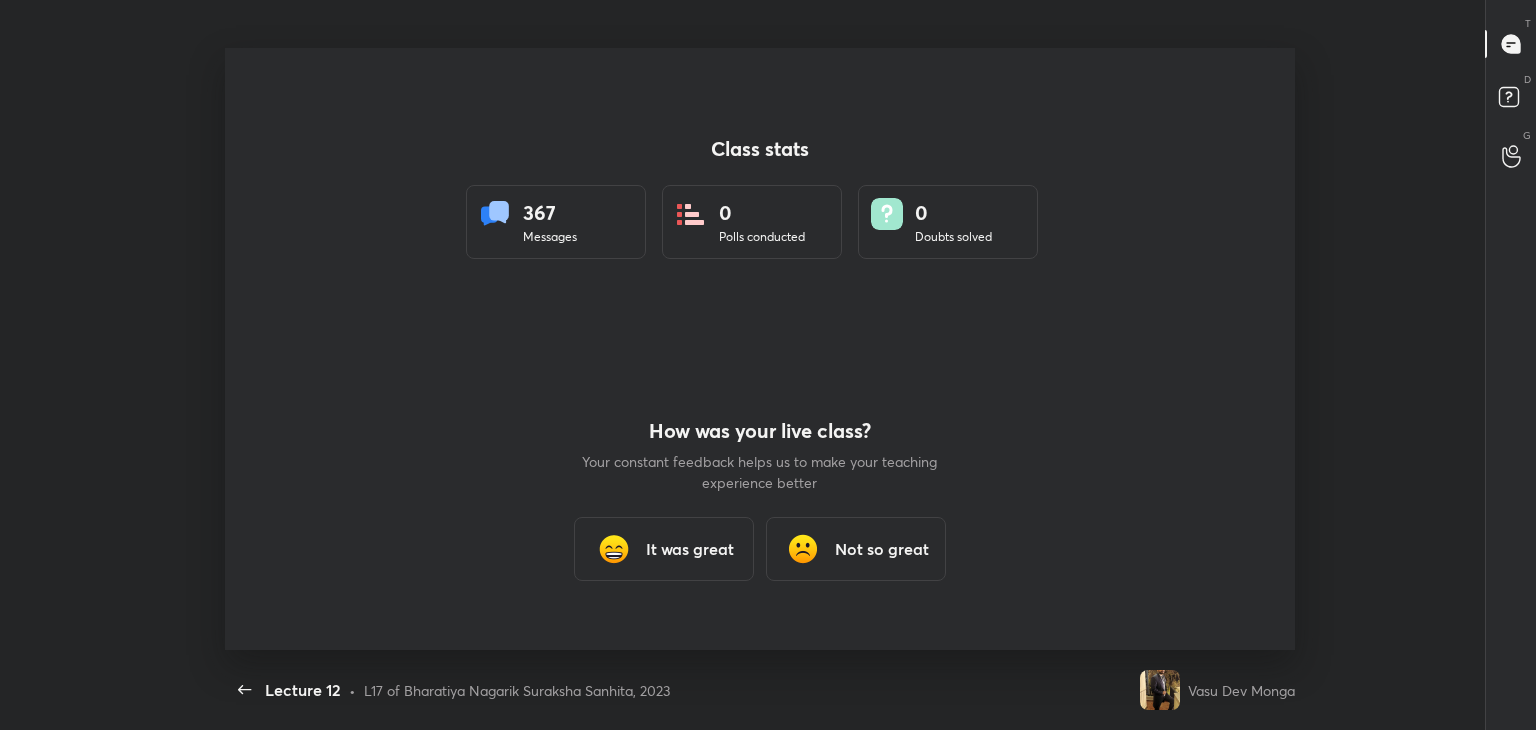 click on "It was great" at bounding box center (690, 549) 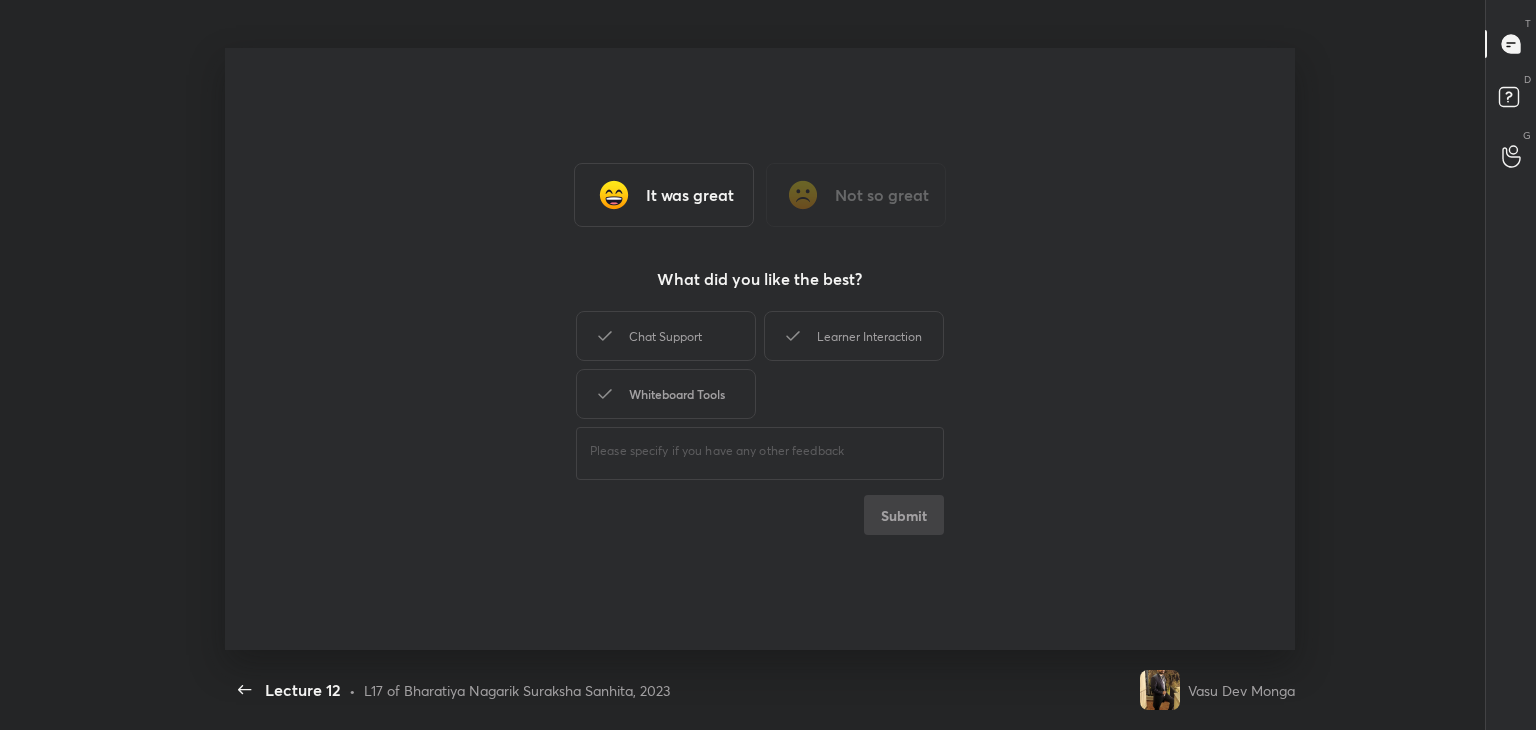 click on "Whiteboard Tools" at bounding box center [666, 394] 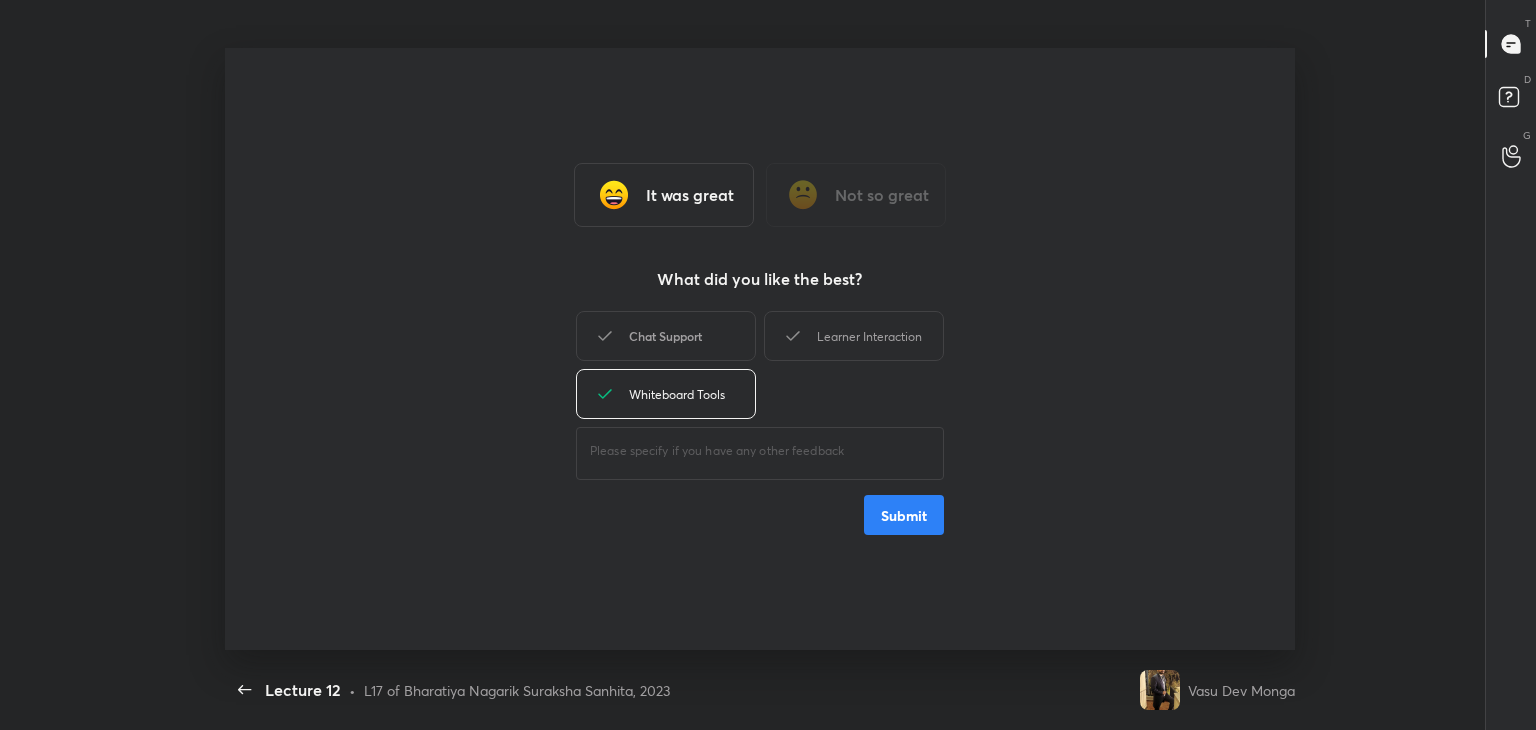 click on "Chat Support" at bounding box center (666, 336) 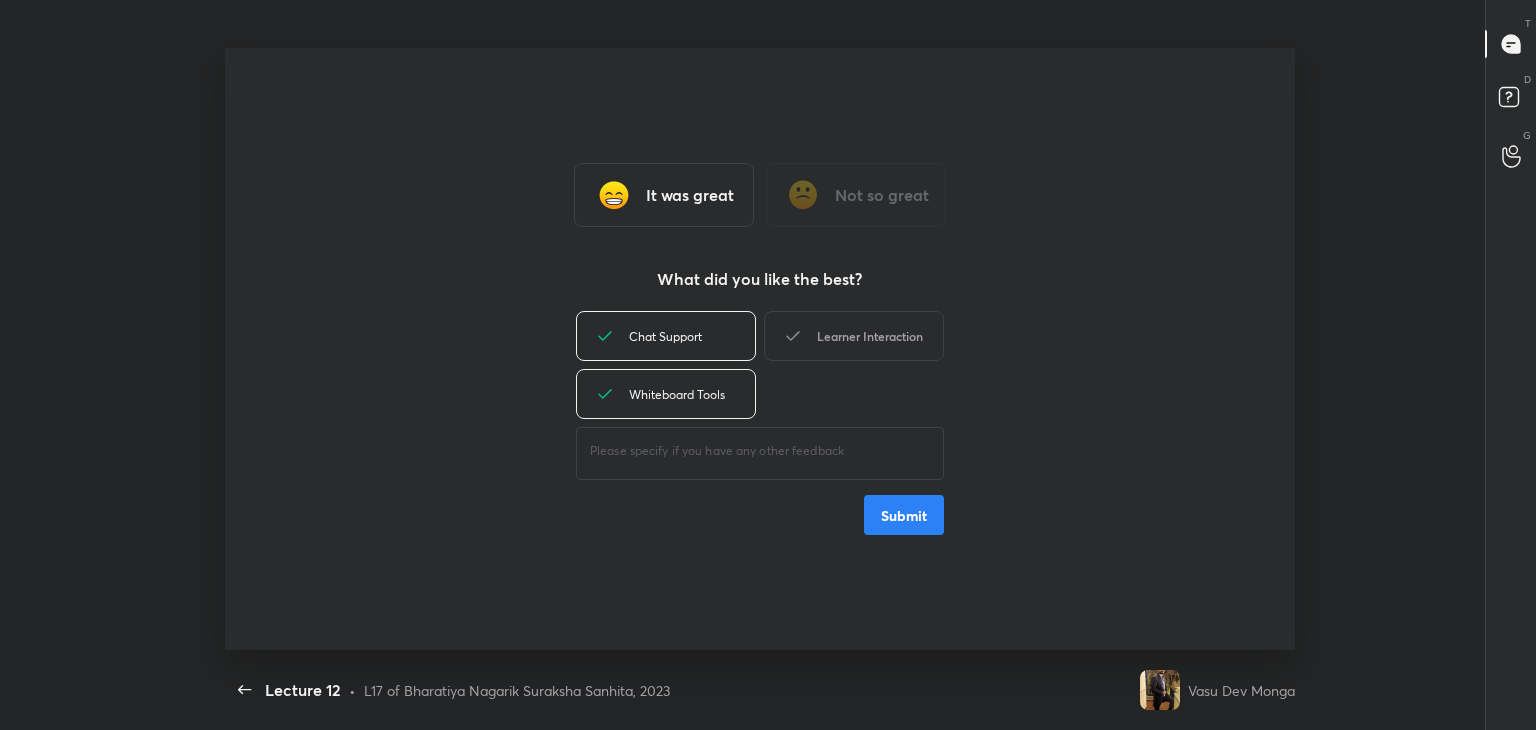 click on "Learner Interaction" at bounding box center [854, 336] 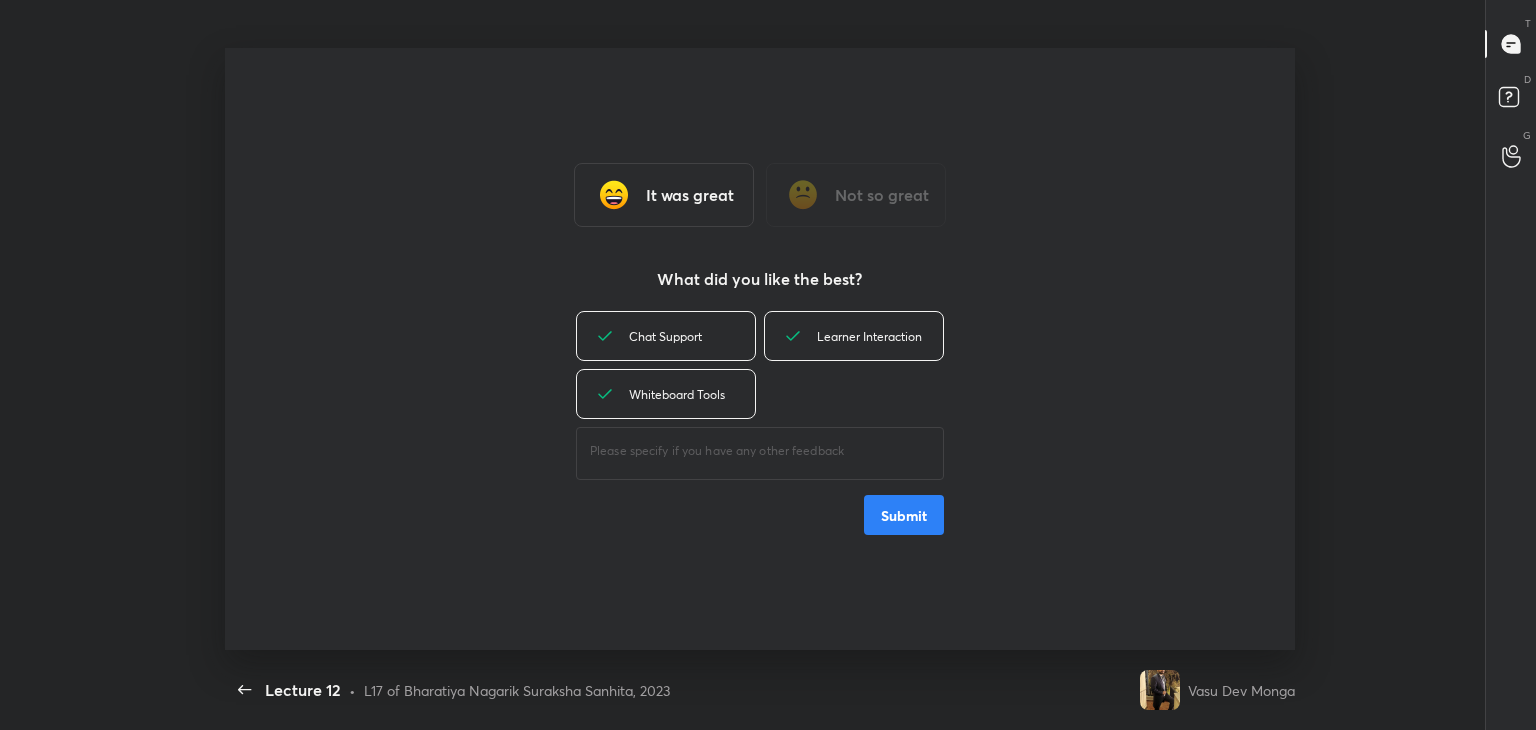 click on "Submit" at bounding box center [904, 515] 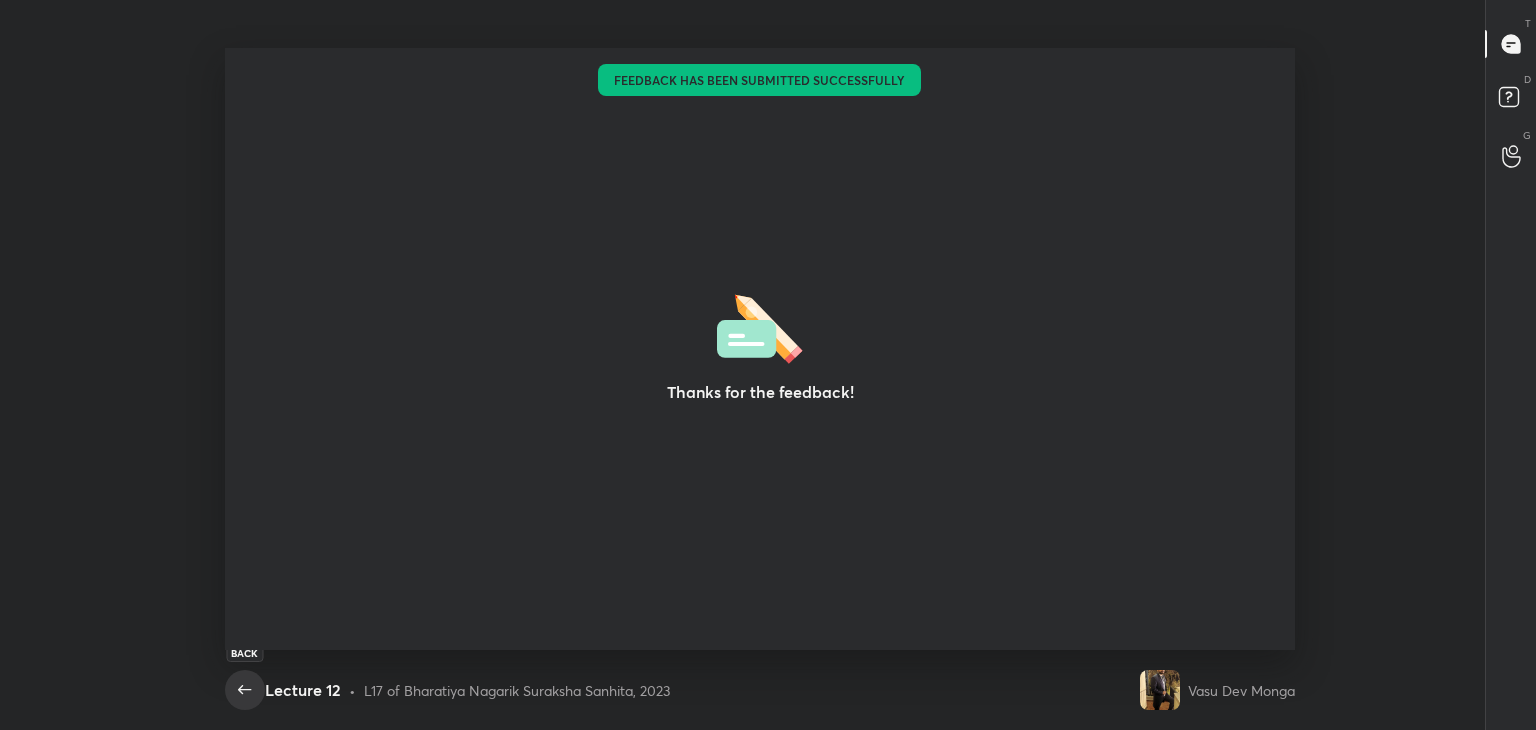 click 